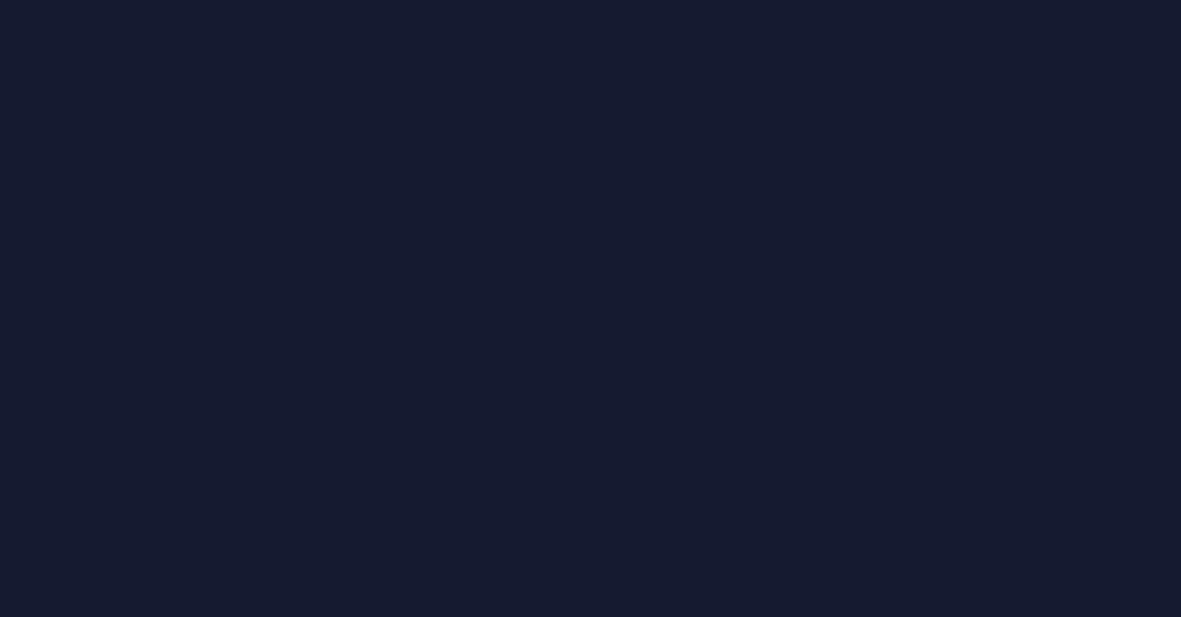 scroll, scrollTop: 0, scrollLeft: 0, axis: both 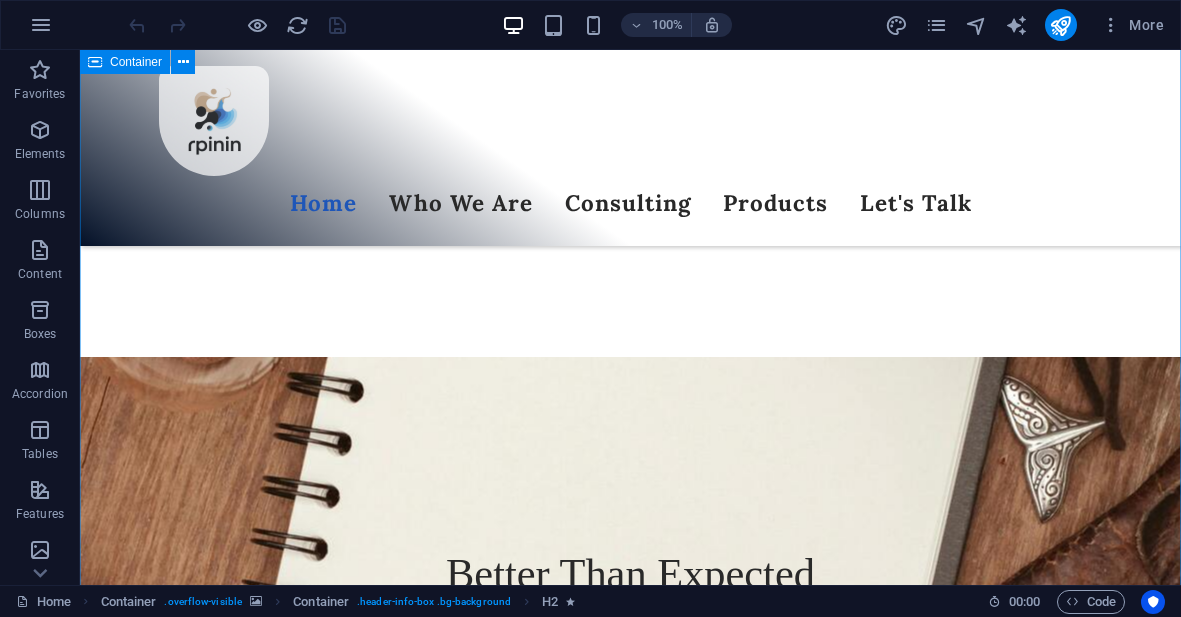 click on "We Complement IT" at bounding box center (631, 2033) 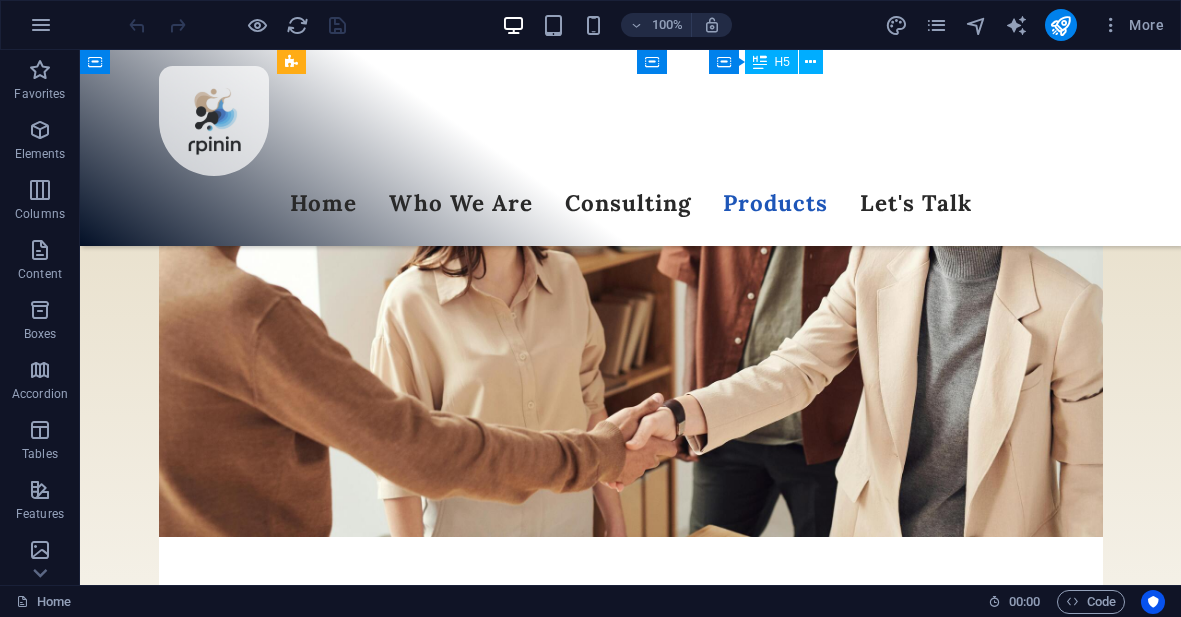 scroll, scrollTop: 6266, scrollLeft: 0, axis: vertical 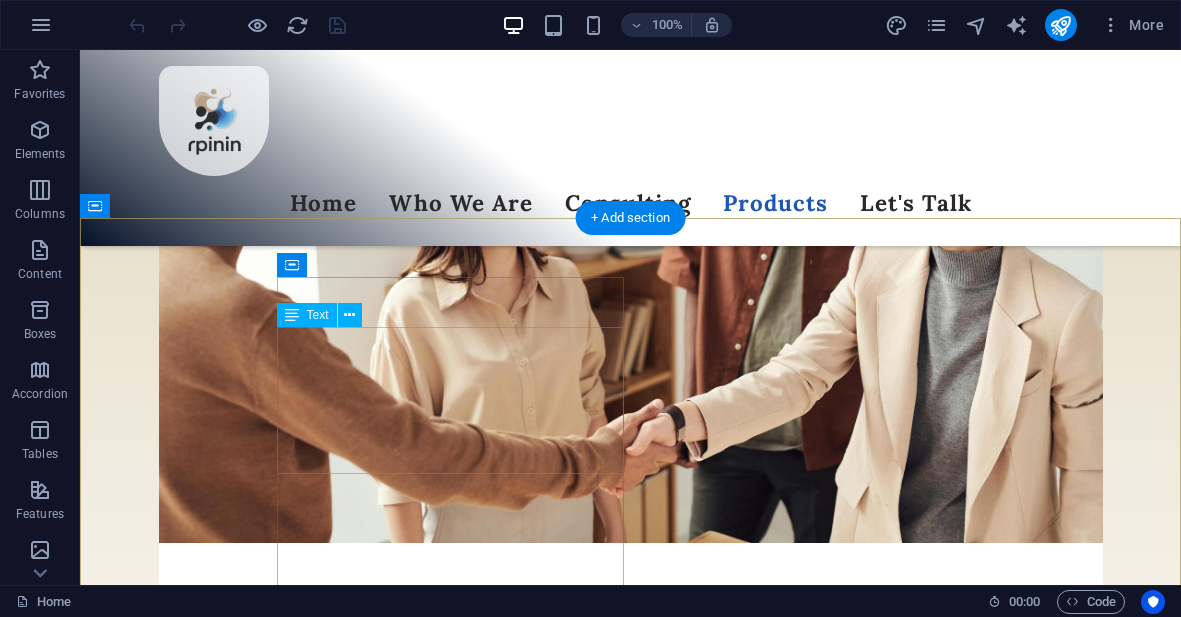 click on "rpinin
[NUMBER] [STREET]   [CITY]   [POSTAL_CODE]
+1-[PHONE]
info@example.com
Legal Notice  |  Privacy" at bounding box center [568, 7090] 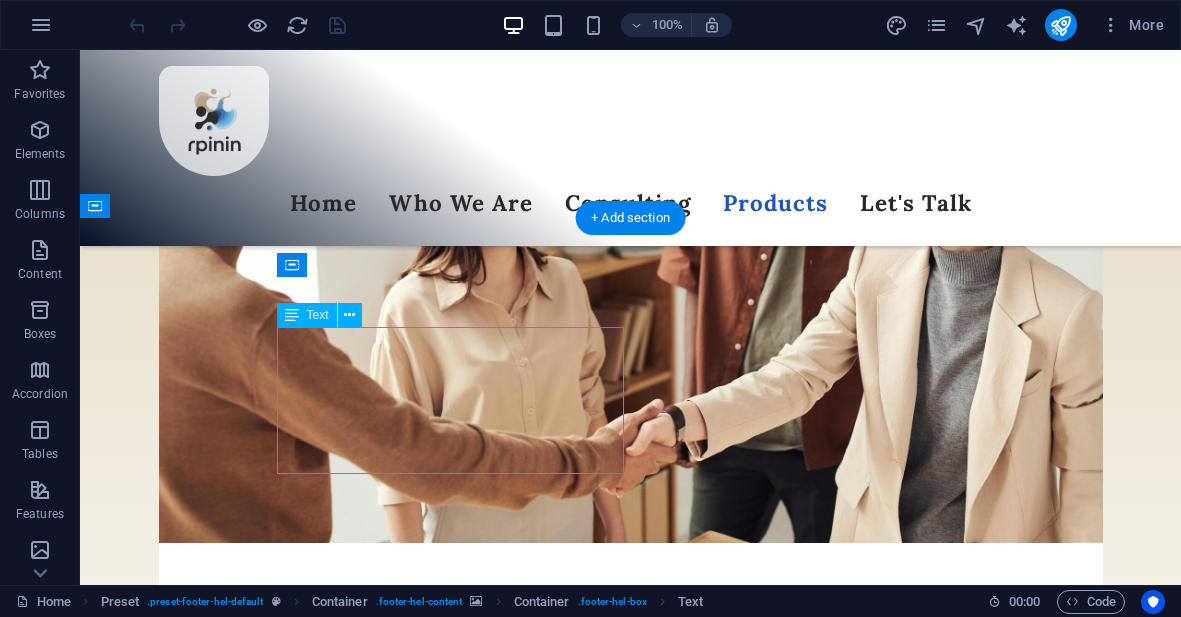 click on "rpinin
[NUMBER] [STREET]   [CITY]   [POSTAL_CODE]
+1-[PHONE]
info@example.com
Legal Notice  |  Privacy" at bounding box center (568, 7090) 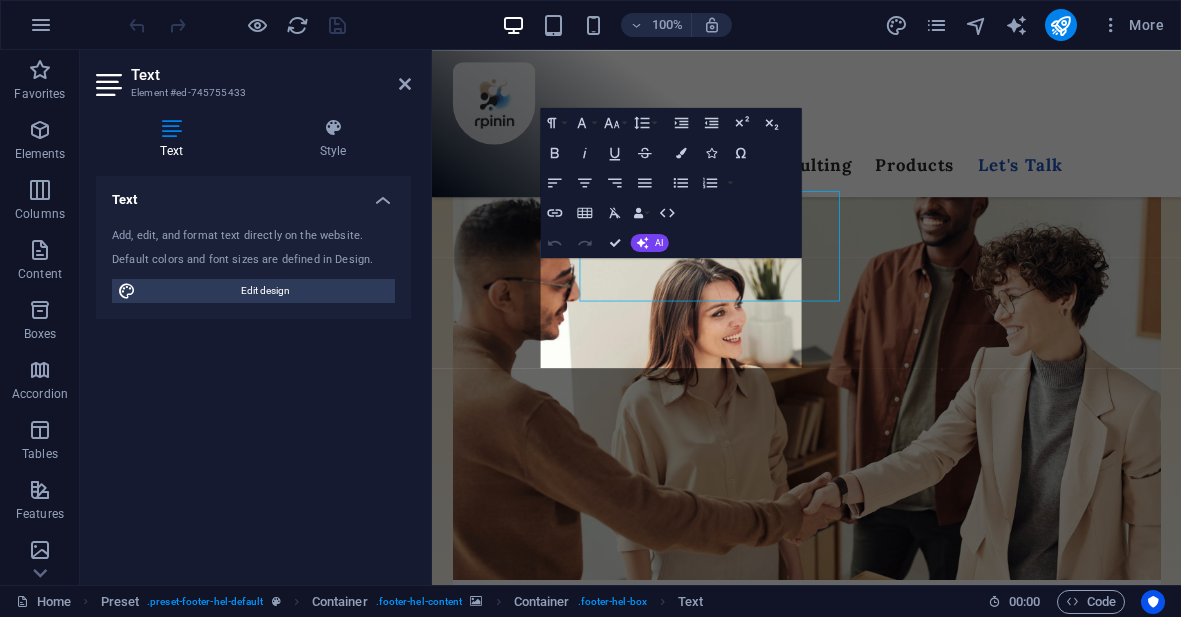 scroll, scrollTop: 6355, scrollLeft: 0, axis: vertical 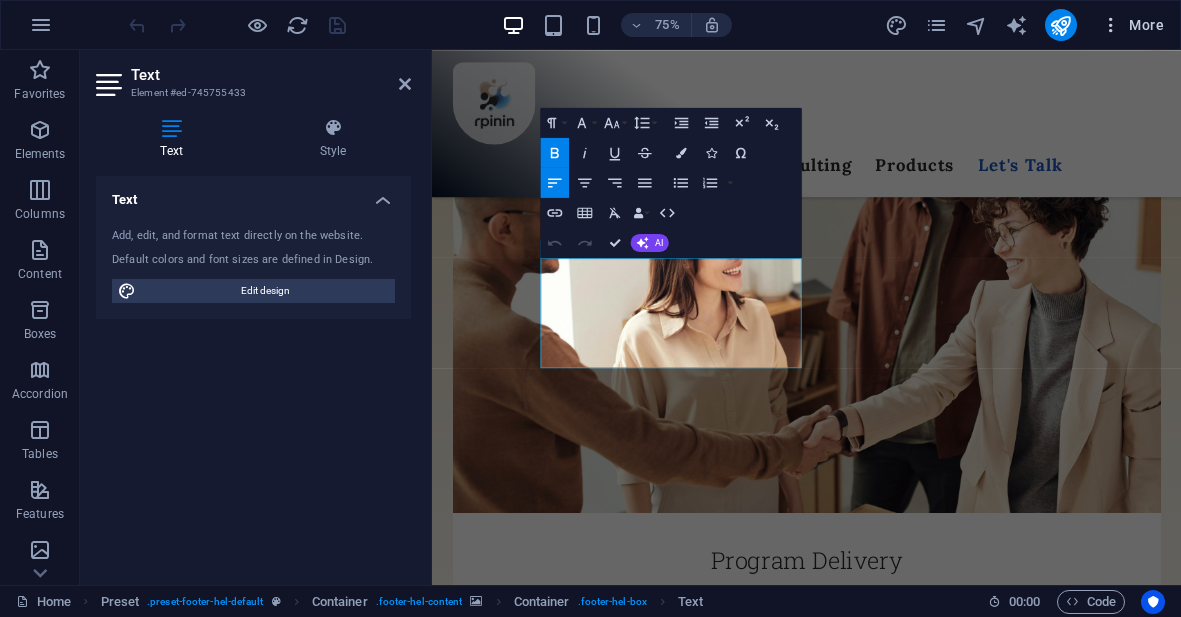 click at bounding box center (1111, 25) 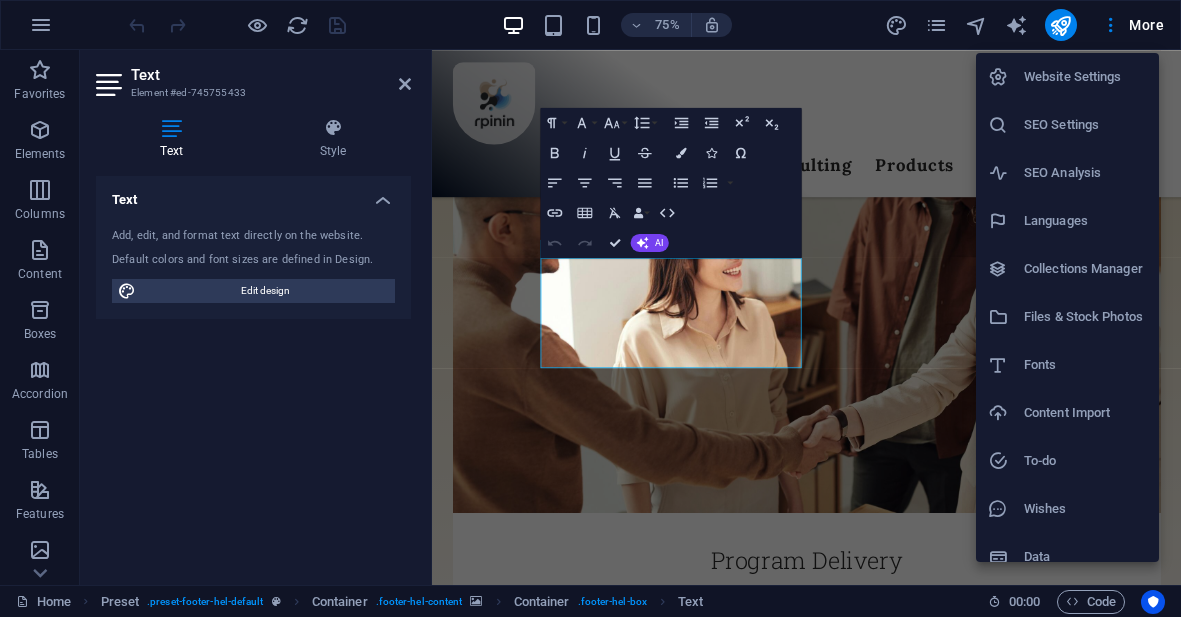 click on "Website Settings" at bounding box center [1085, 77] 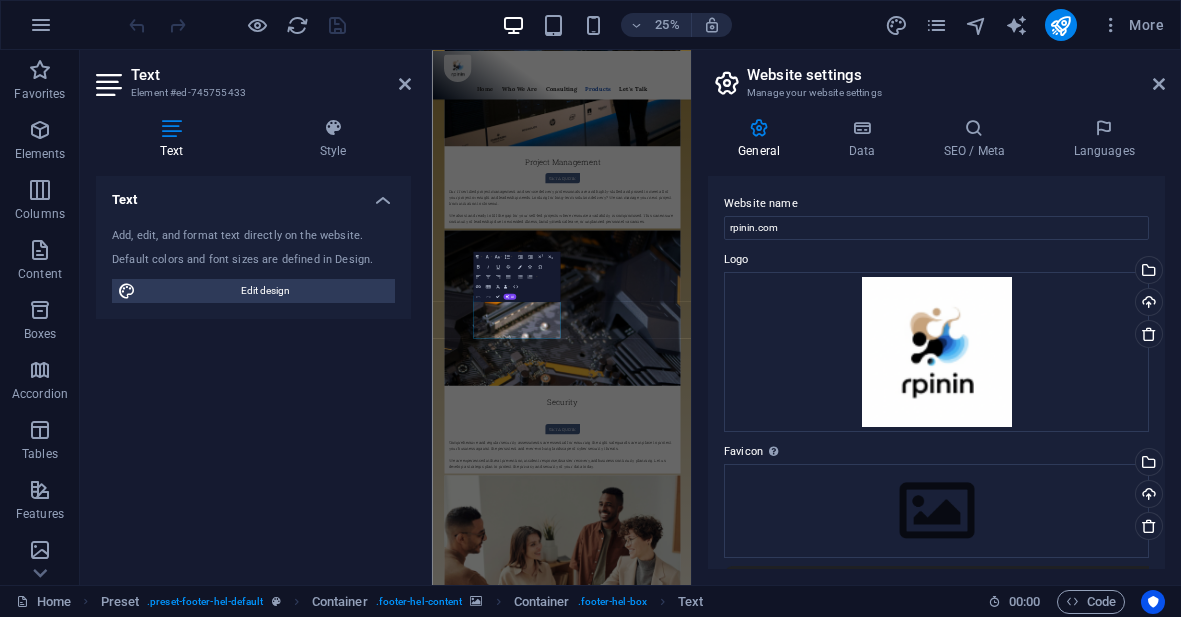 scroll, scrollTop: 6342, scrollLeft: 0, axis: vertical 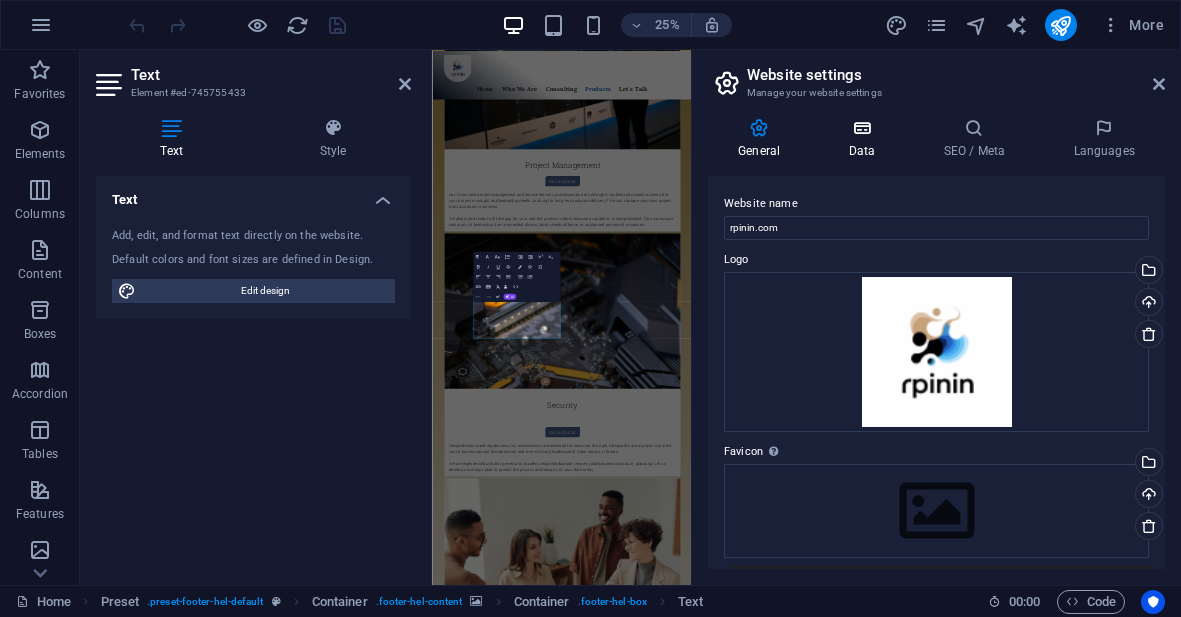 click at bounding box center [861, 128] 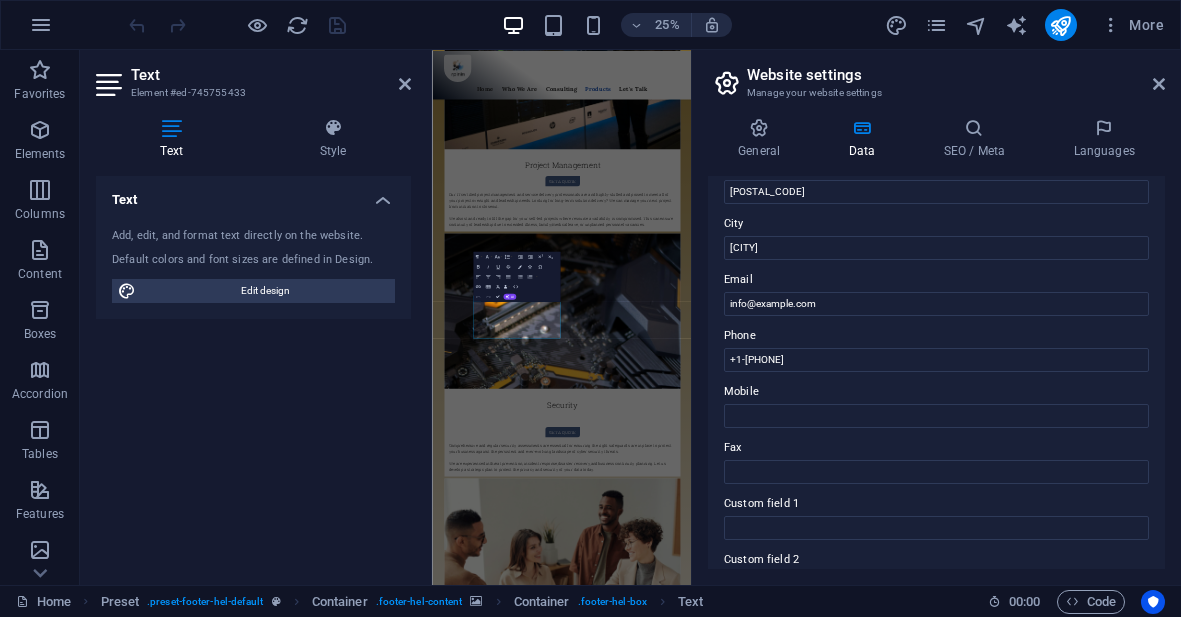 scroll, scrollTop: 298, scrollLeft: 0, axis: vertical 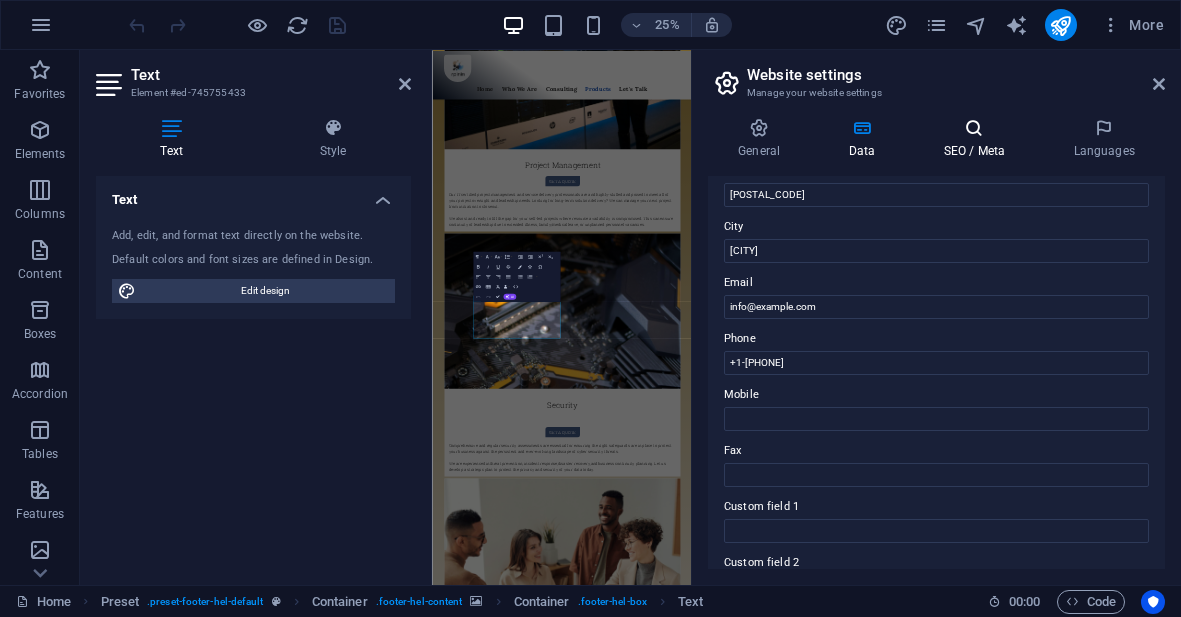 click on "SEO / Meta" at bounding box center (978, 139) 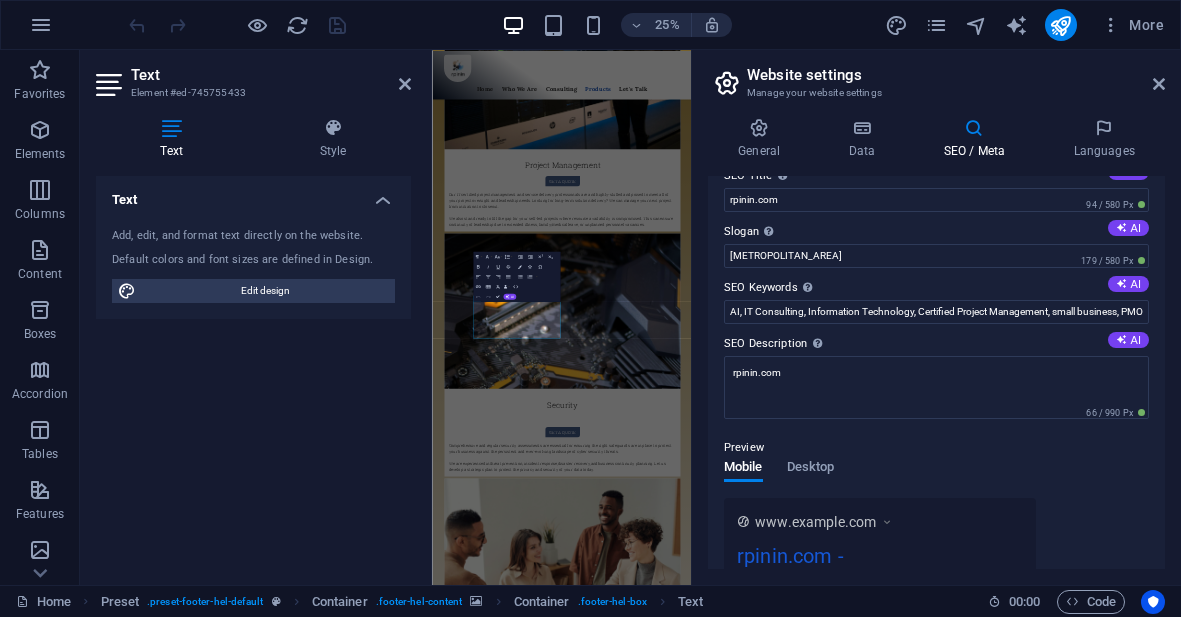 scroll, scrollTop: 0, scrollLeft: 0, axis: both 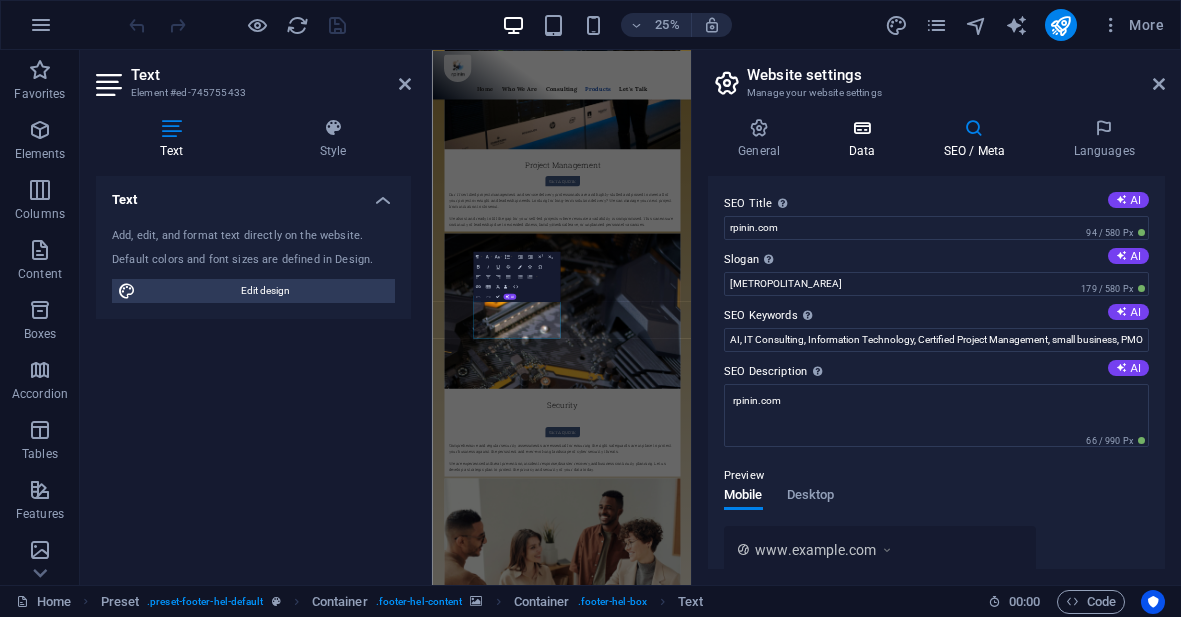 click on "Data" at bounding box center (865, 139) 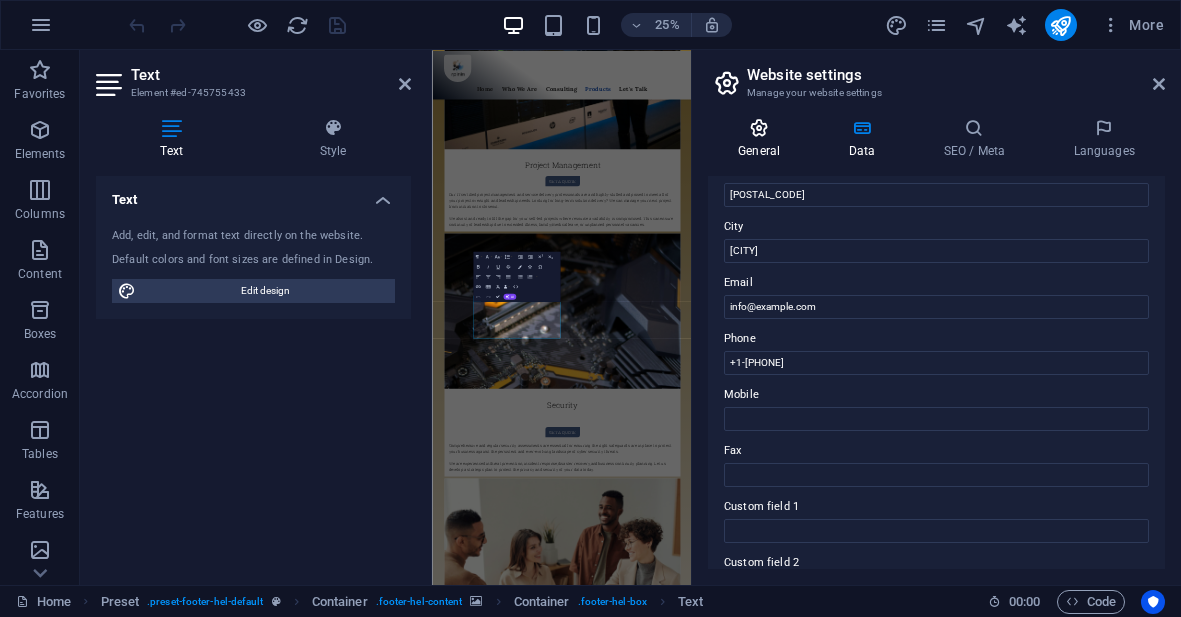 click on "General" at bounding box center [763, 139] 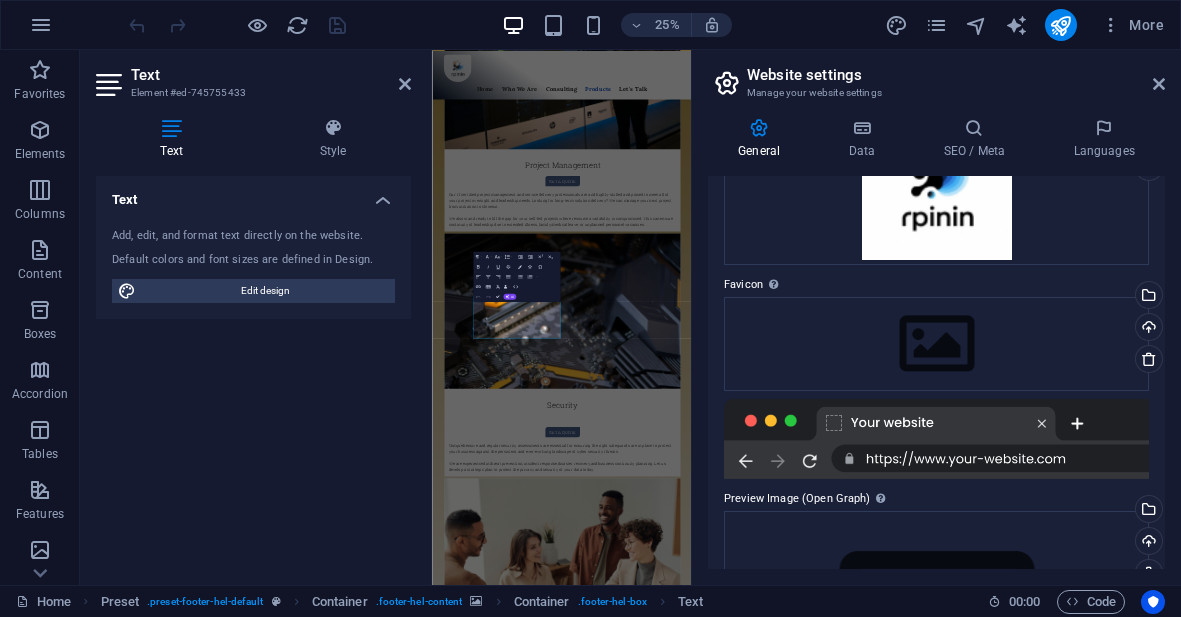 scroll, scrollTop: 143, scrollLeft: 0, axis: vertical 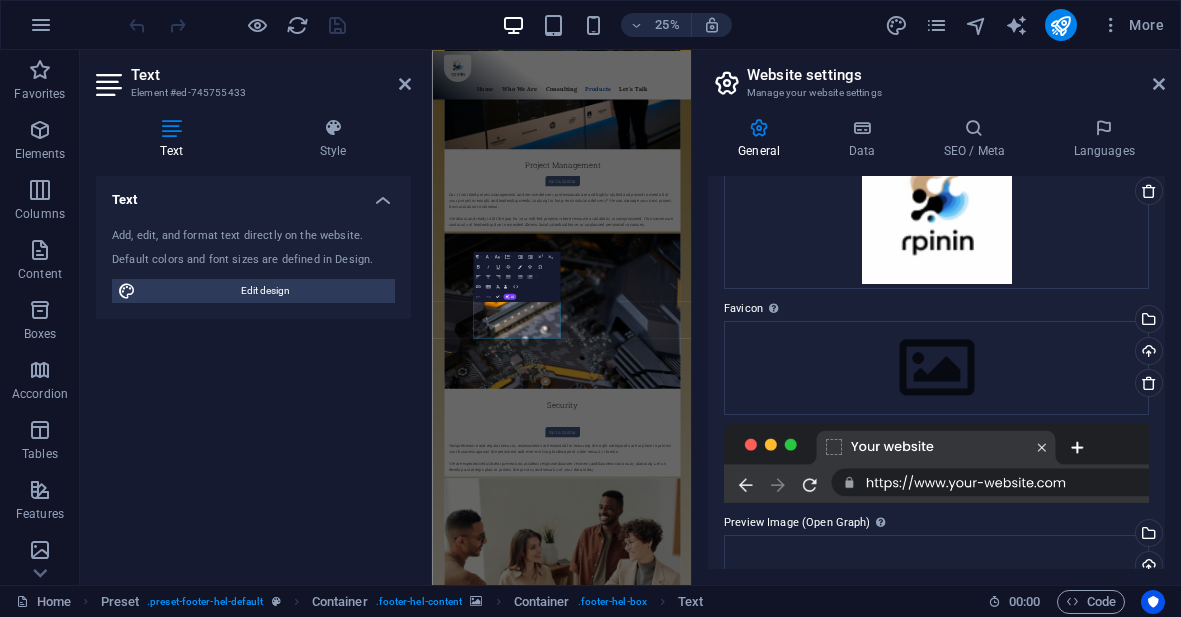 click at bounding box center (861, 128) 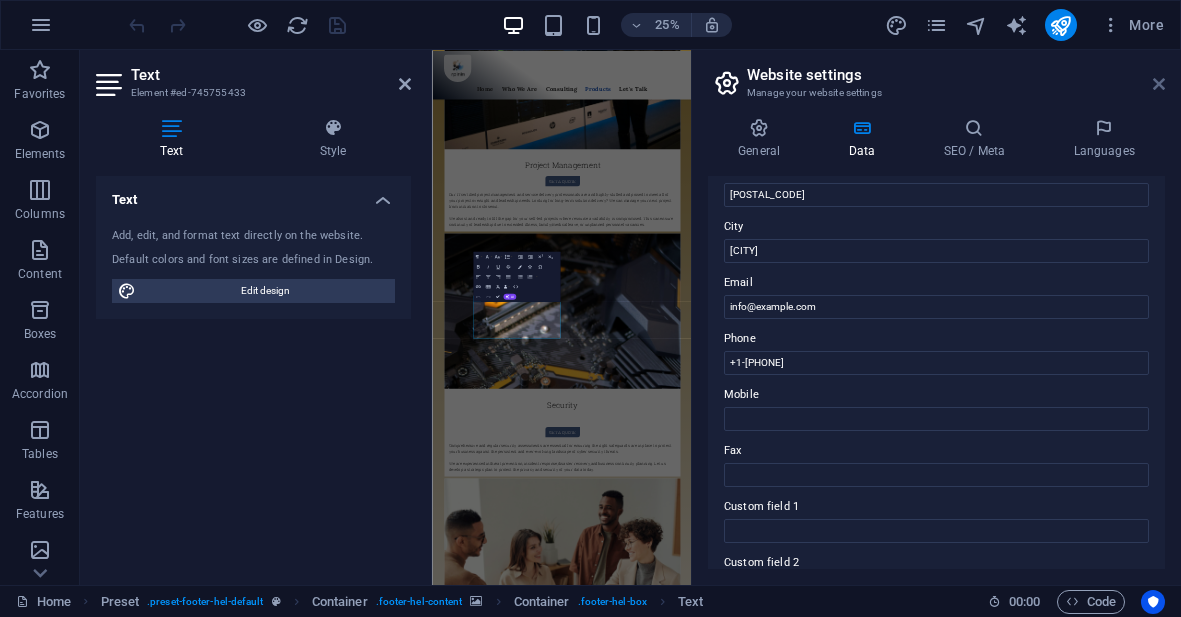click at bounding box center (1159, 84) 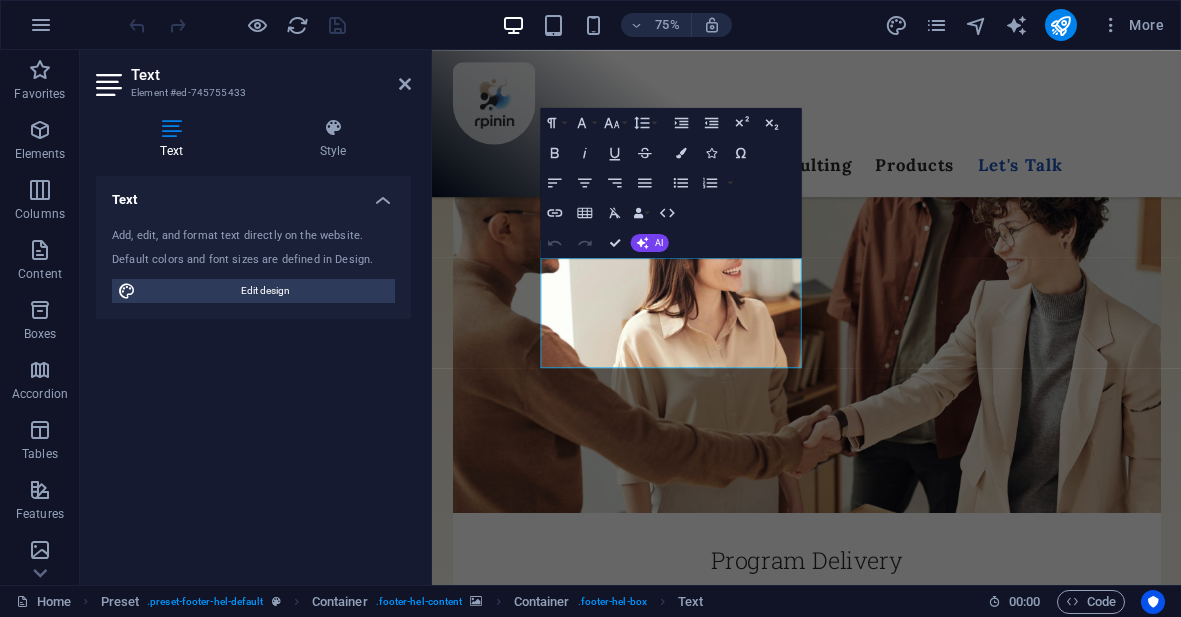 click at bounding box center [931, 6826] 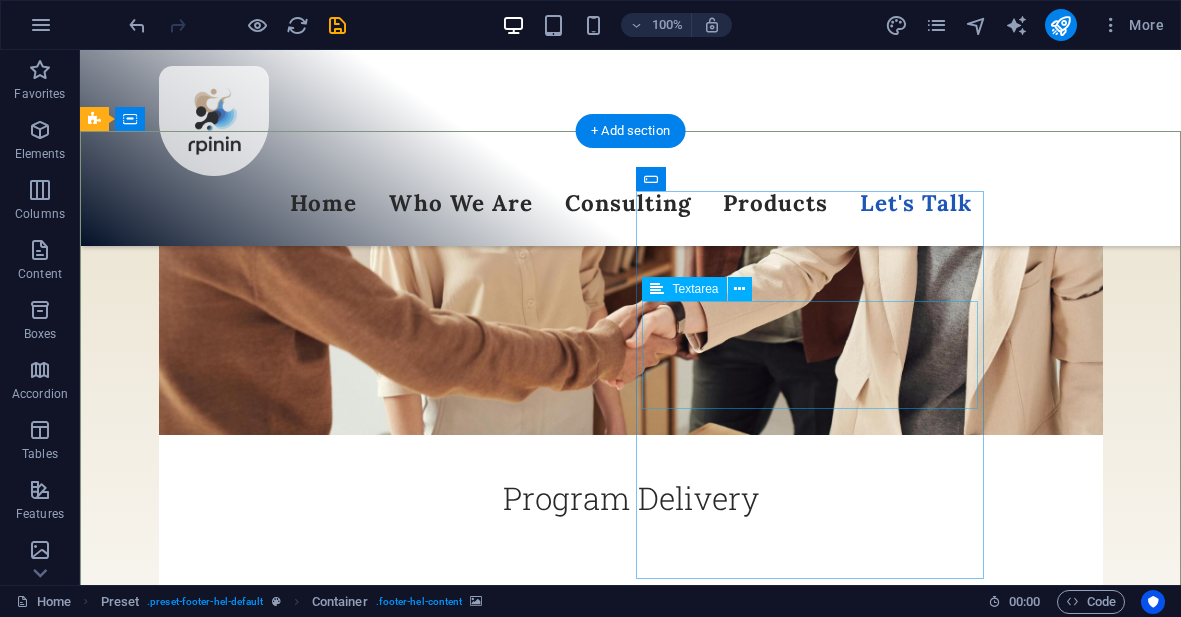 scroll, scrollTop: 6381, scrollLeft: 0, axis: vertical 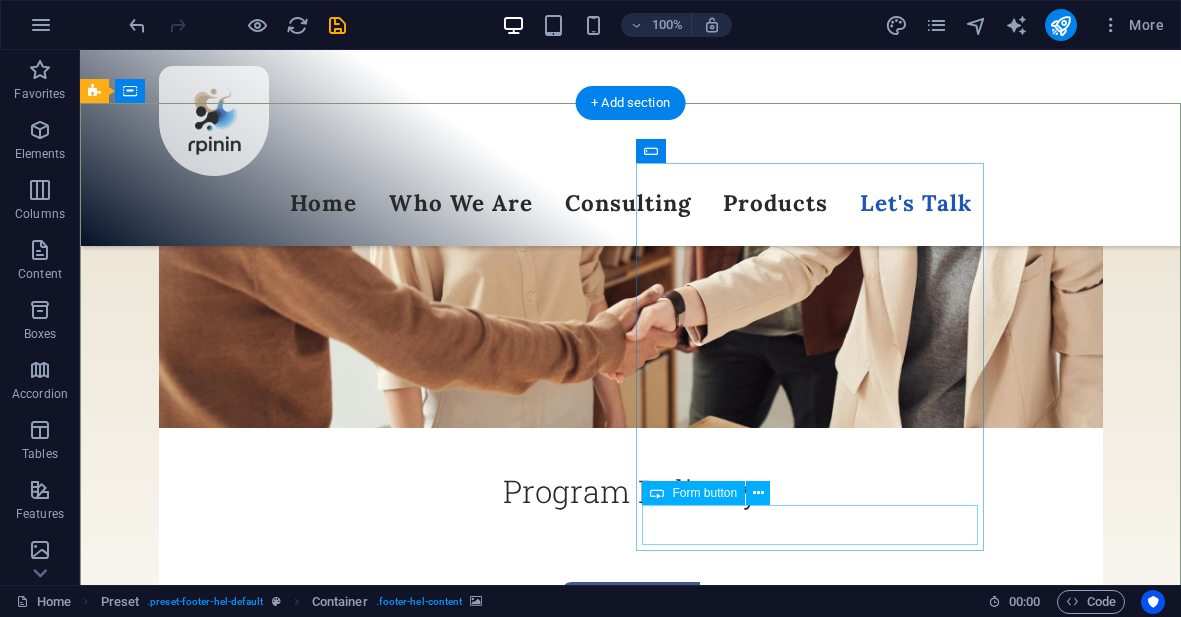 click on "Submit" 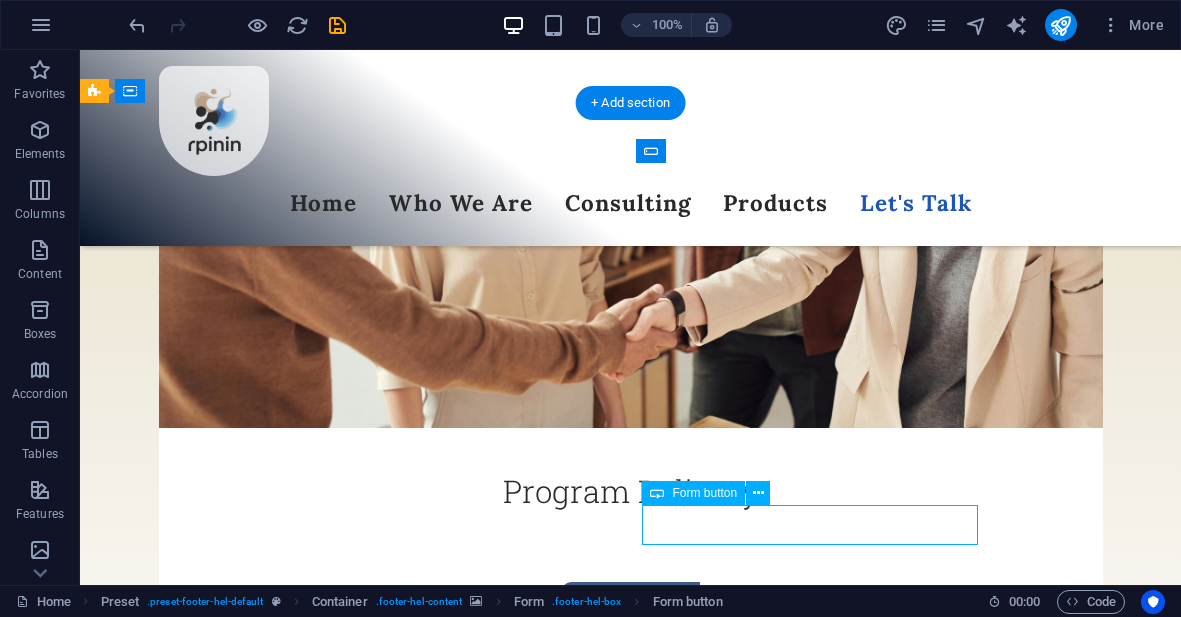 click on "Submit" 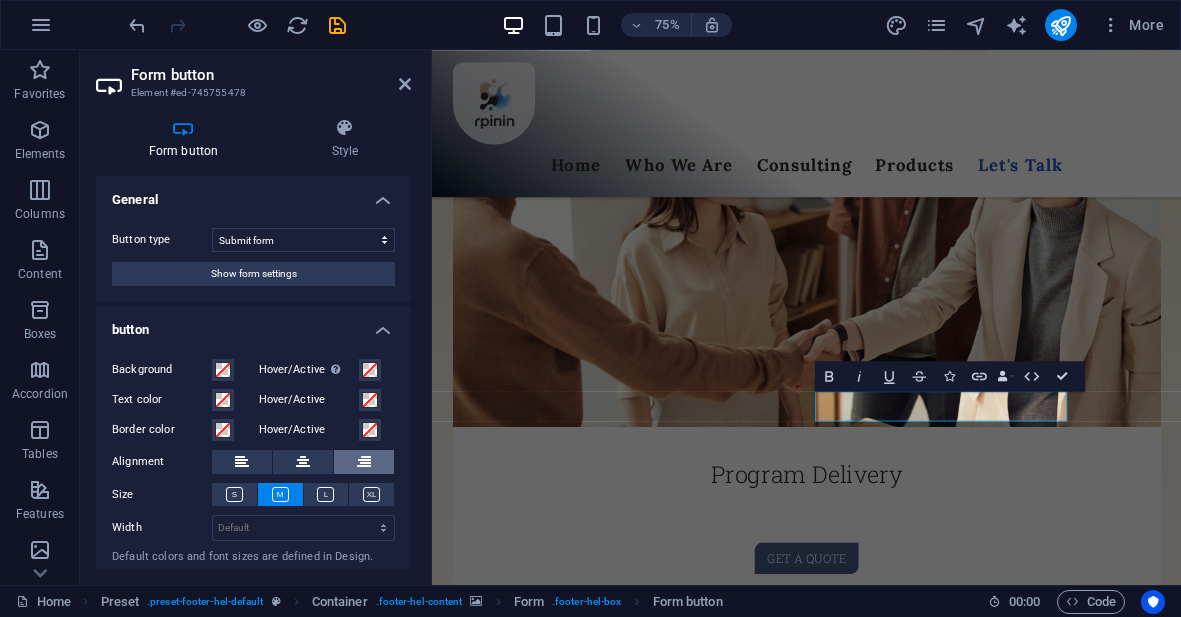 scroll, scrollTop: 44, scrollLeft: 0, axis: vertical 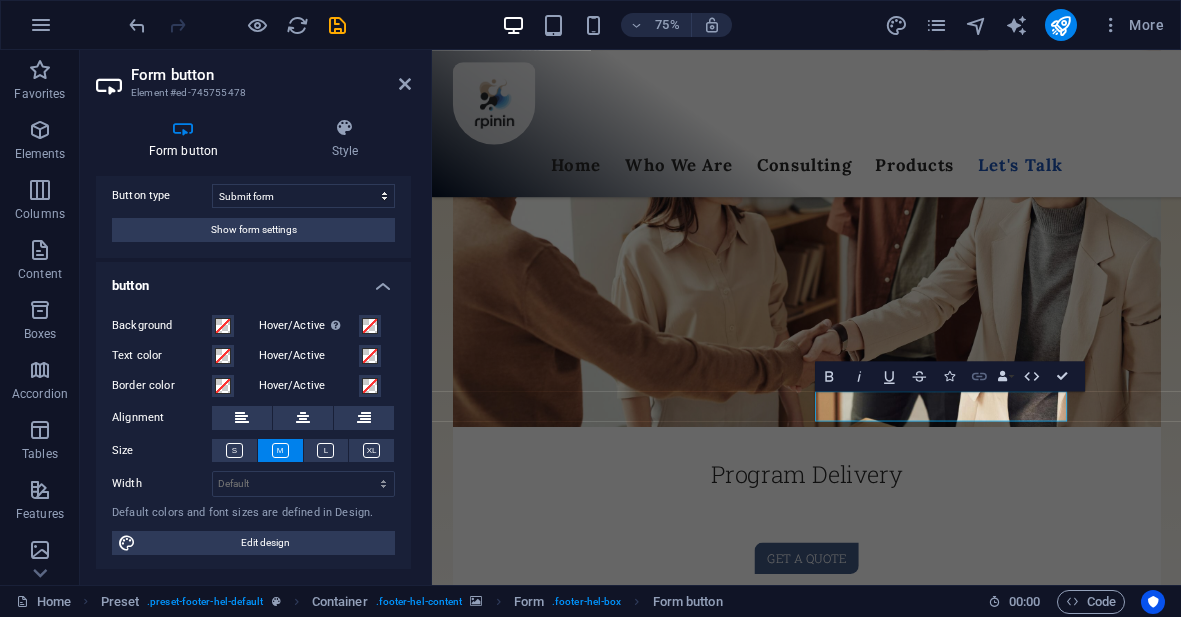 click 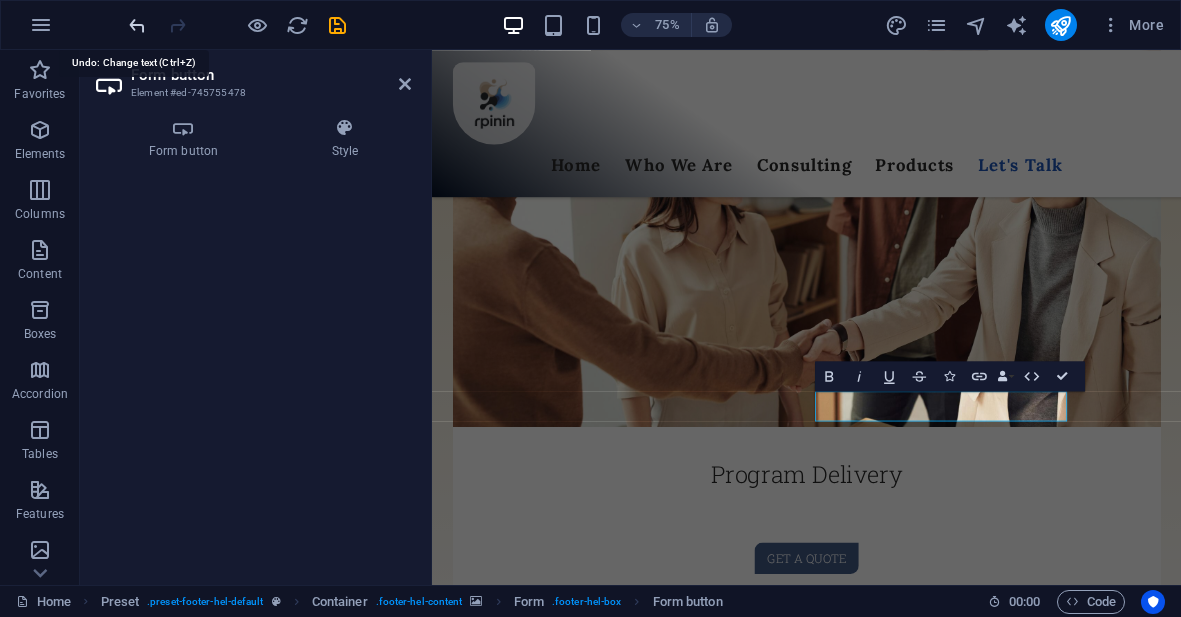 click at bounding box center (137, 25) 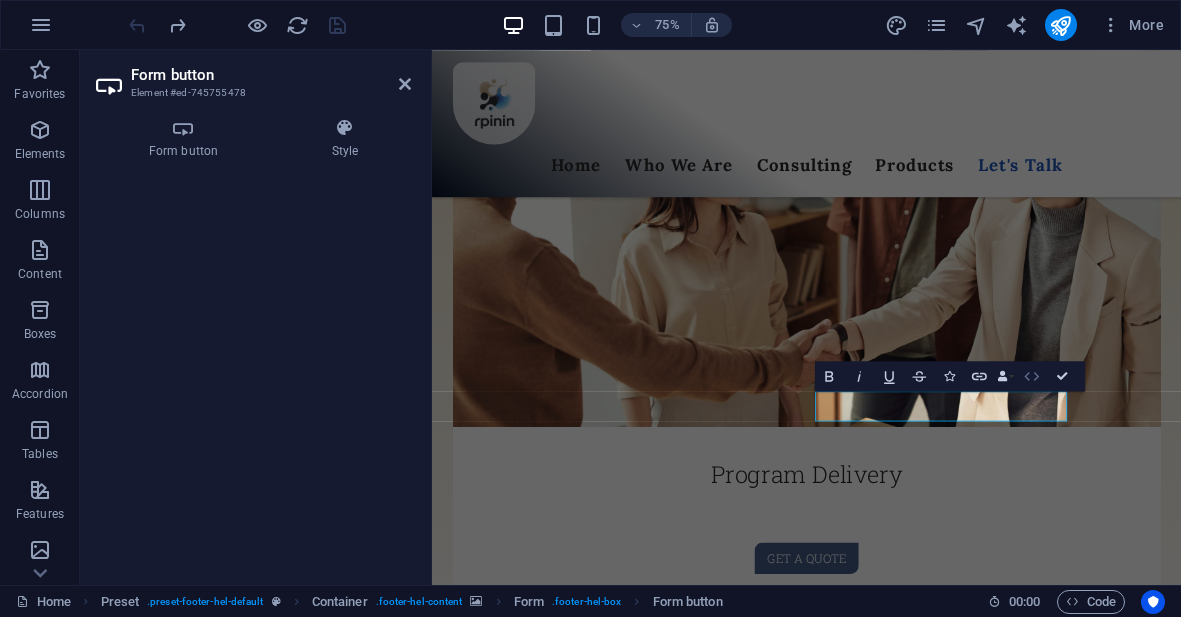 click 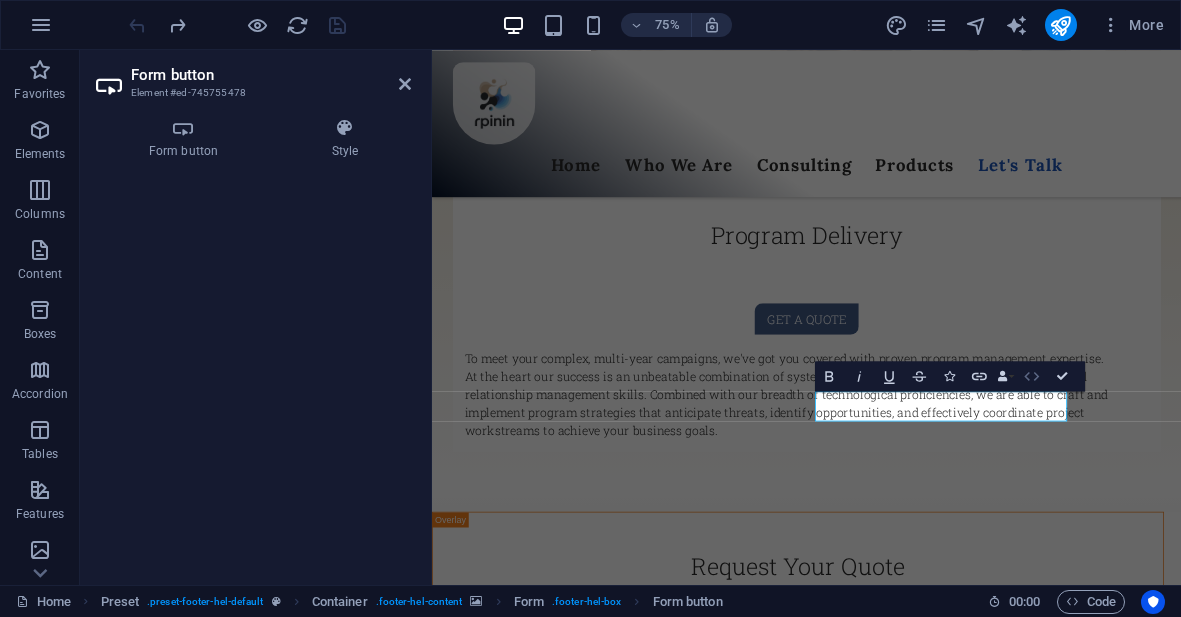 scroll, scrollTop: 6588, scrollLeft: 0, axis: vertical 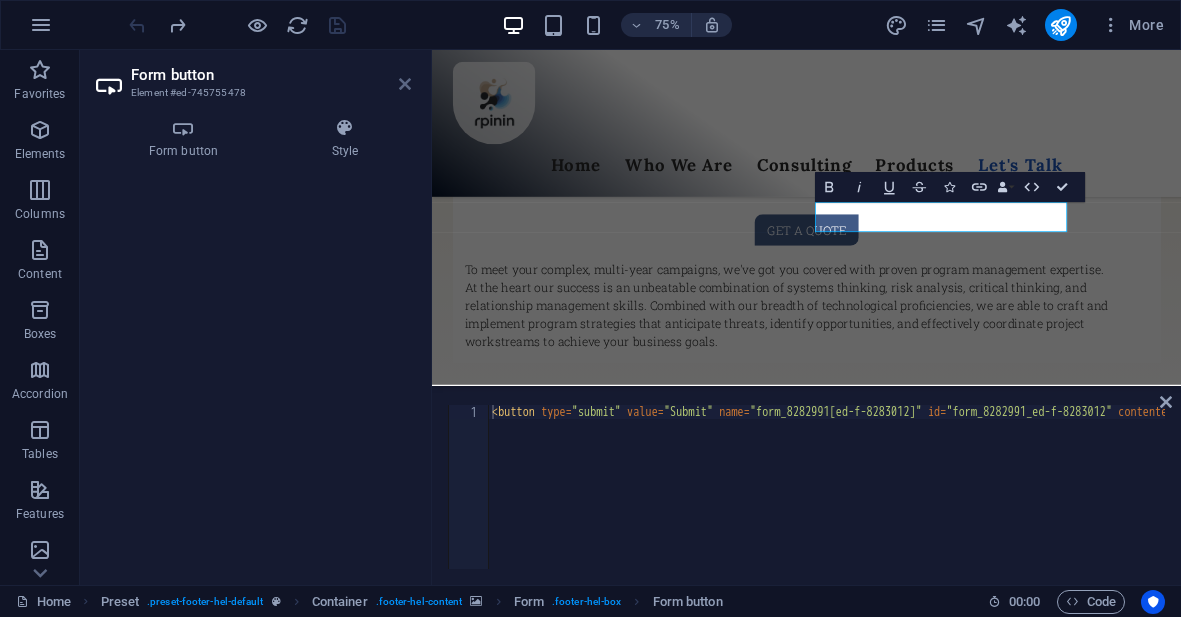 click at bounding box center [405, 84] 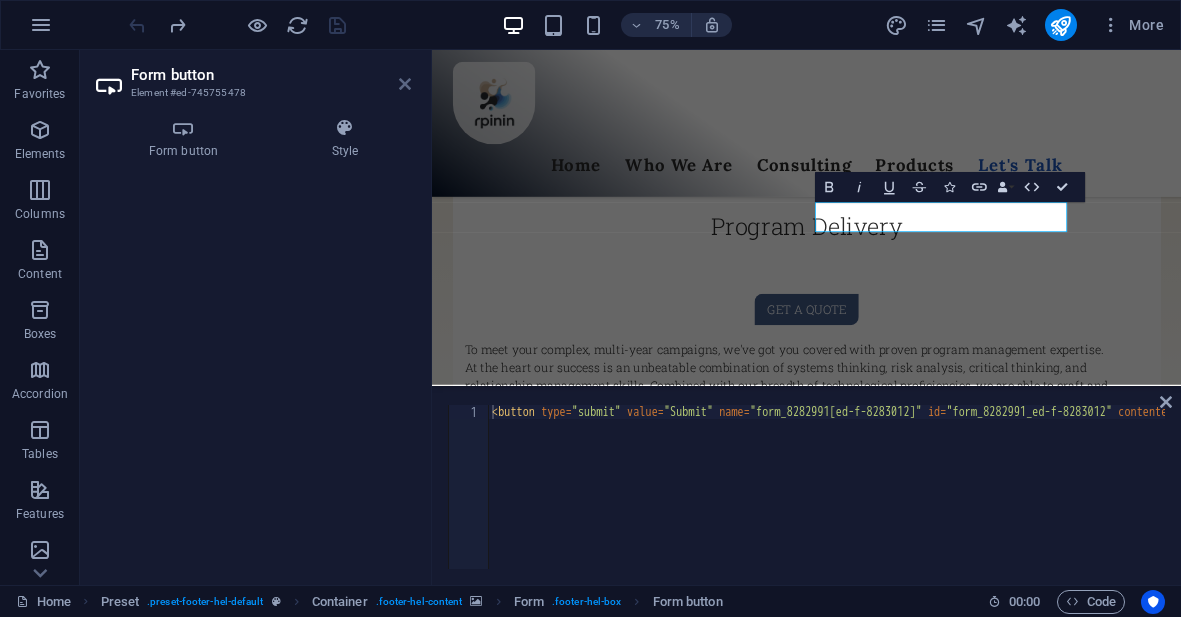scroll, scrollTop: 6632, scrollLeft: 0, axis: vertical 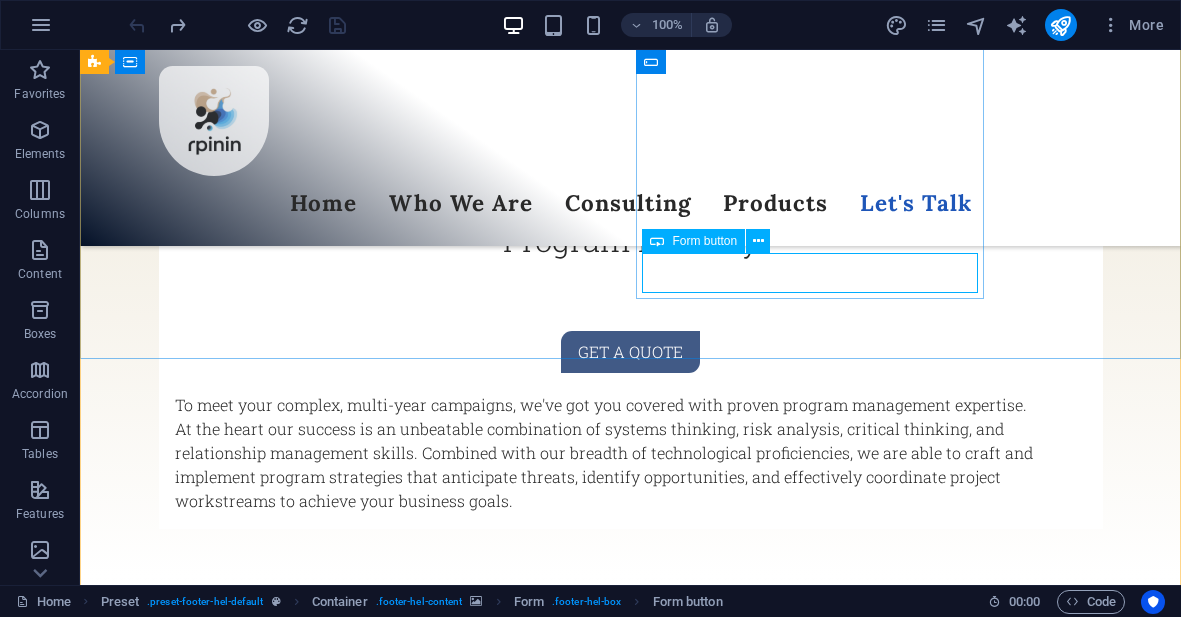 click on "Submit" 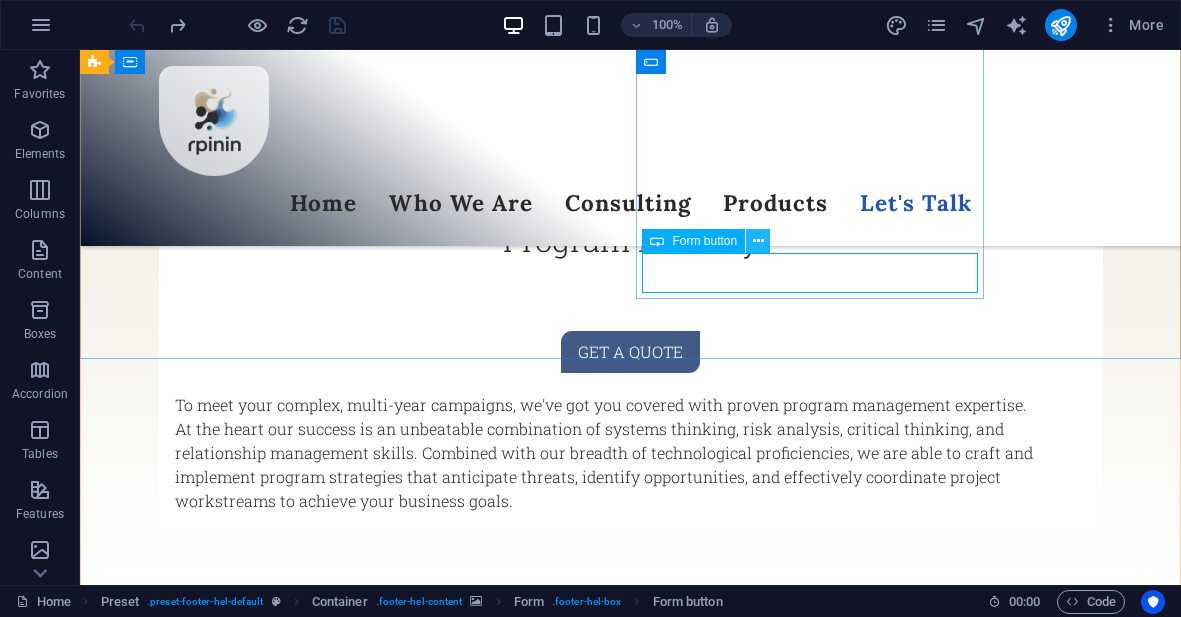 click at bounding box center [758, 241] 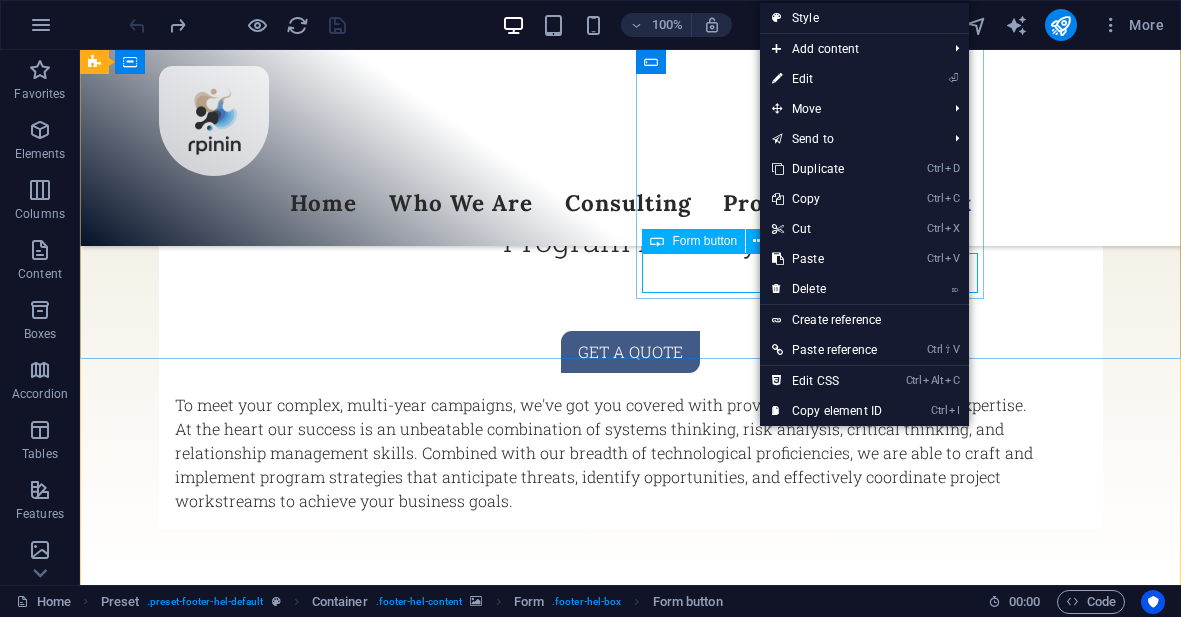 click on "Form button" at bounding box center (693, 241) 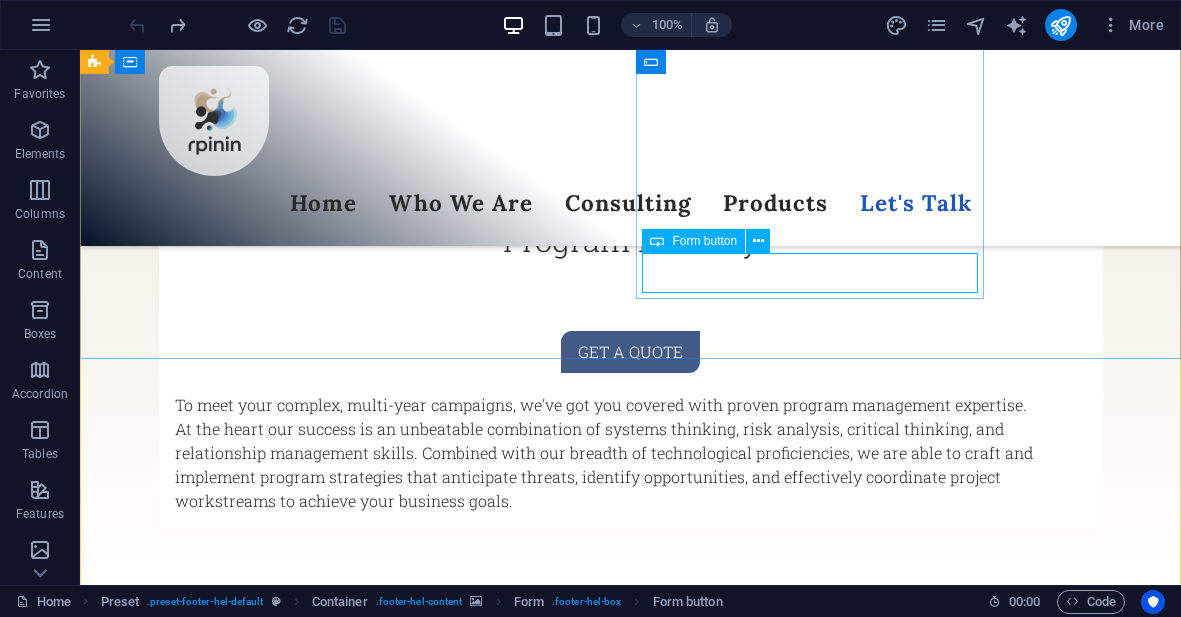 click on "Form button" at bounding box center [704, 241] 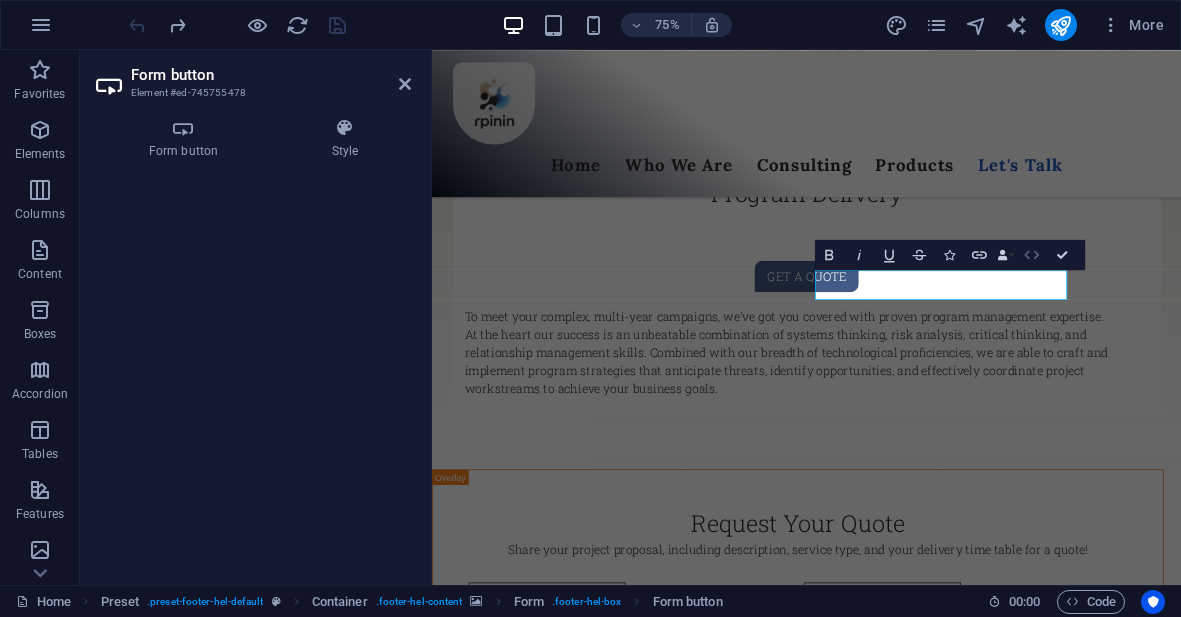 click 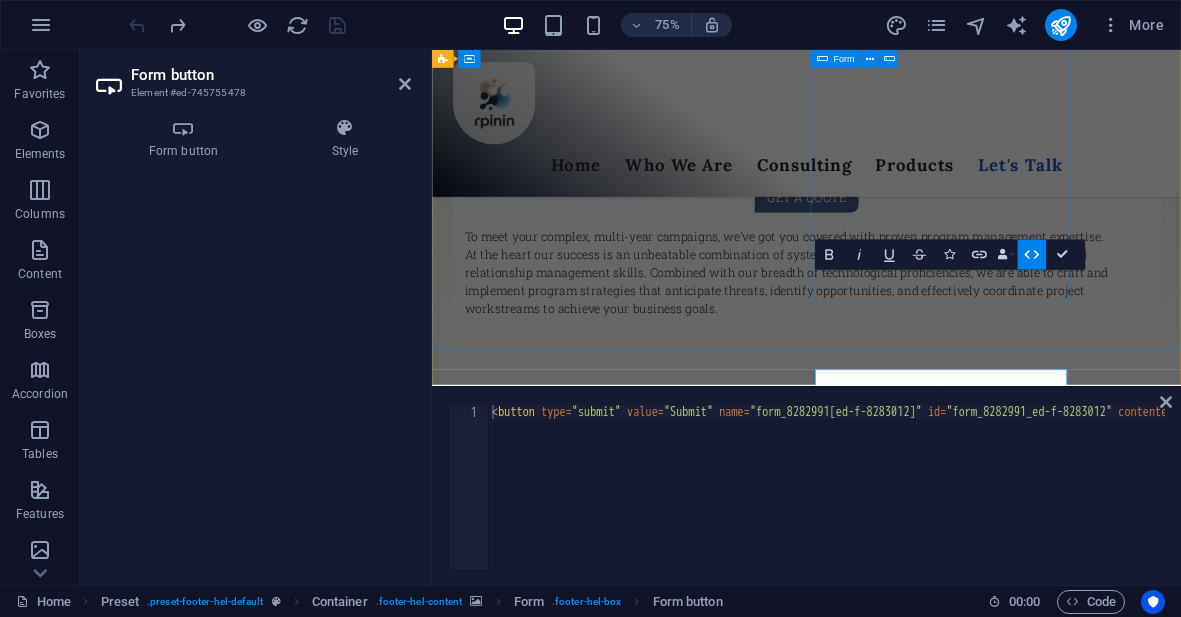 scroll, scrollTop: 6499, scrollLeft: 0, axis: vertical 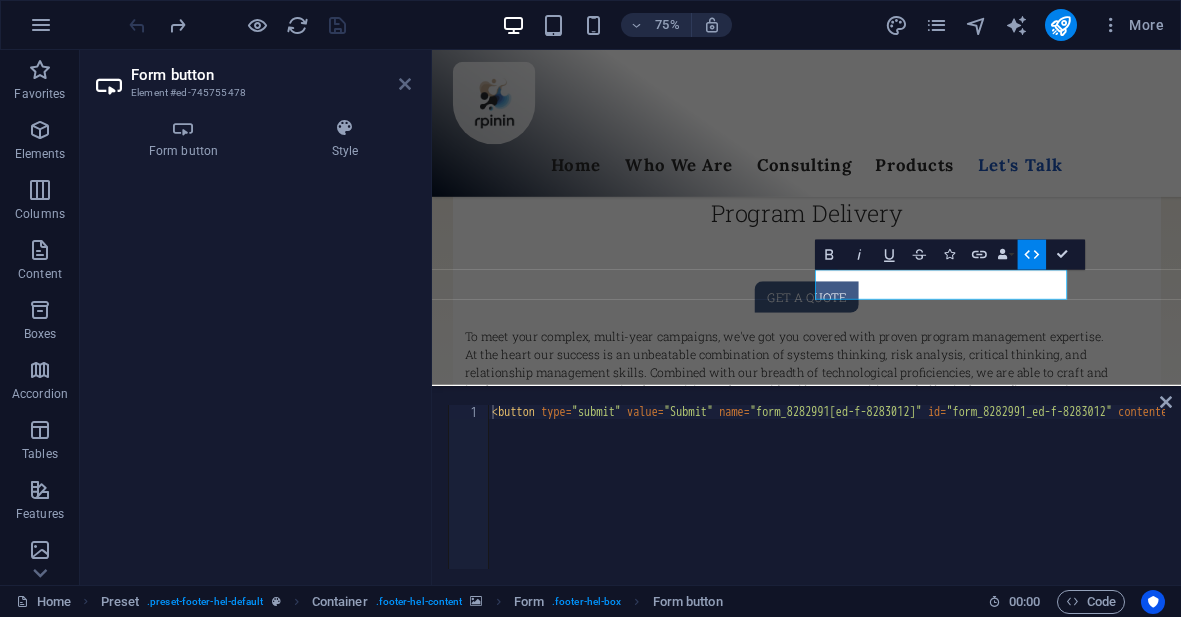 click at bounding box center [405, 84] 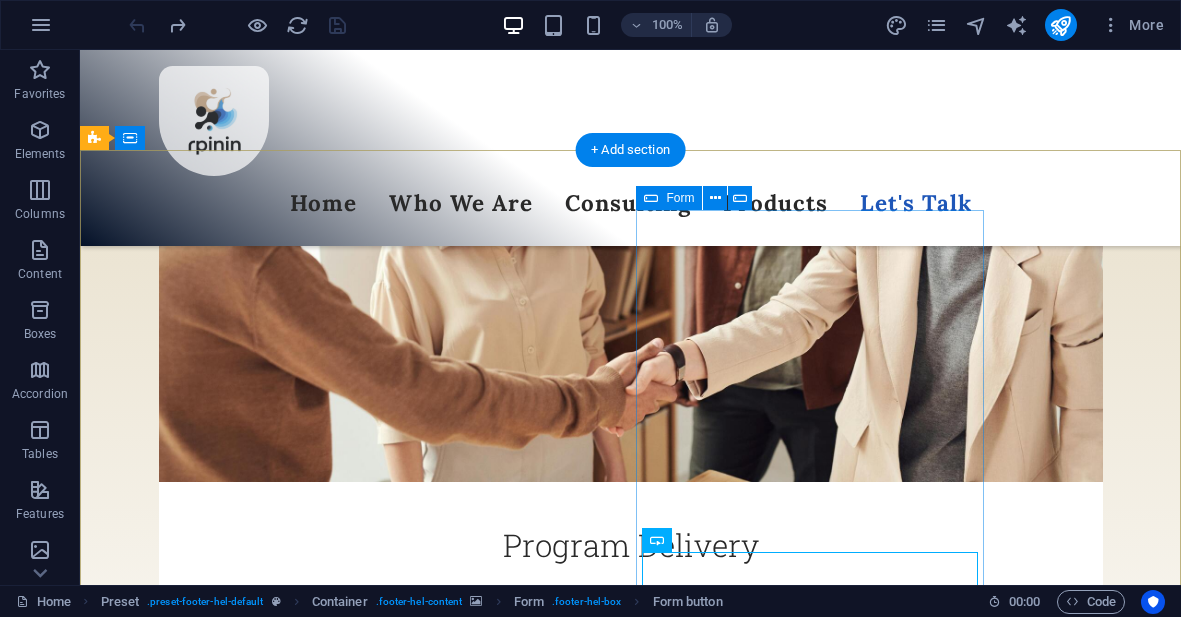 scroll, scrollTop: 6322, scrollLeft: 0, axis: vertical 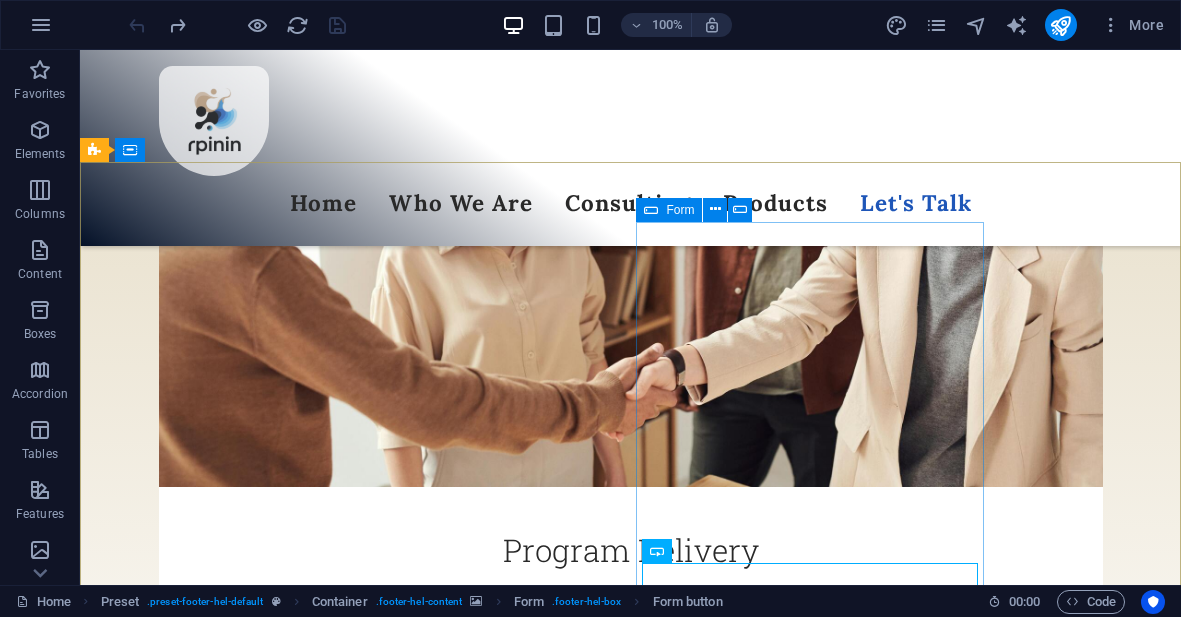 click on "Form" at bounding box center [680, 210] 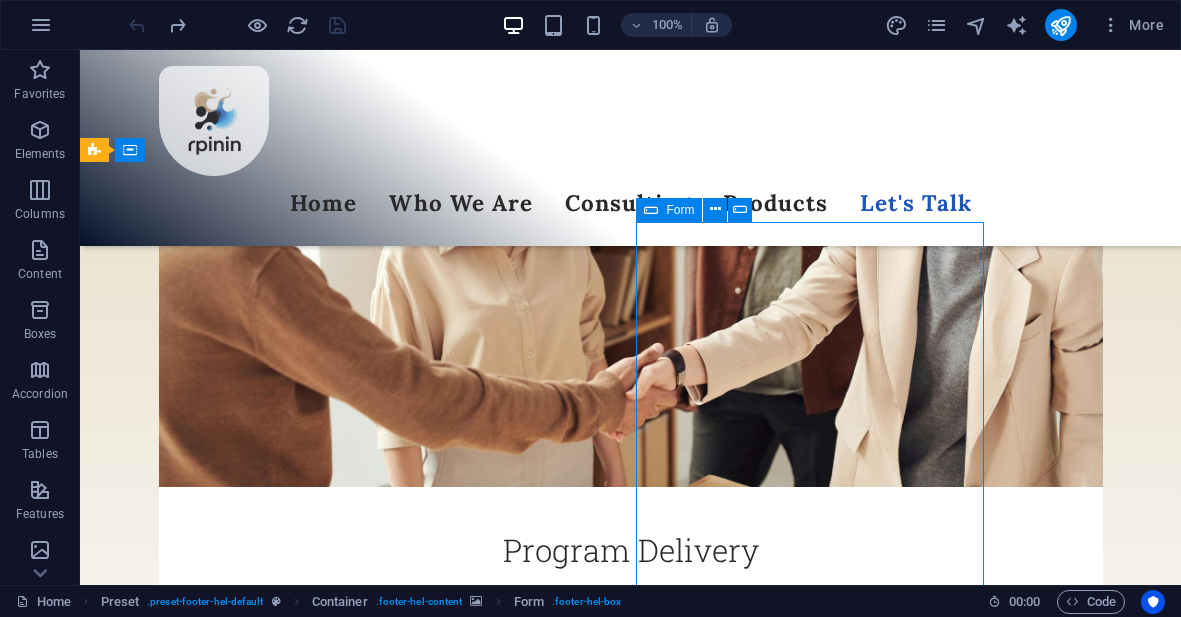 click on "Form" at bounding box center (680, 210) 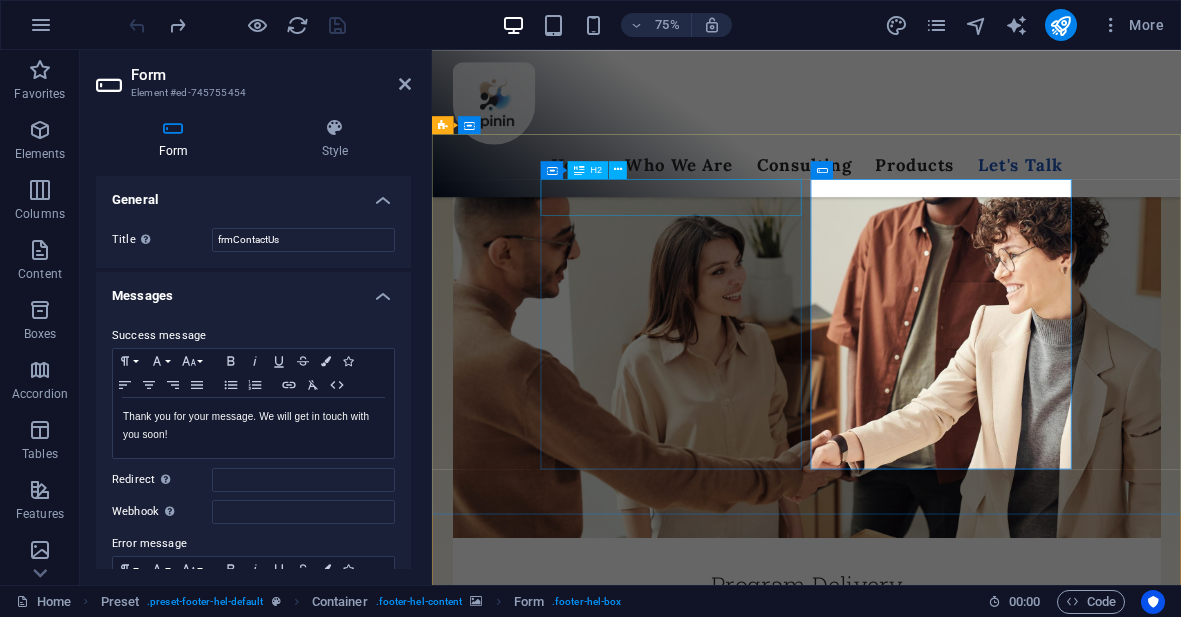 scroll, scrollTop: 6411, scrollLeft: 0, axis: vertical 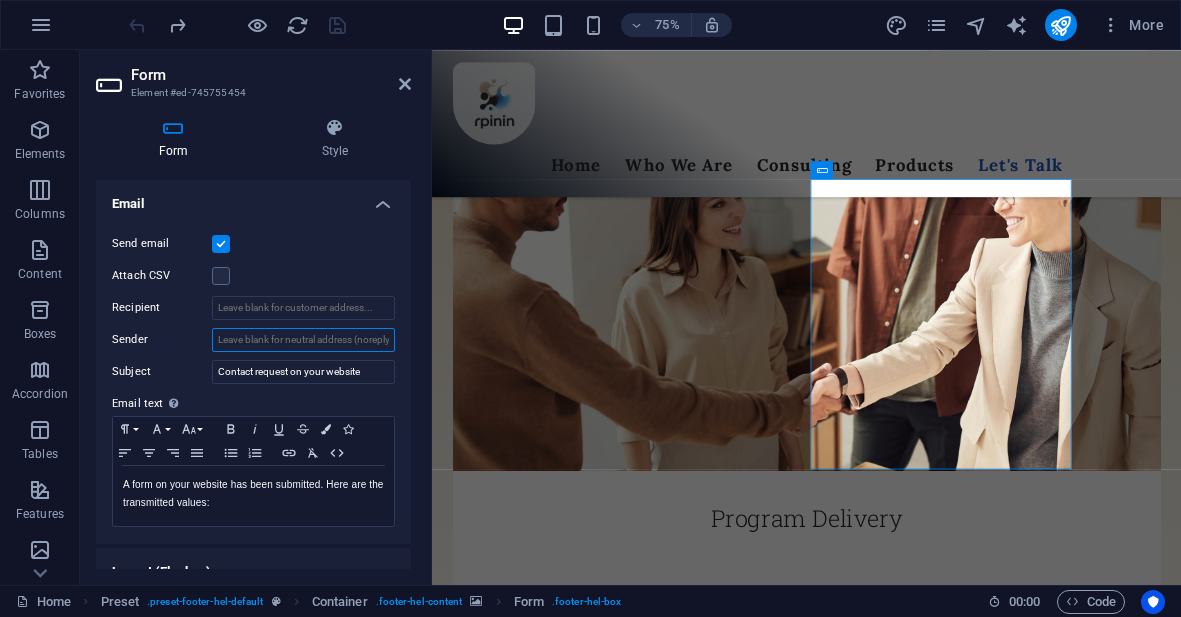 click on "Sender" at bounding box center [303, 340] 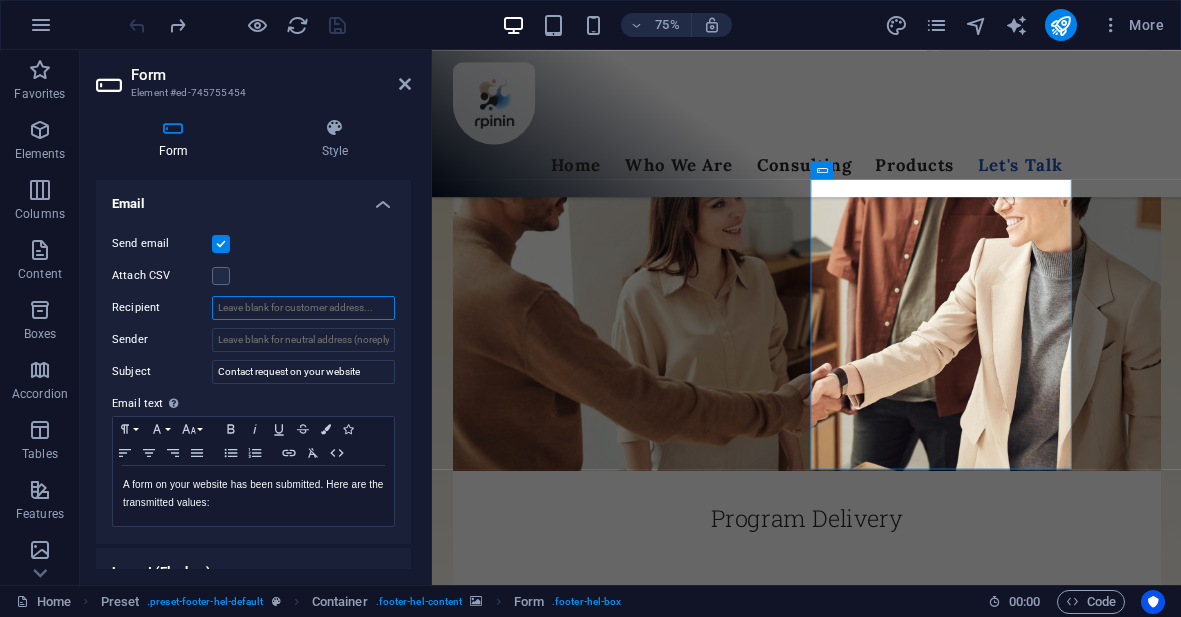 click on "Recipient" at bounding box center (303, 308) 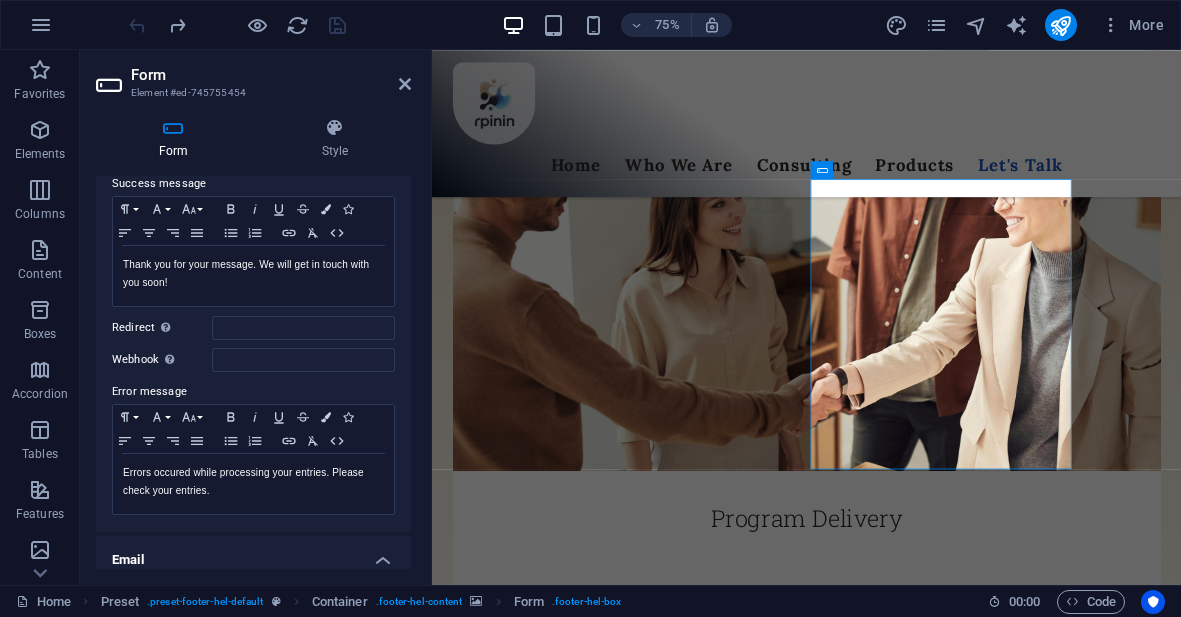 scroll, scrollTop: 142, scrollLeft: 0, axis: vertical 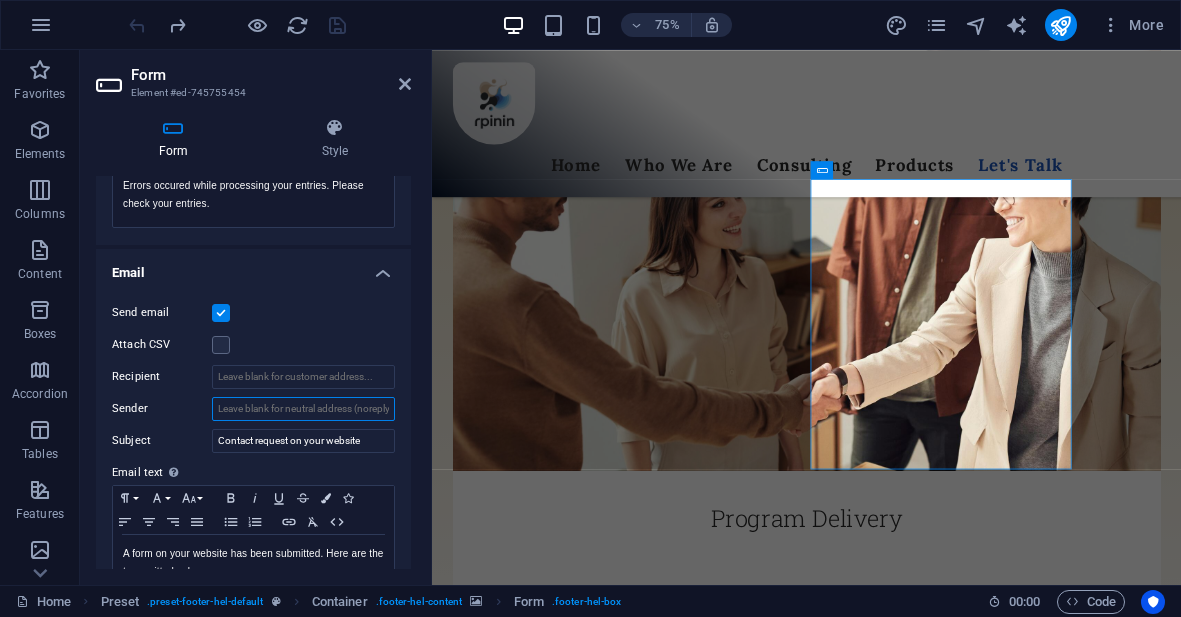 click on "Sender" at bounding box center (303, 409) 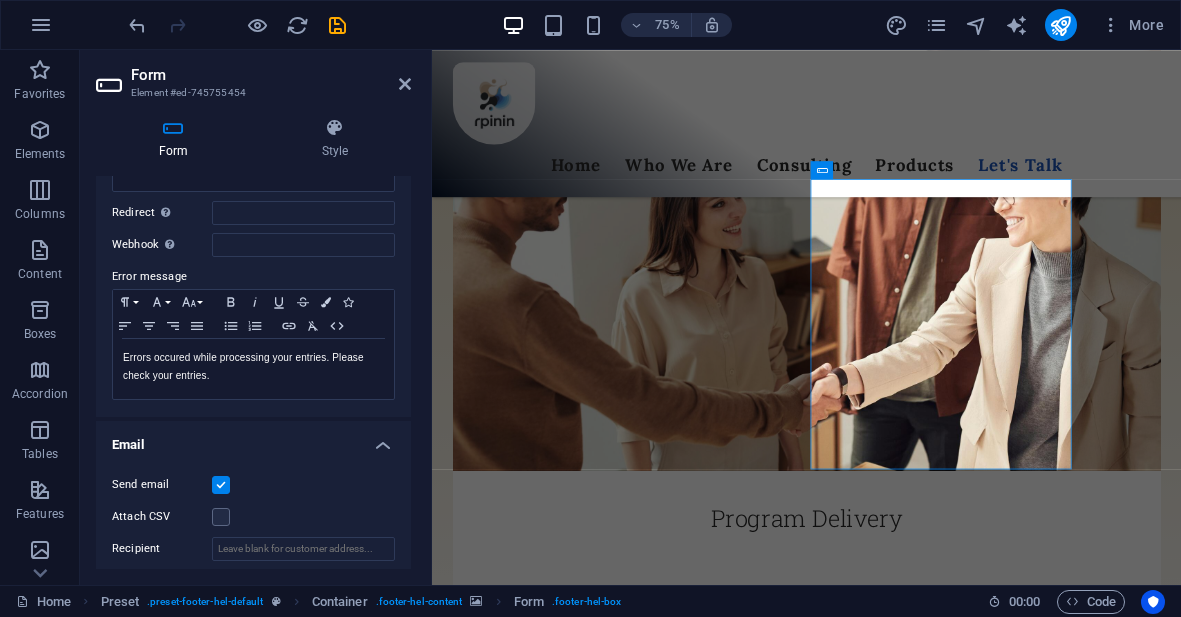 scroll, scrollTop: 265, scrollLeft: 0, axis: vertical 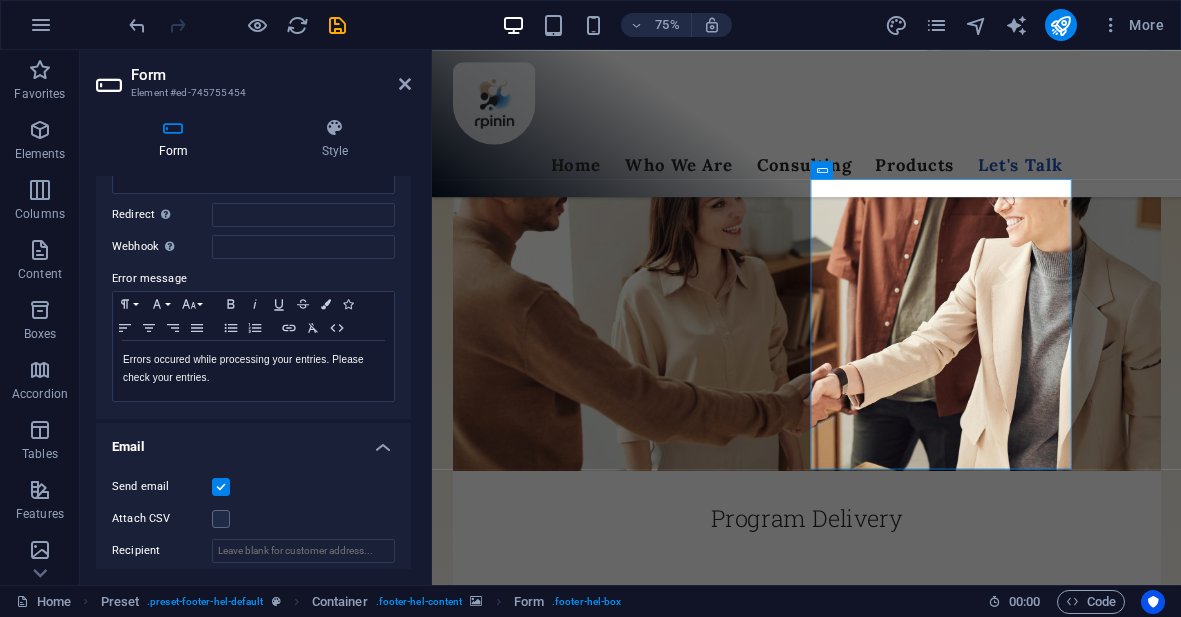 click on "Form Style General Title Define a name for the form. frmContactUs Messages Success message Paragraph Format Normal Heading 1 Heading 2 Heading 3 Heading 4 Heading 5 Heading 6 Code Font Family Arial Georgia Impact Tahoma Times New Roman Verdana Lora Open Sans Quicksand Roboto Slab Font Size 8 9 10 11 12 14 18 24 30 36 48 60 72 96 Bold Italic Underline Strikethrough Colors Icons Align Left Align Center Align Right Align Justify Unordered List Ordered List Insert Link Clear Formatting HTML Thank you for your message. We will get in touch with you soon! Shown after form was submitted successfully... Redirect Define a redirect target upon successful form submission; for example, a success page. Webhook A webhook is a push notification from this form to another server. Every time someone submits this form, the data will be pushed to your server.  Error message Paragraph Format Normal Heading 1 Heading 2 Heading 3 Heading 4 Heading 5 Heading 6 Code Font Family Arial Georgia Impact Tahoma Times New Roman Verdana Lora" at bounding box center [253, 343] 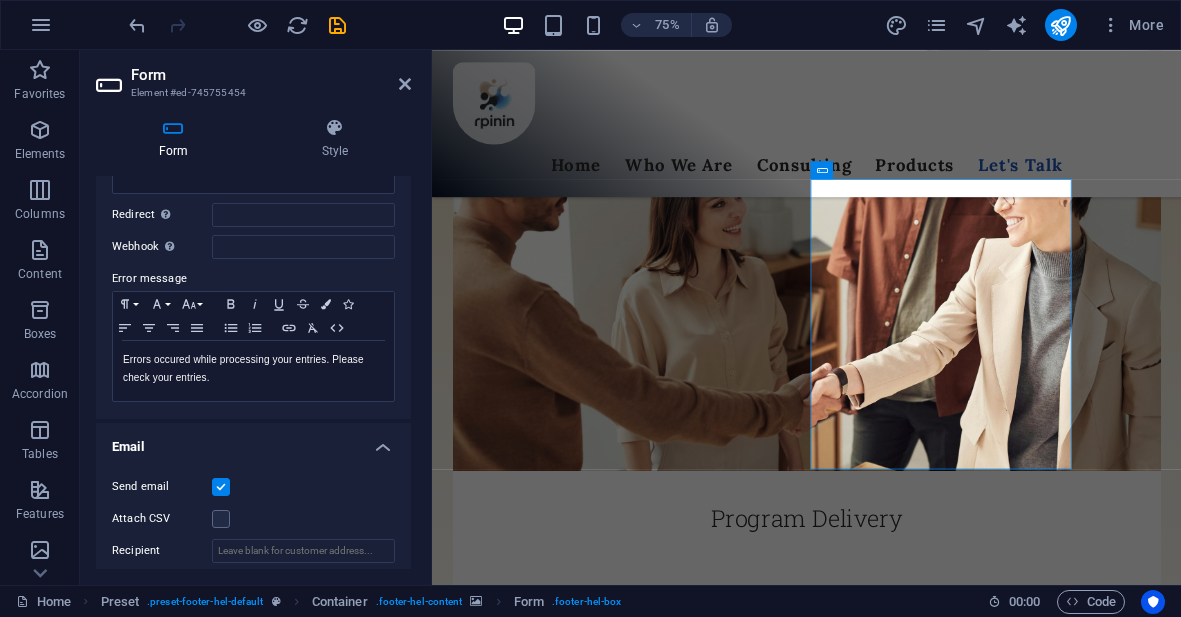 click on "Form Style General Title Define a name for the form. frmContactUs Messages Success message Paragraph Format Normal Heading 1 Heading 2 Heading 3 Heading 4 Heading 5 Heading 6 Code Font Family Arial Georgia Impact Tahoma Times New Roman Verdana Lora Open Sans Quicksand Roboto Slab Font Size 8 9 10 11 12 14 18 24 30 36 48 60 72 96 Bold Italic Underline Strikethrough Colors Icons Align Left Align Center Align Right Align Justify Unordered List Ordered List Insert Link Clear Formatting HTML Thank you for your message. We will get in touch with you soon! Shown after form was submitted successfully... Redirect Define a redirect target upon successful form submission; for example, a success page. Webhook A webhook is a push notification from this form to another server. Every time someone submits this form, the data will be pushed to your server.  Error message Paragraph Format Normal Heading 1 Heading 2 Heading 3 Heading 4 Heading 5 Heading 6 Code Font Family Arial Georgia Impact Tahoma Times New Roman Verdana Lora" at bounding box center (253, 343) 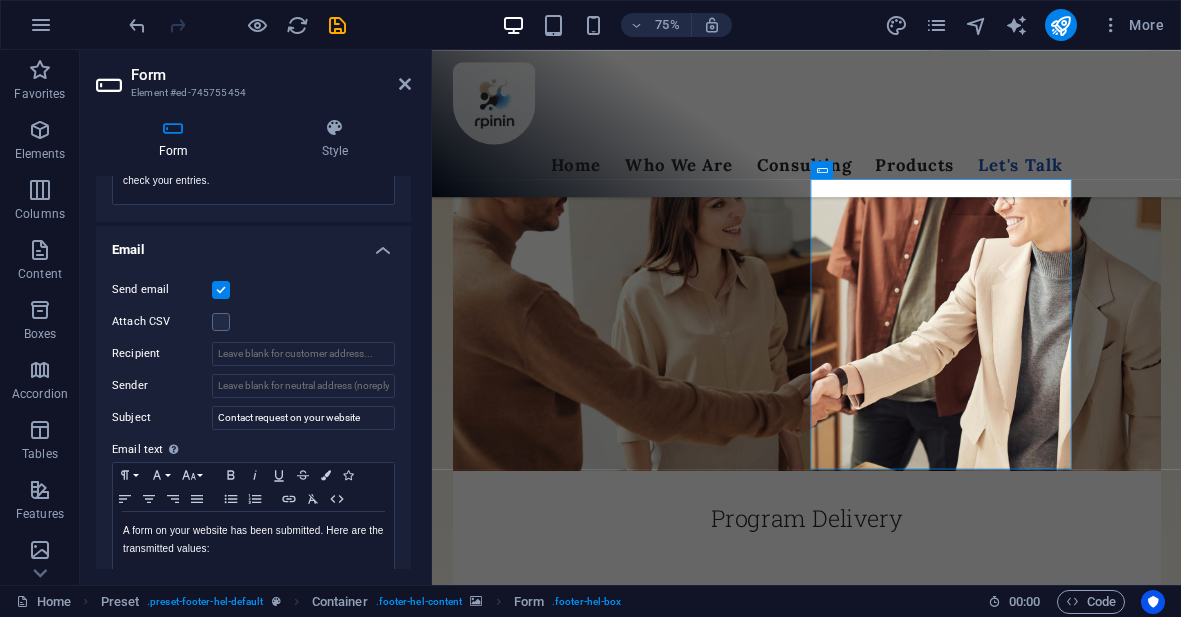 scroll, scrollTop: 455, scrollLeft: 0, axis: vertical 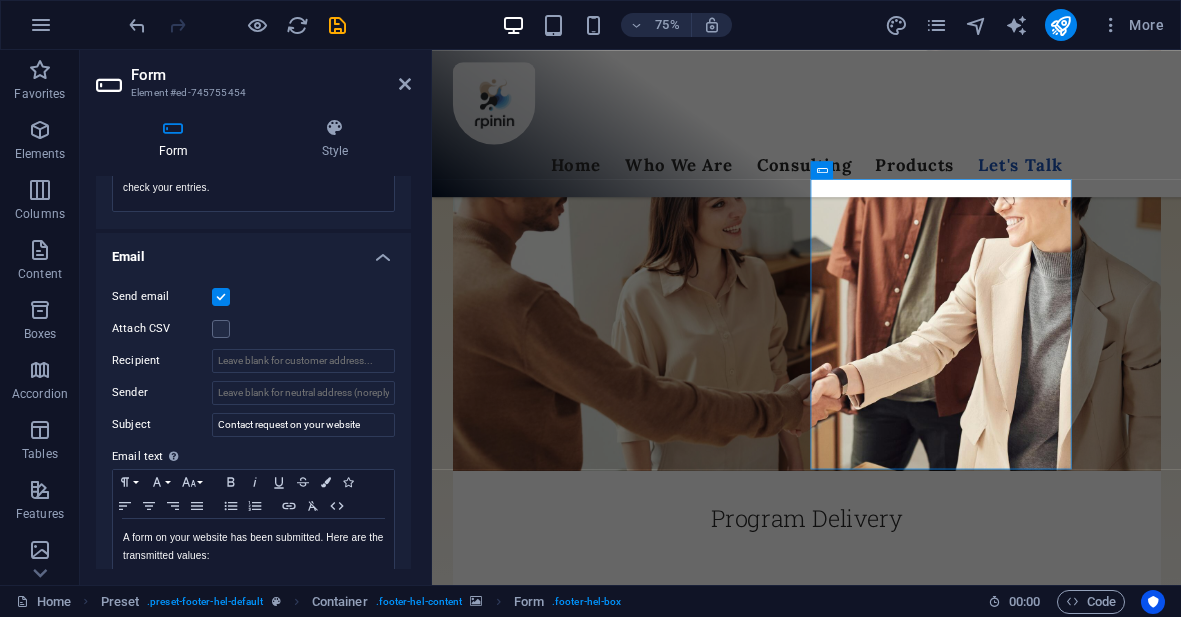 drag, startPoint x: 413, startPoint y: 403, endPoint x: 414, endPoint y: 378, distance: 25.019993 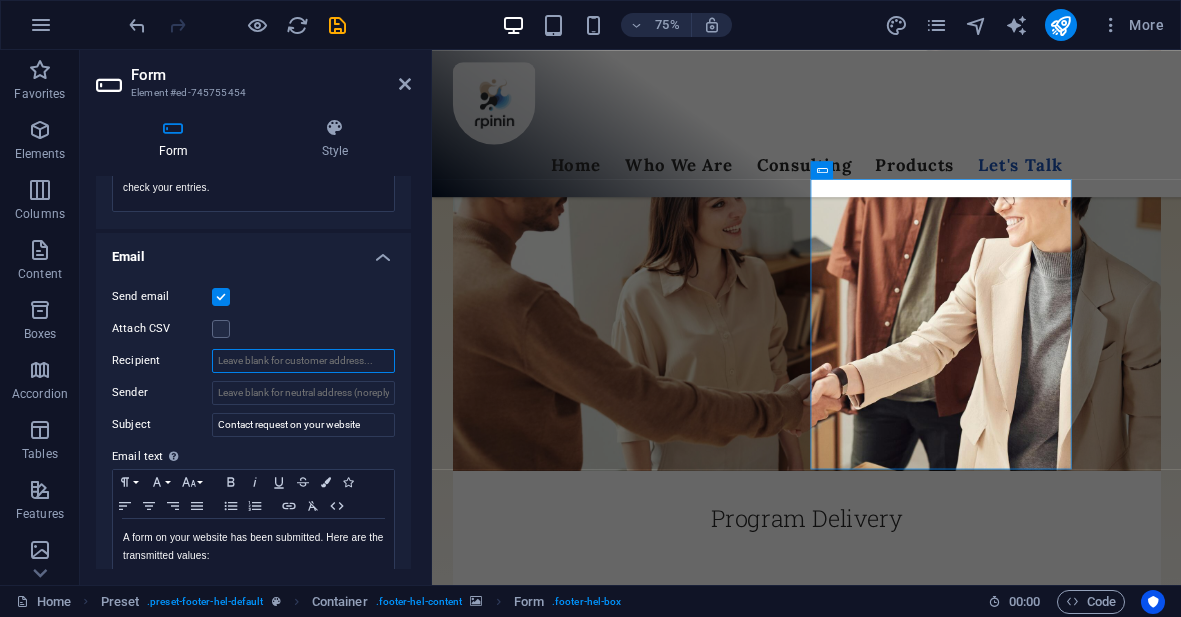 click on "Recipient" at bounding box center [303, 361] 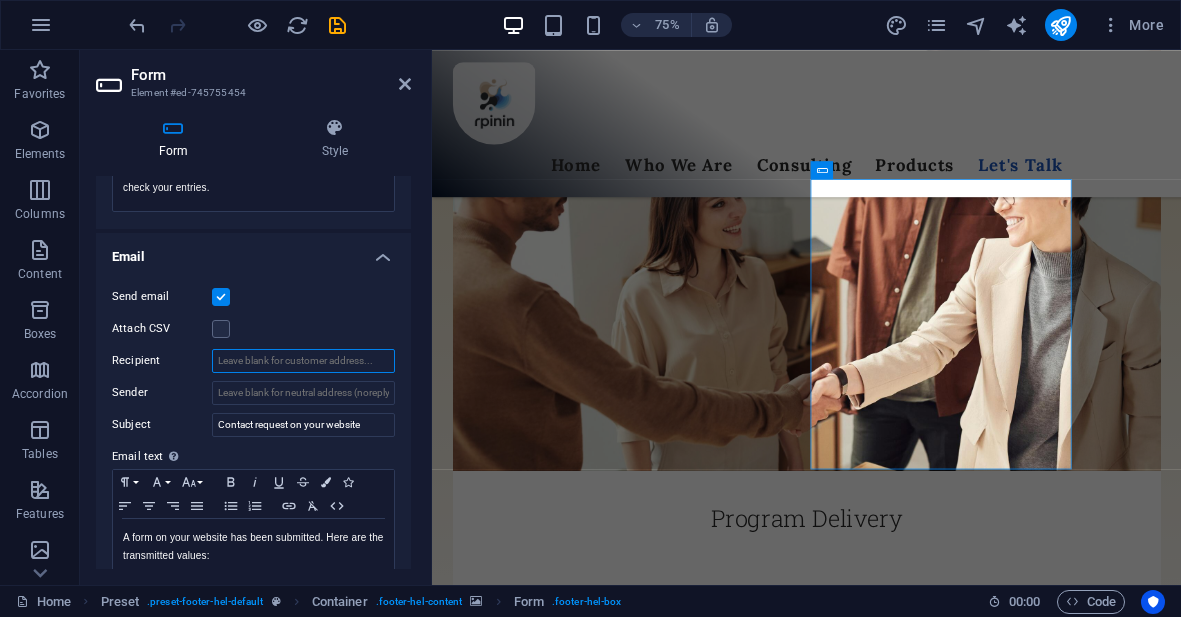 drag, startPoint x: 270, startPoint y: 356, endPoint x: 305, endPoint y: 351, distance: 35.35534 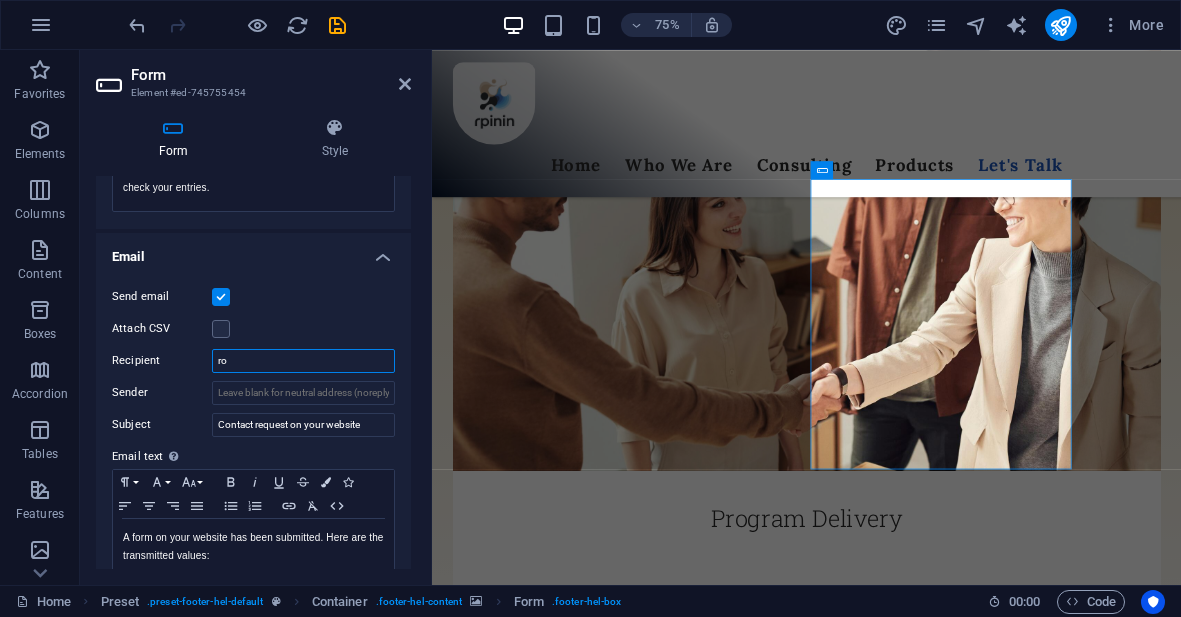 type on "r" 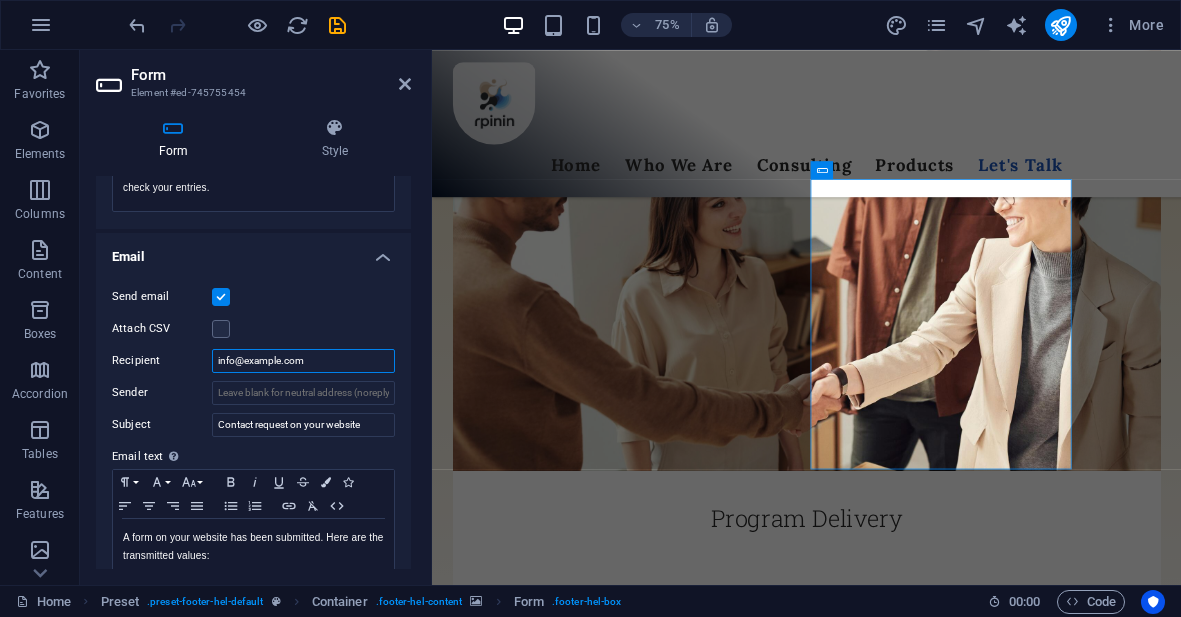 type on "info@rpinin.com" 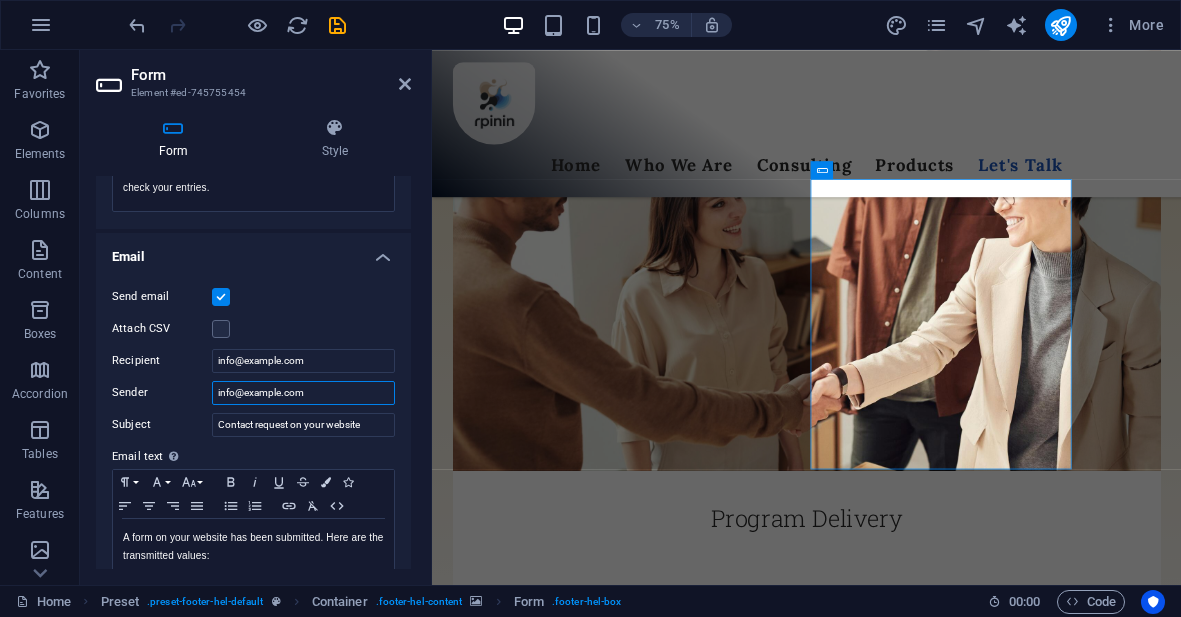 type on "info@rpinin.com" 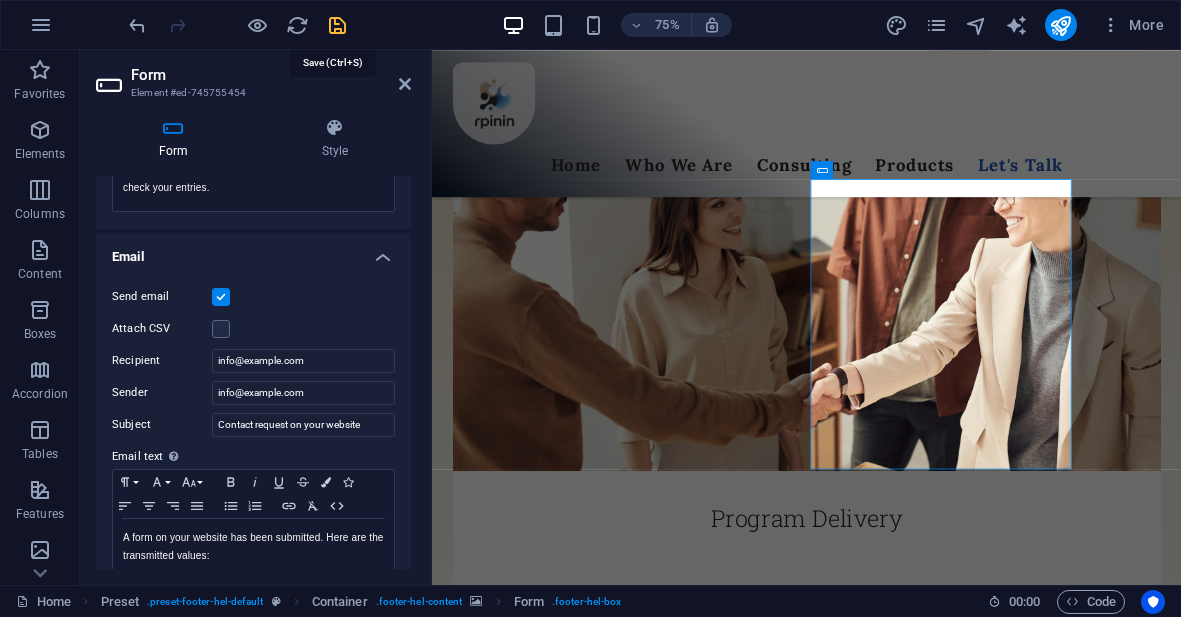 click at bounding box center [337, 25] 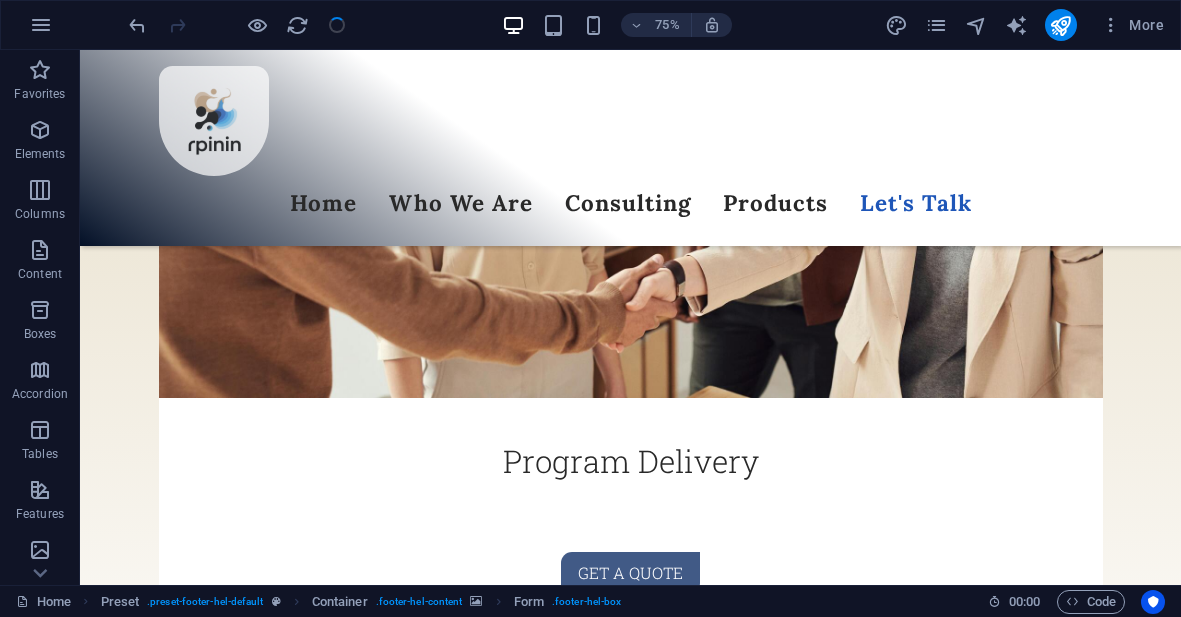 scroll, scrollTop: 6322, scrollLeft: 0, axis: vertical 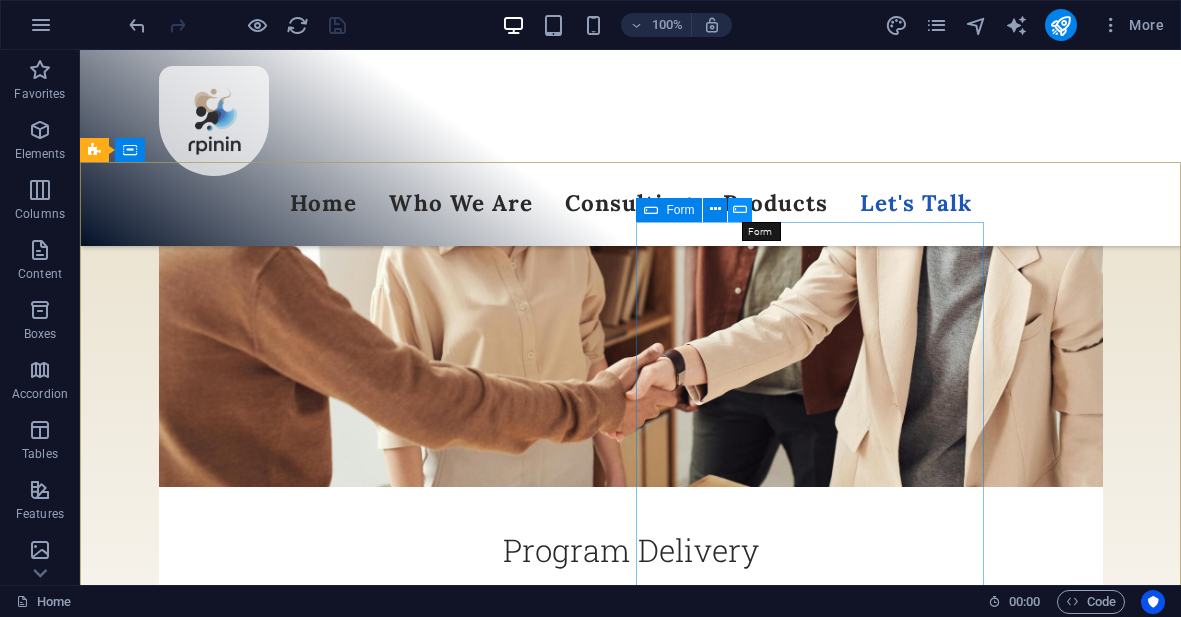 click at bounding box center [740, 209] 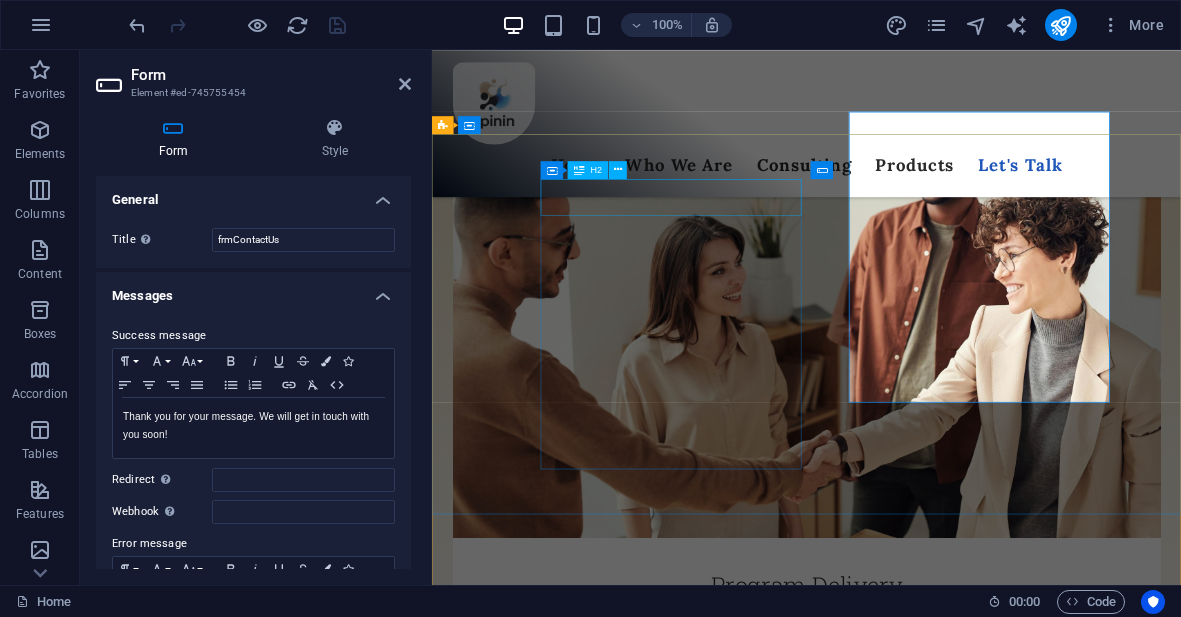 scroll, scrollTop: 6411, scrollLeft: 0, axis: vertical 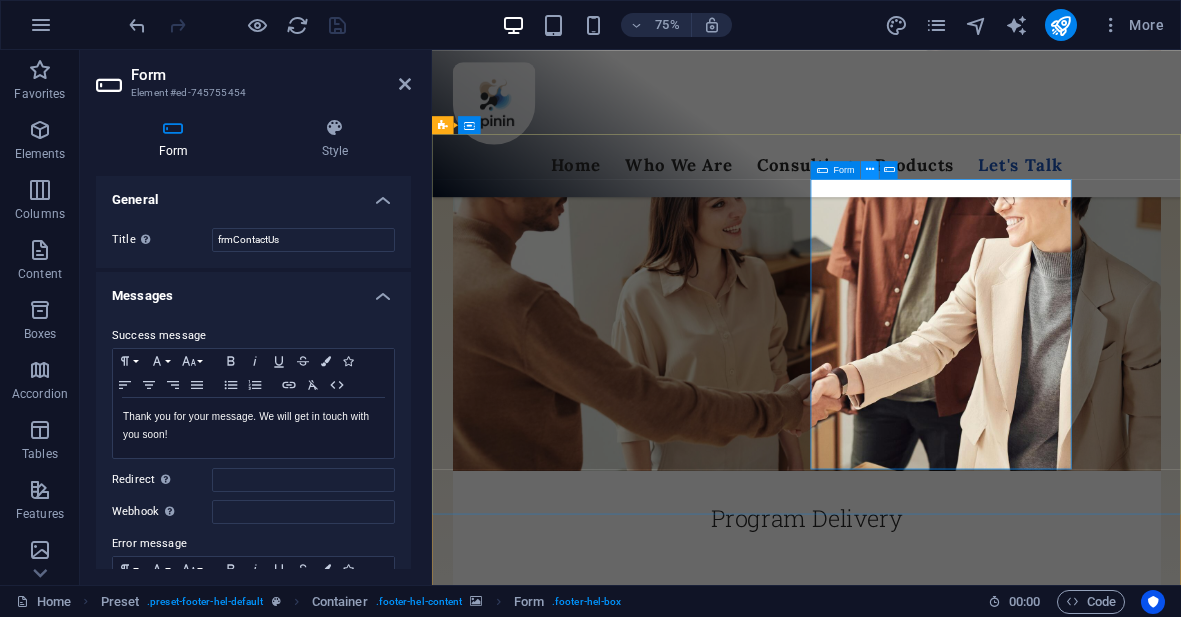 click at bounding box center [870, 170] 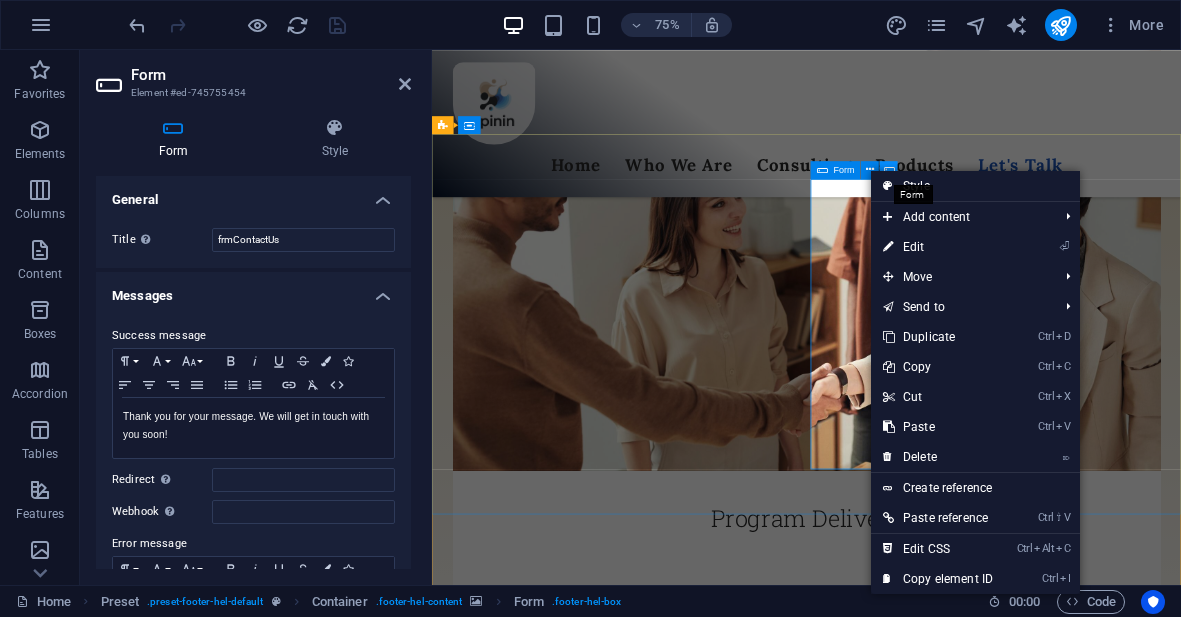 click at bounding box center [889, 170] 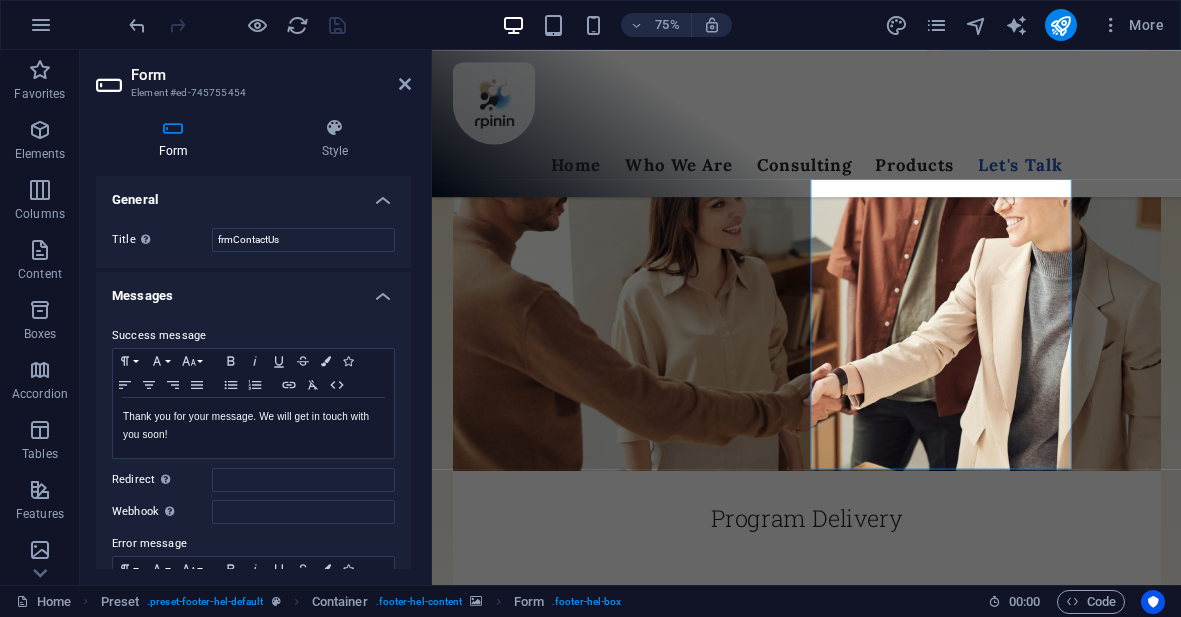 click on "Form Style General Title Define a name for the form. frmContactUs Messages Success message Paragraph Format Normal Heading 1 Heading 2 Heading 3 Heading 4 Heading 5 Heading 6 Code Font Family Arial Georgia Impact Tahoma Times New Roman Verdana Lora Open Sans Quicksand Roboto Slab Font Size 8 9 10 11 12 14 18 24 30 36 48 60 72 96 Bold Italic Underline Strikethrough Colors Icons Align Left Align Center Align Right Align Justify Unordered List Ordered List Insert Link Clear Formatting HTML Thank you for your message. We will get in touch with you soon! Shown after form was submitted successfully... Redirect Define a redirect target upon successful form submission; for example, a success page. Webhook A webhook is a push notification from this form to another server. Every time someone submits this form, the data will be pushed to your server.  Error message Paragraph Format Normal Heading 1 Heading 2 Heading 3 Heading 4 Heading 5 Heading 6 Code Font Family Arial Georgia Impact Tahoma Times New Roman Verdana Lora" at bounding box center (253, 343) 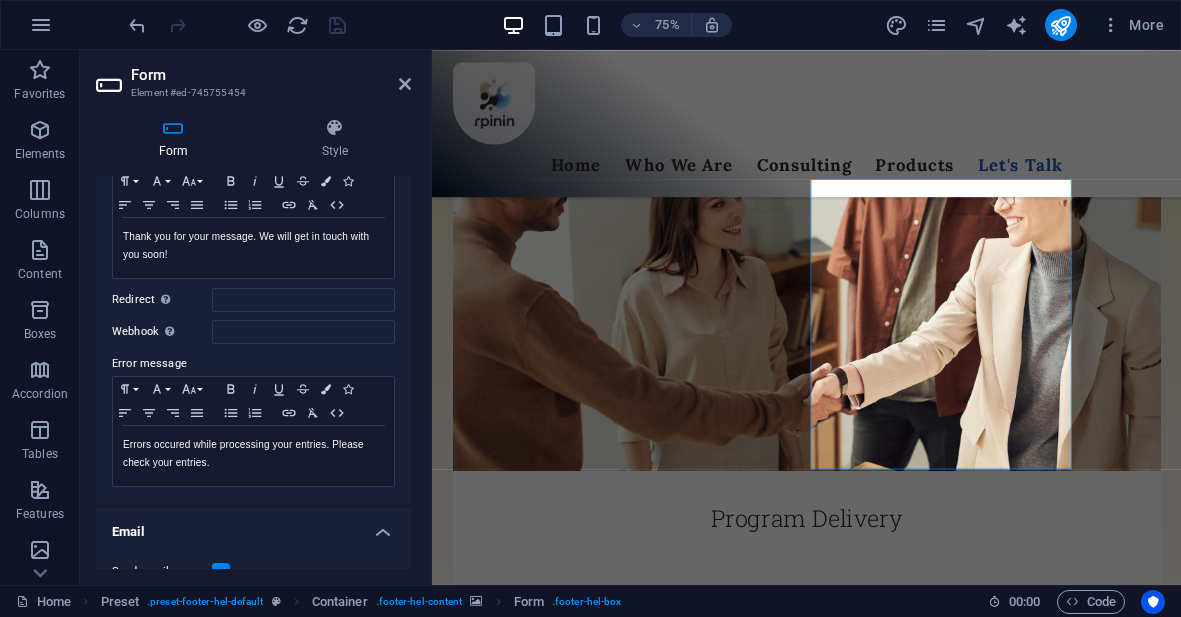 scroll, scrollTop: 190, scrollLeft: 0, axis: vertical 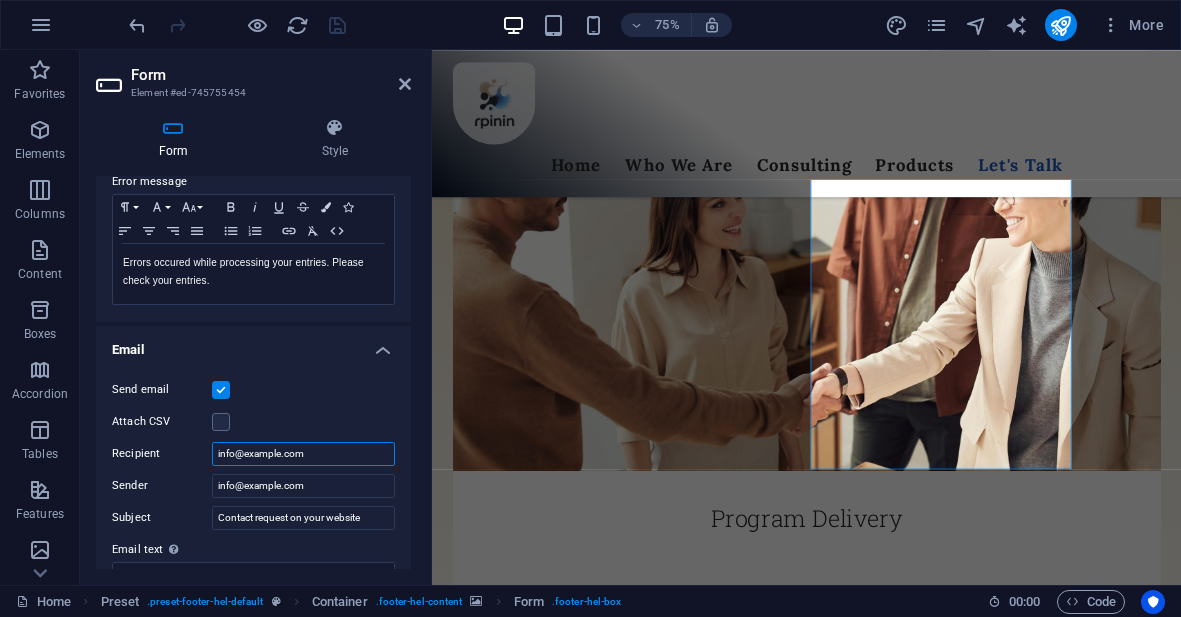 drag, startPoint x: 323, startPoint y: 455, endPoint x: 173, endPoint y: 461, distance: 150.11995 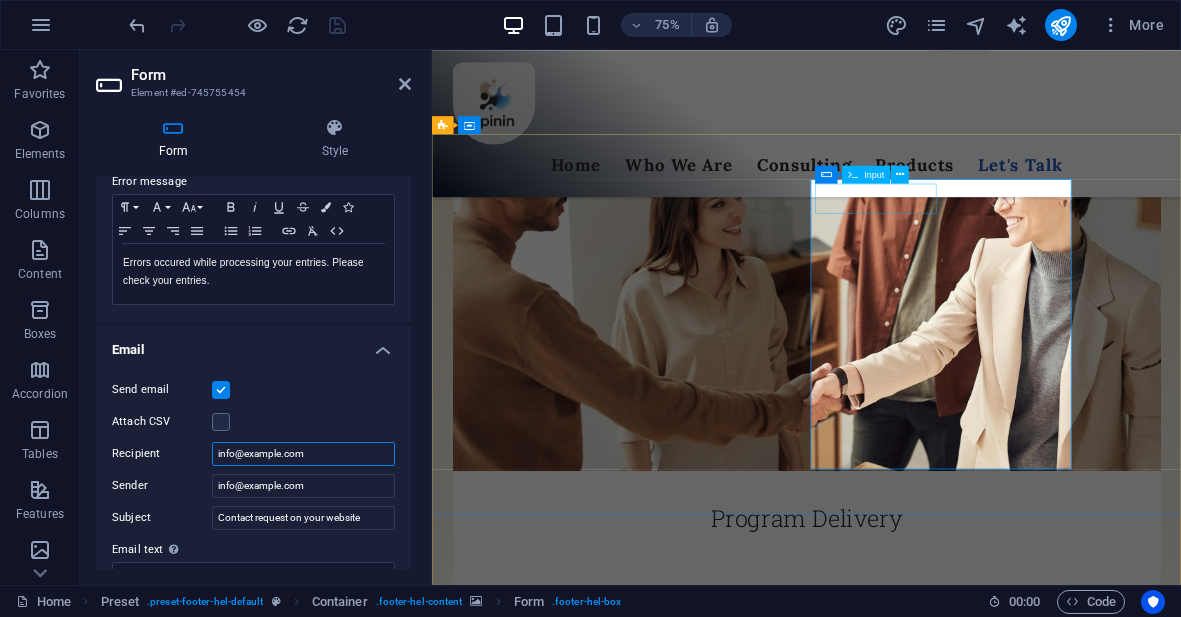 click on "Input" at bounding box center (874, 174) 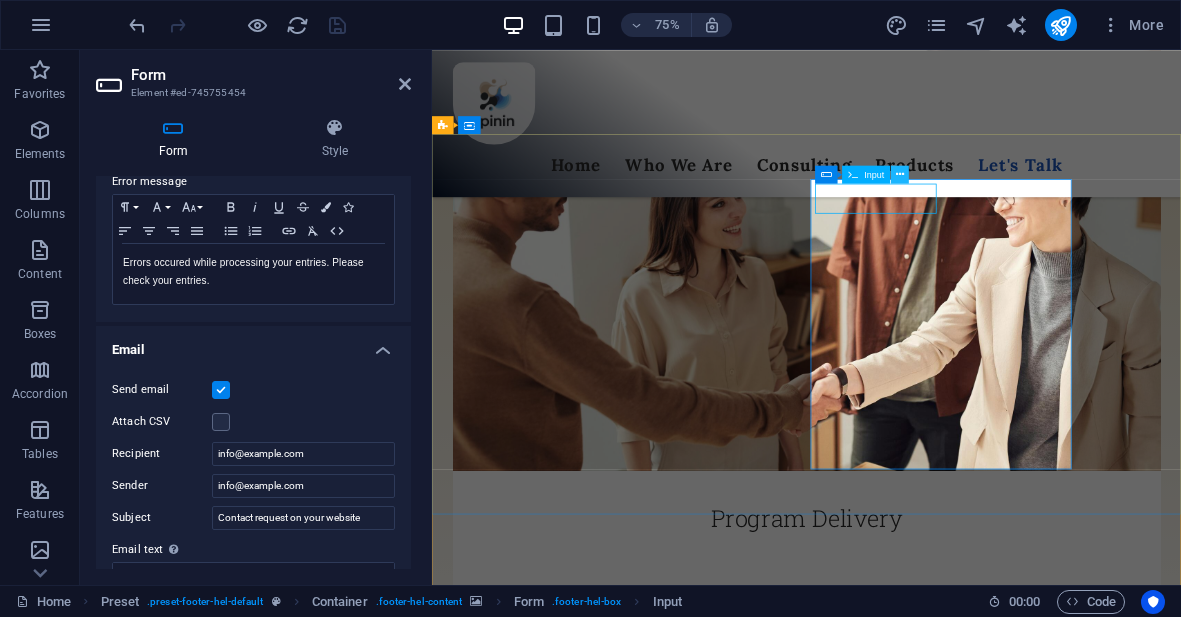 click at bounding box center [900, 174] 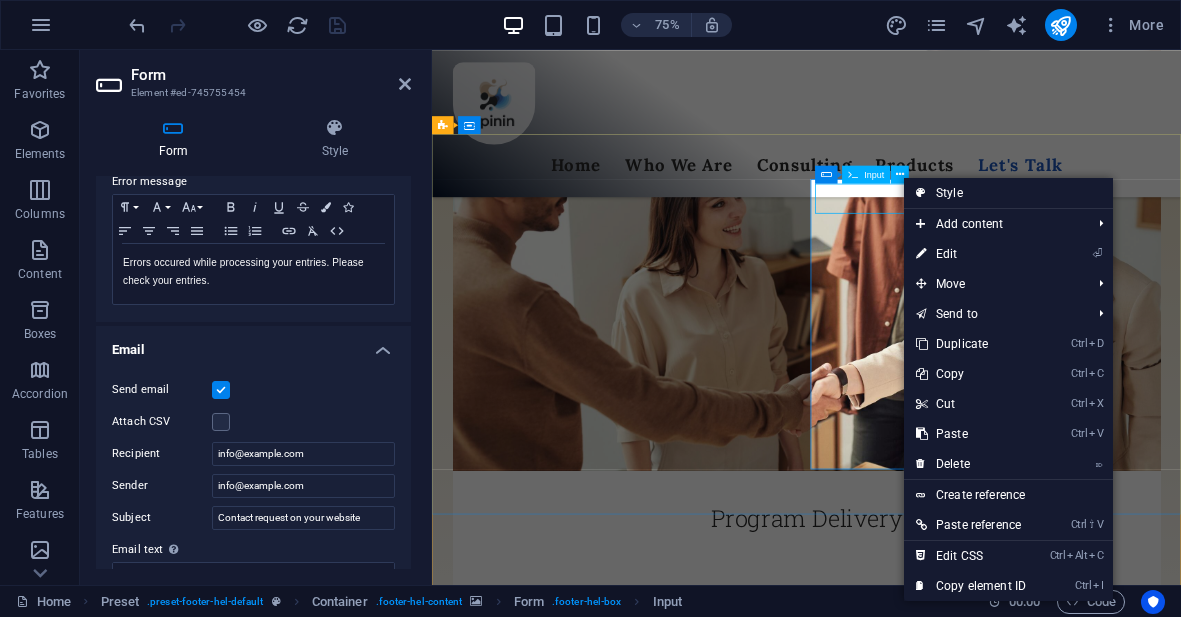 click on "Input" at bounding box center [874, 174] 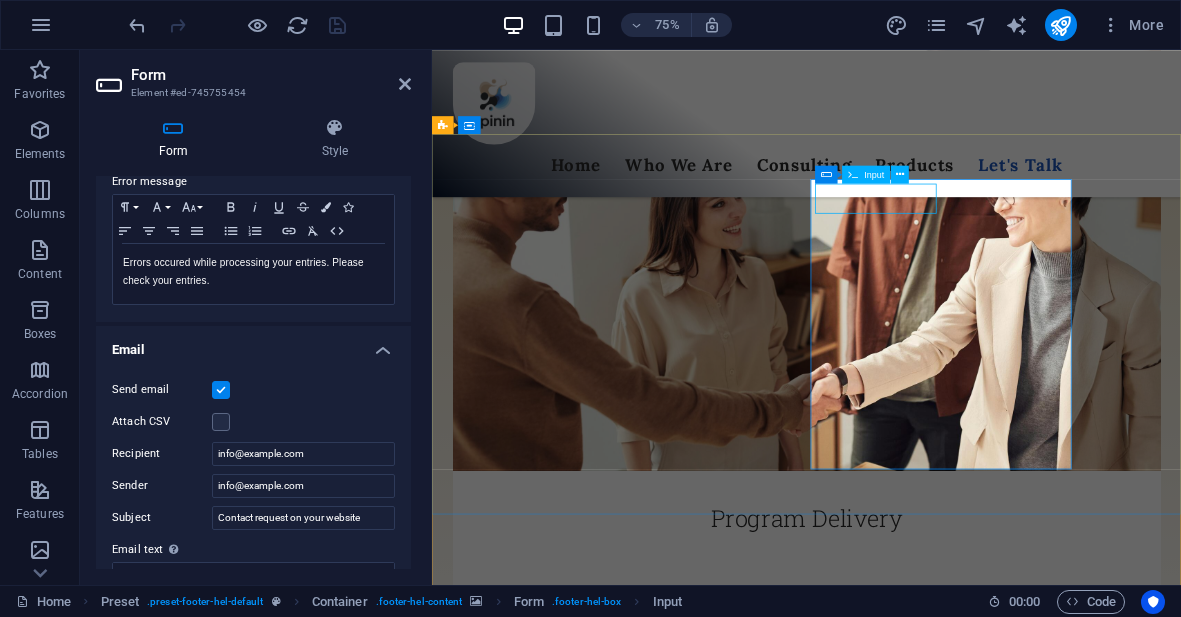 click on "Input" at bounding box center [874, 174] 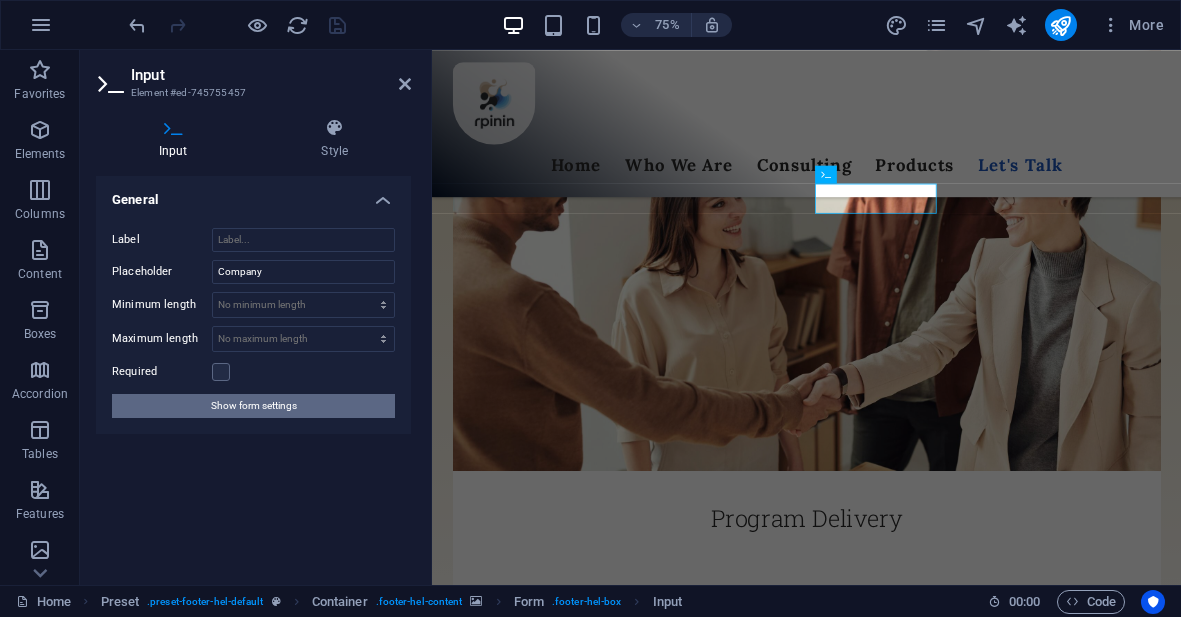 click on "Show form settings" at bounding box center (253, 406) 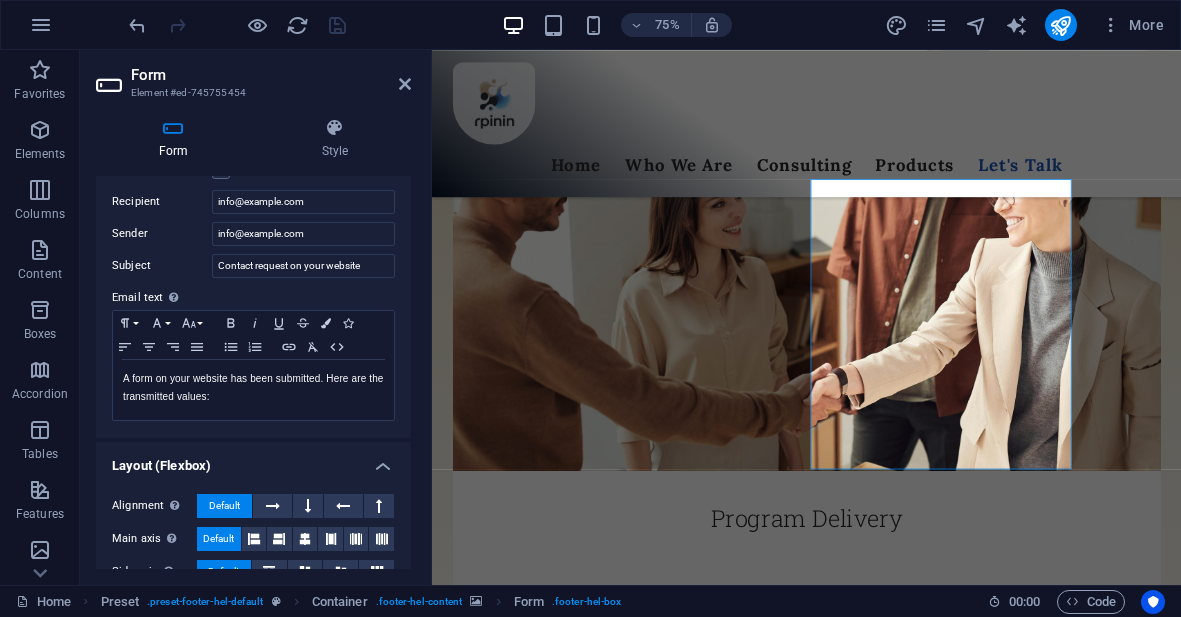 scroll, scrollTop: 618, scrollLeft: 0, axis: vertical 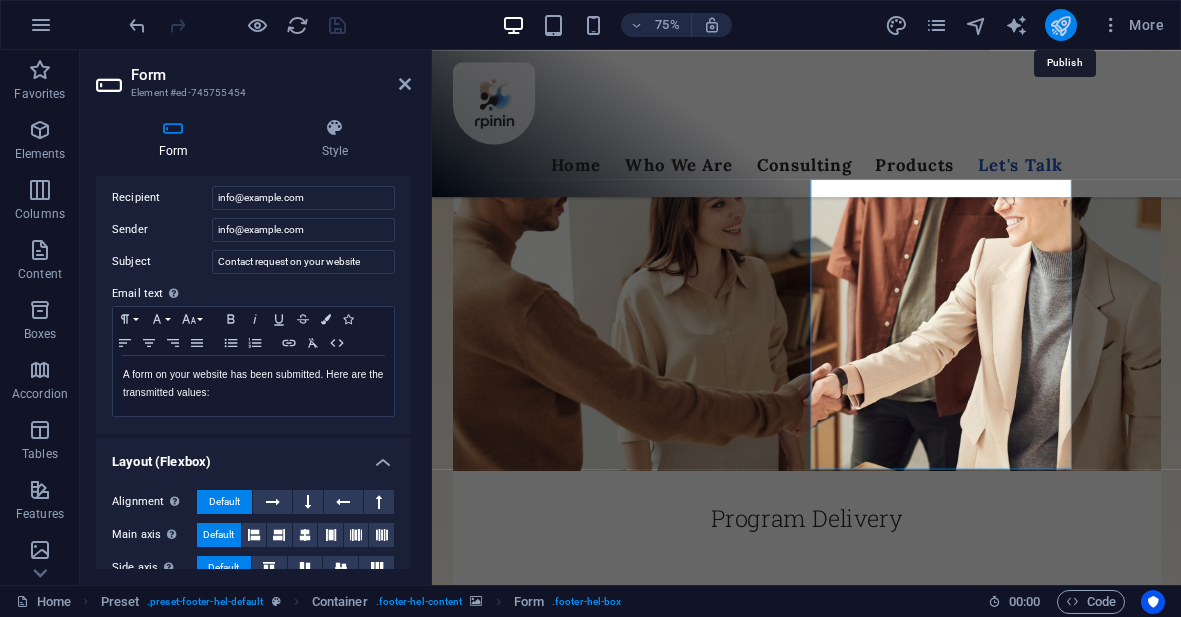 click at bounding box center (1060, 25) 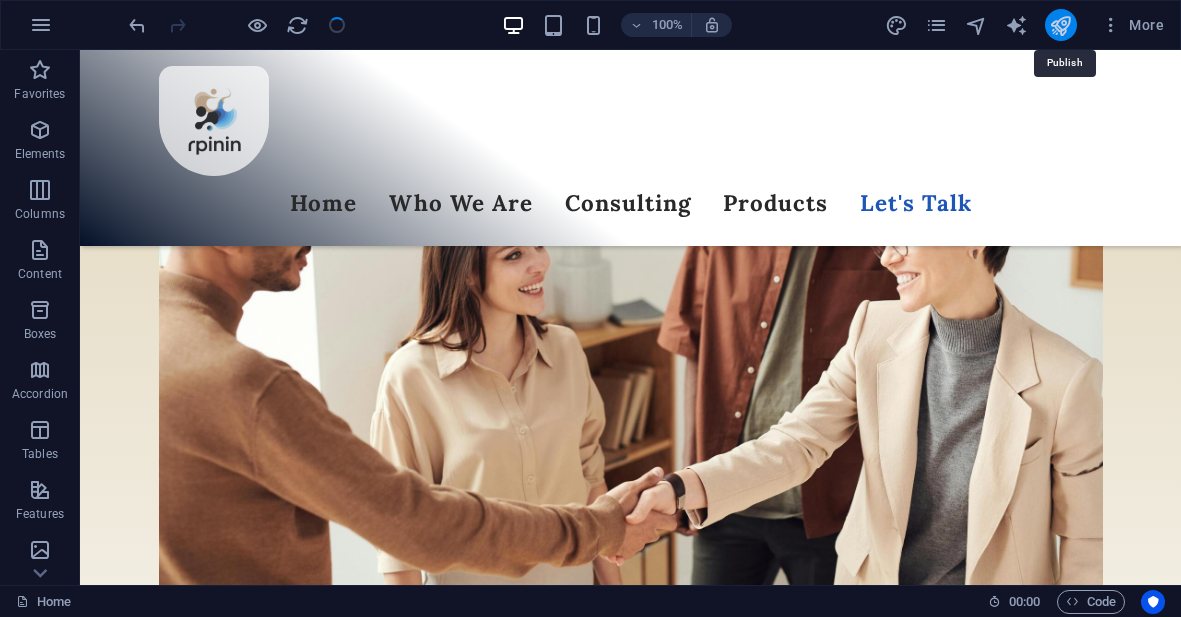 scroll, scrollTop: 6322, scrollLeft: 0, axis: vertical 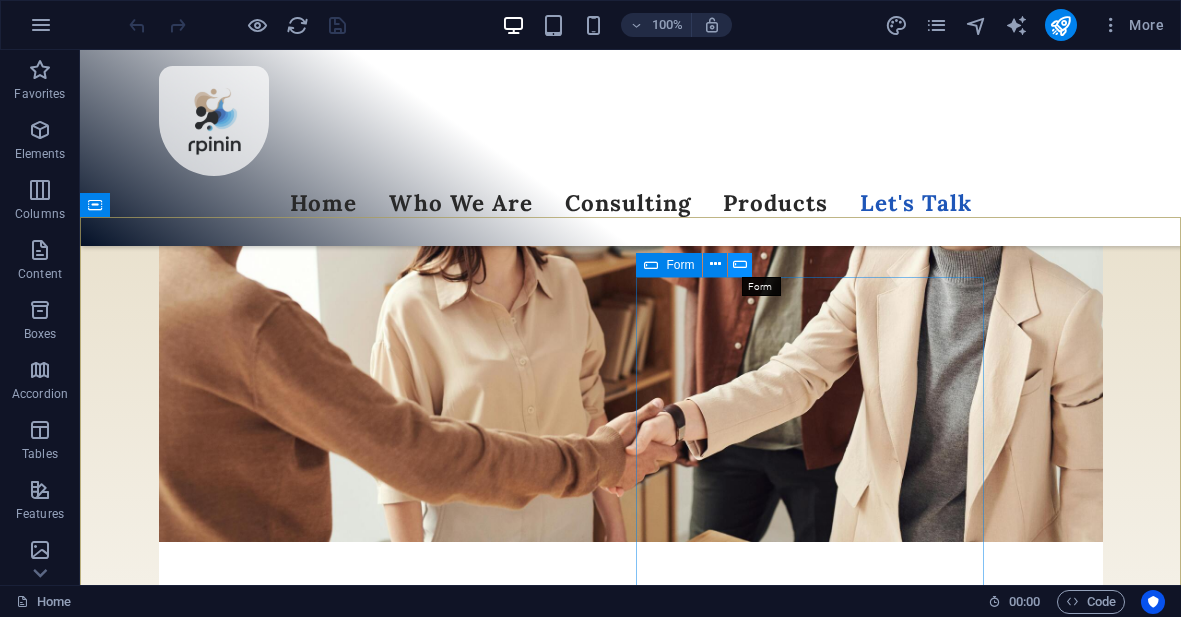 click at bounding box center [740, 264] 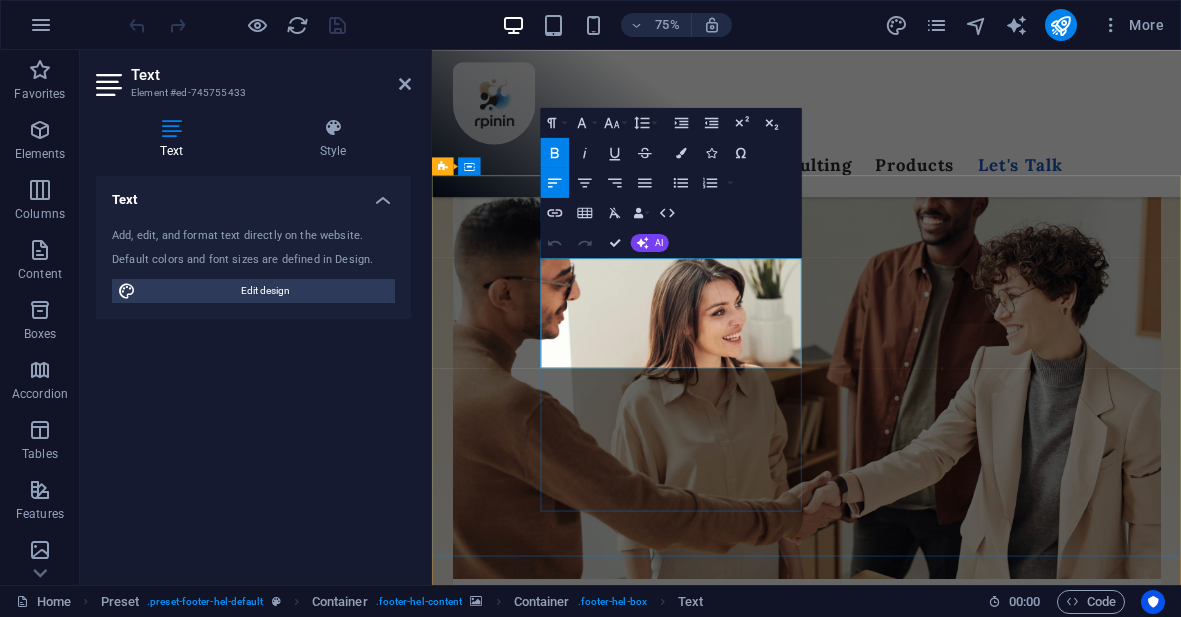 scroll, scrollTop: 6356, scrollLeft: 0, axis: vertical 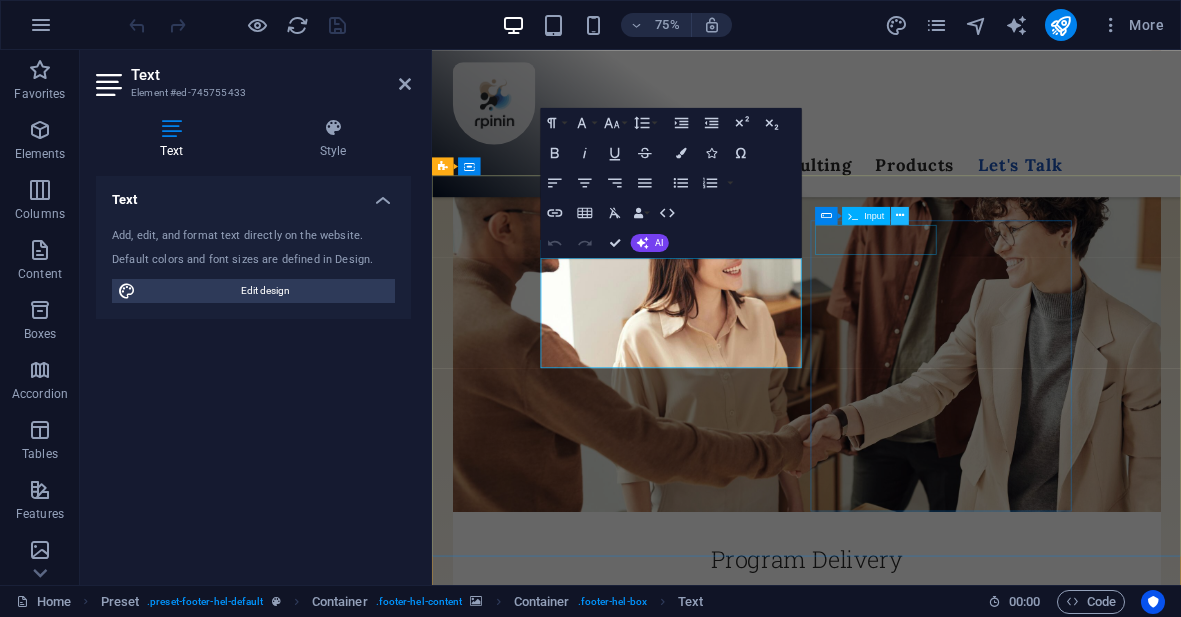 click at bounding box center [900, 216] 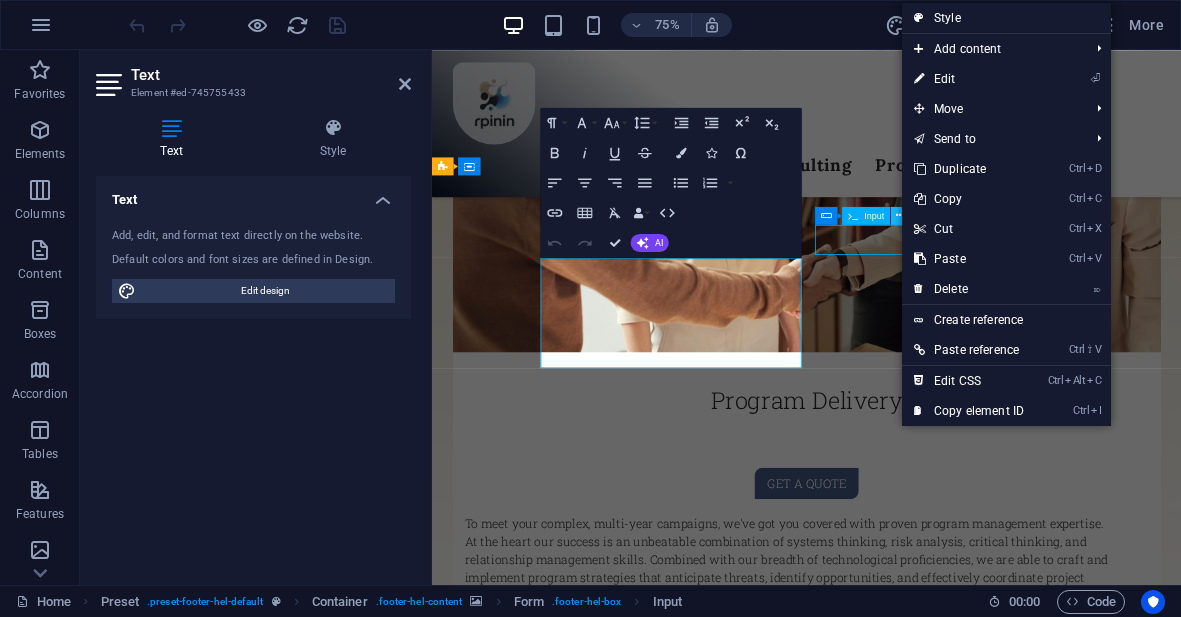 scroll, scrollTop: 6267, scrollLeft: 0, axis: vertical 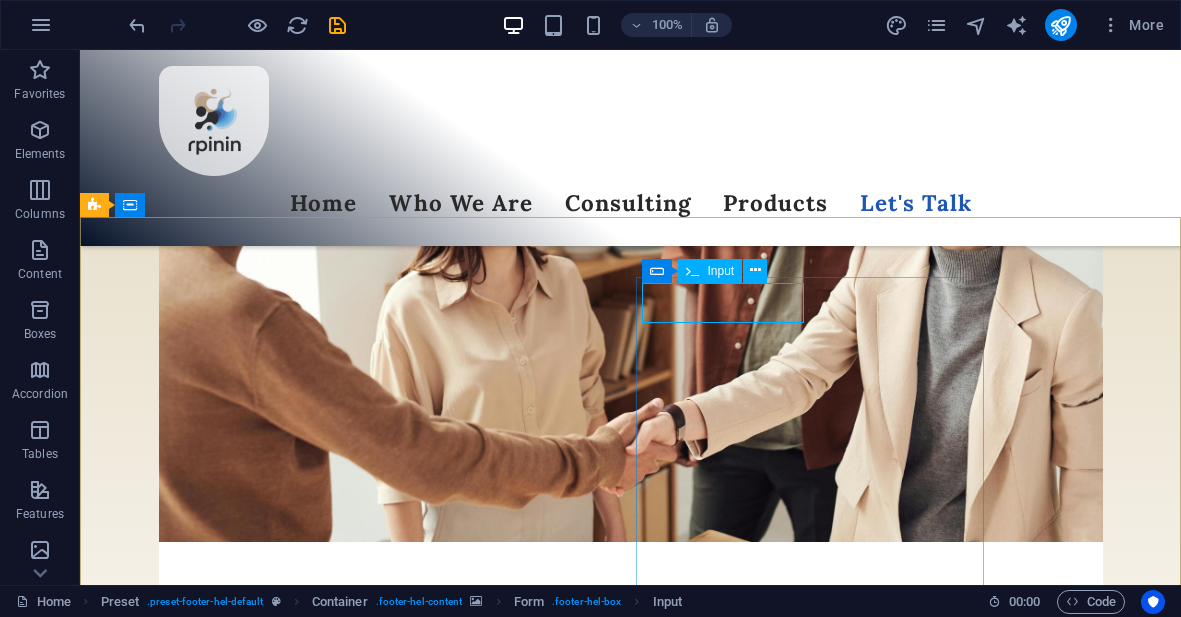 click on "Input" at bounding box center (720, 271) 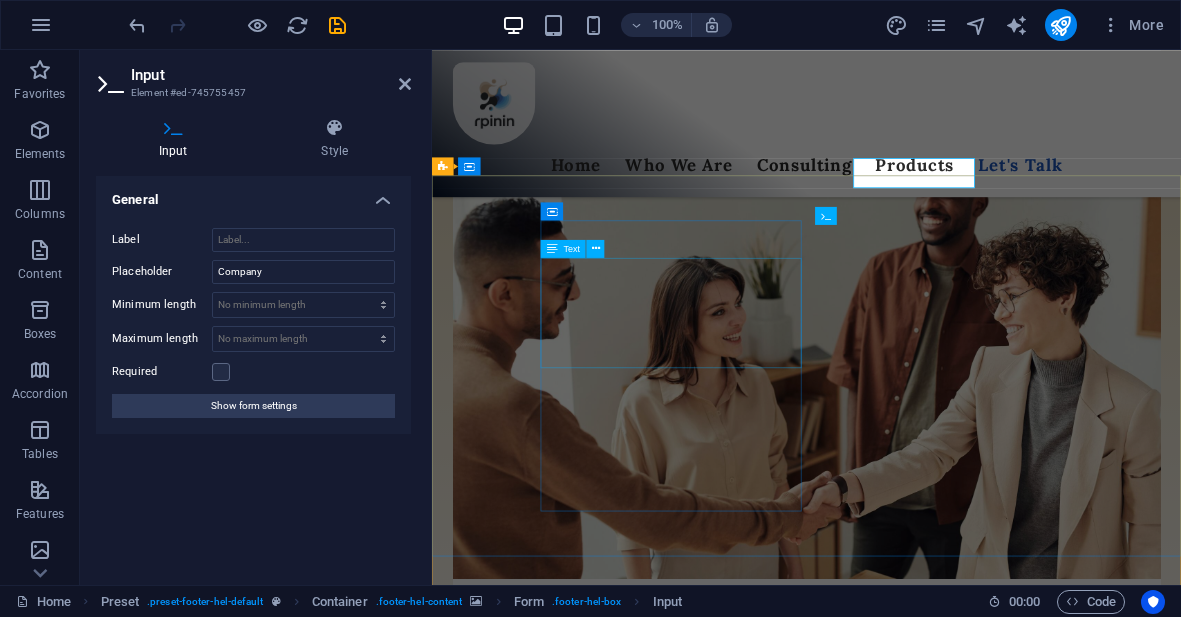 scroll, scrollTop: 6356, scrollLeft: 0, axis: vertical 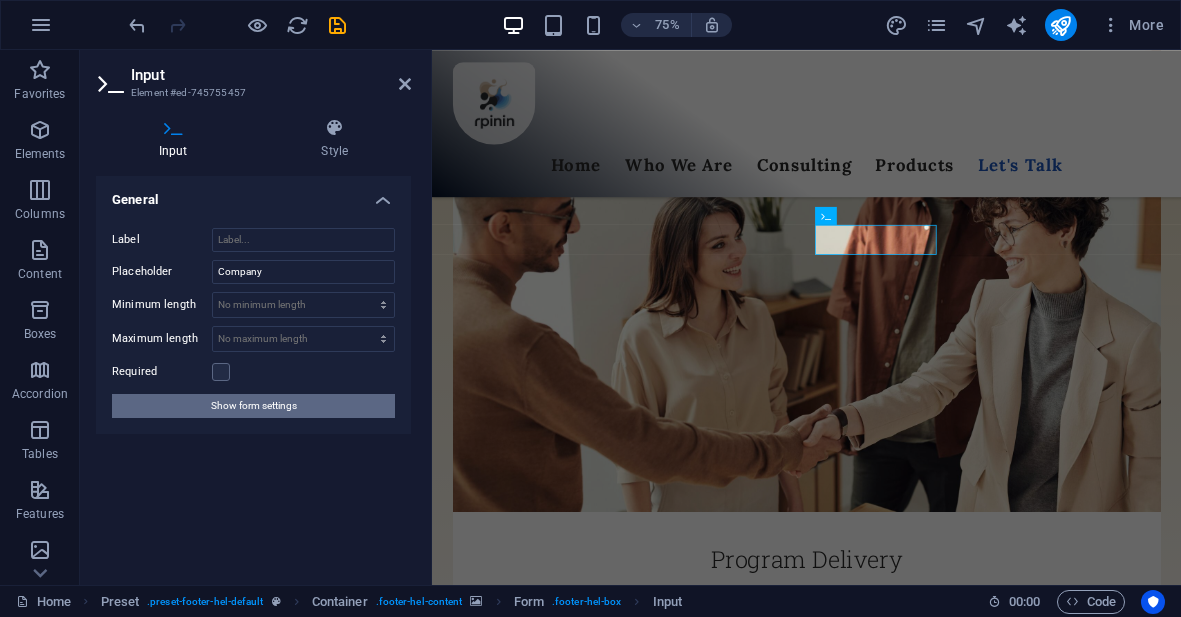 click on "Show form settings" at bounding box center (254, 406) 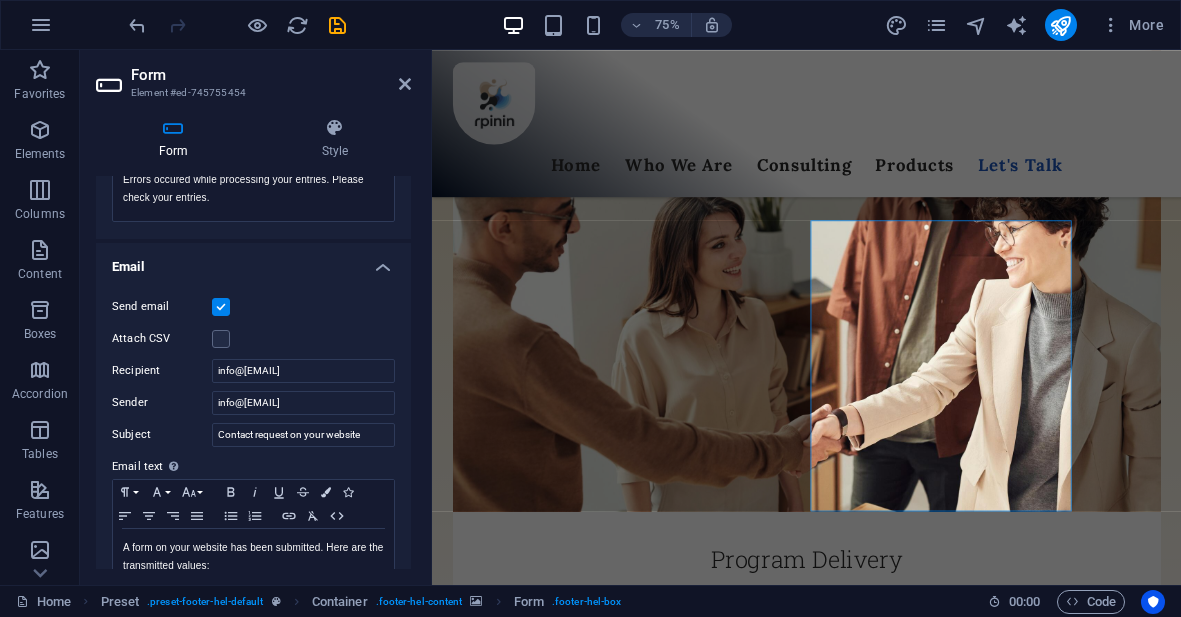 scroll, scrollTop: 448, scrollLeft: 0, axis: vertical 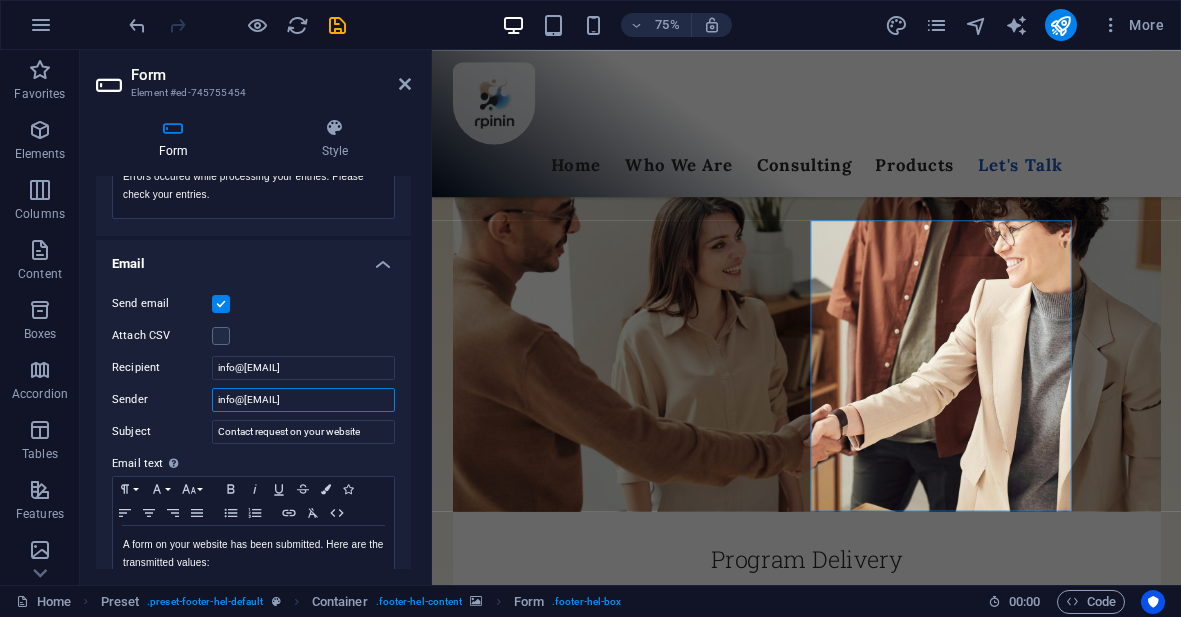 click on "[EMAIL]" at bounding box center (303, 400) 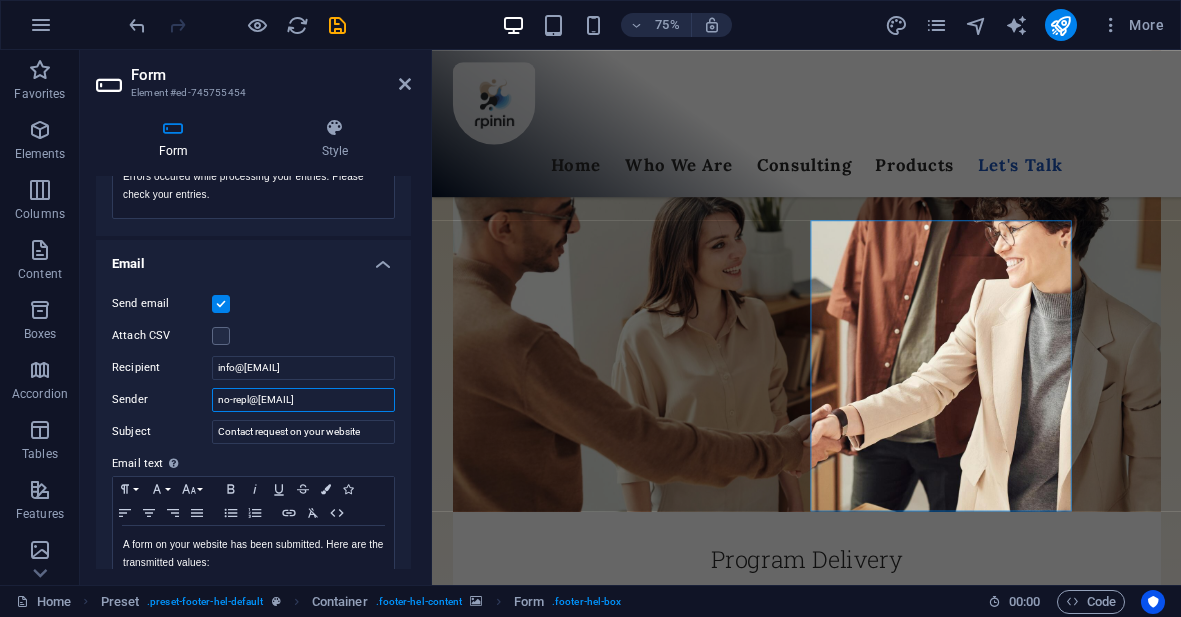 type on "no-reply@rpinin.com" 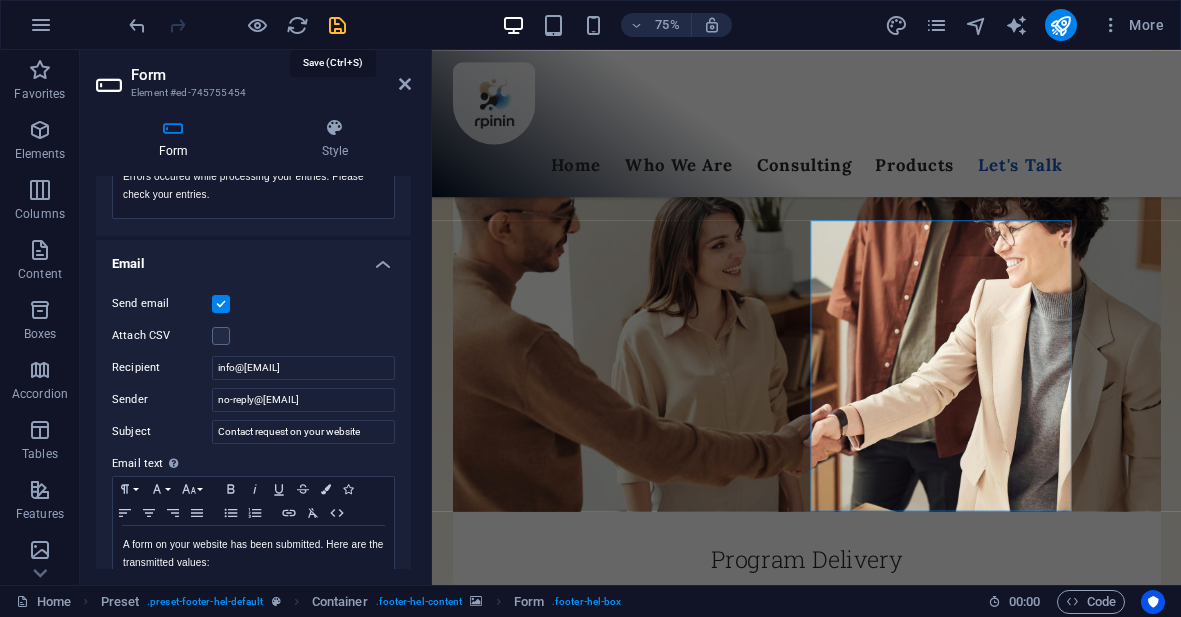click at bounding box center [337, 25] 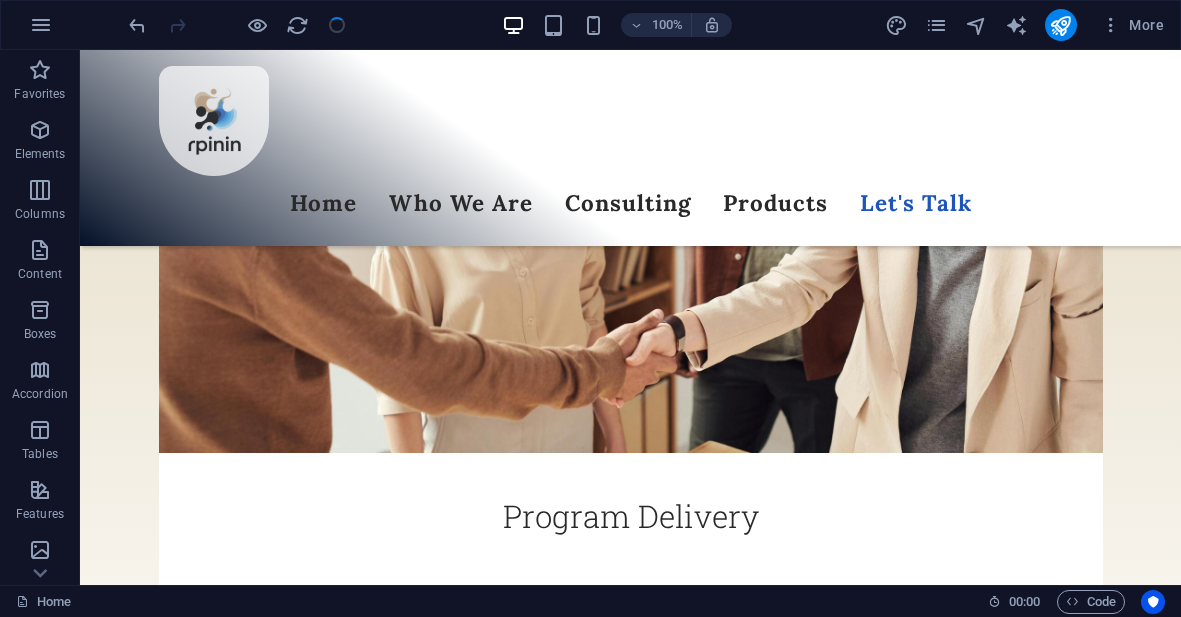 scroll, scrollTop: 6267, scrollLeft: 0, axis: vertical 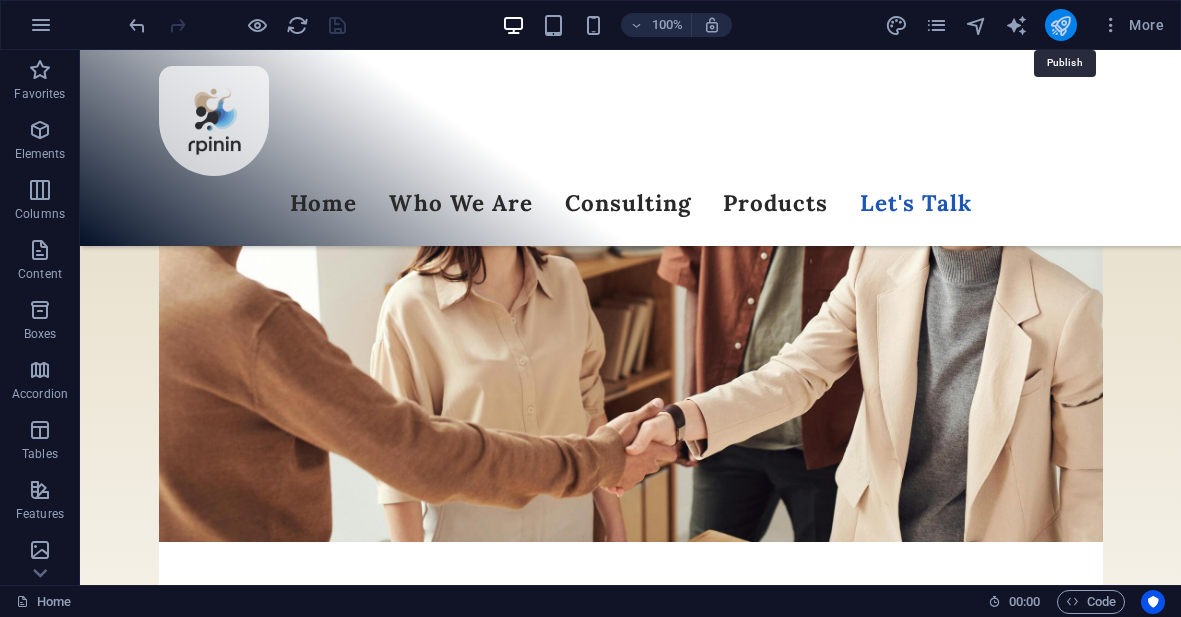 click at bounding box center [1060, 25] 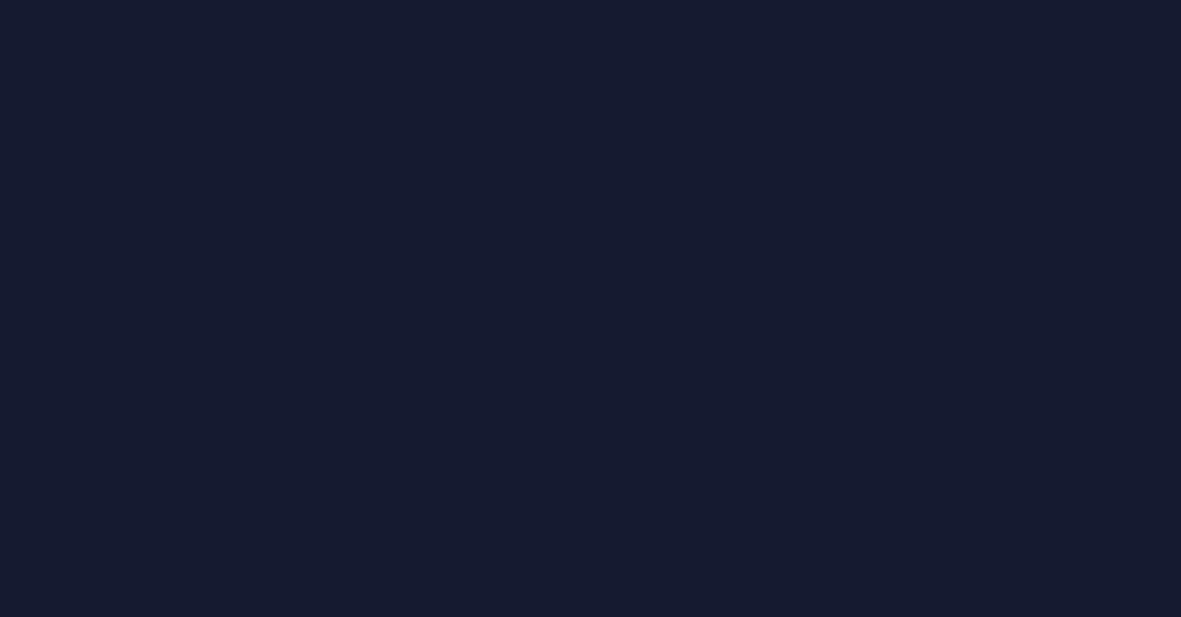 scroll, scrollTop: 0, scrollLeft: 0, axis: both 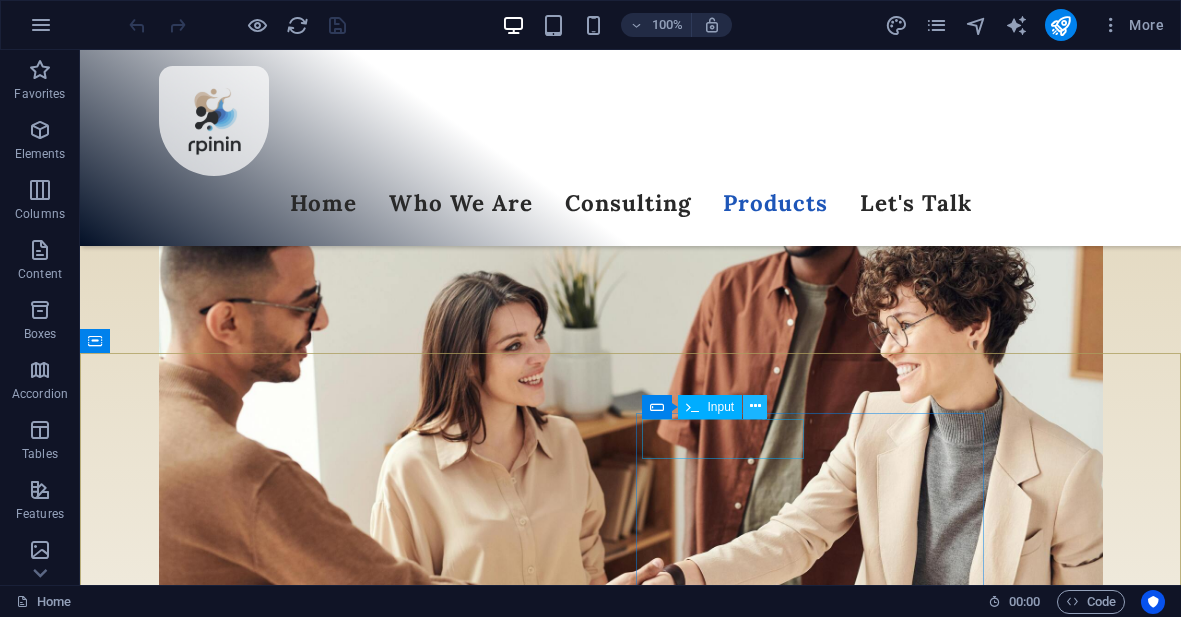 click at bounding box center [755, 406] 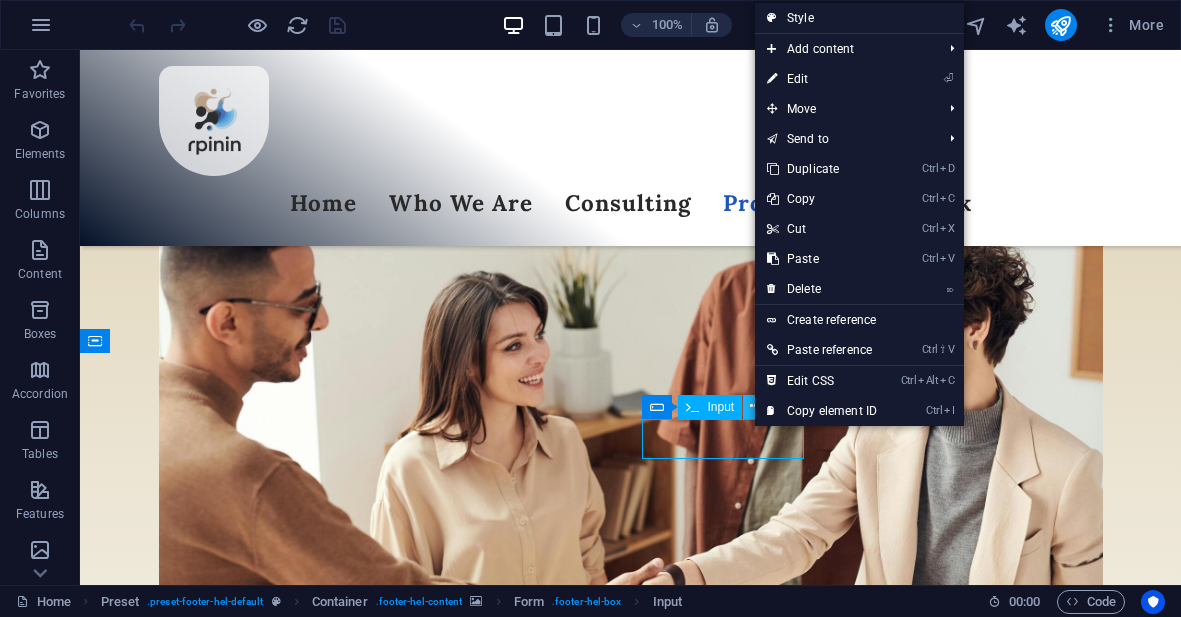 click at bounding box center (755, 406) 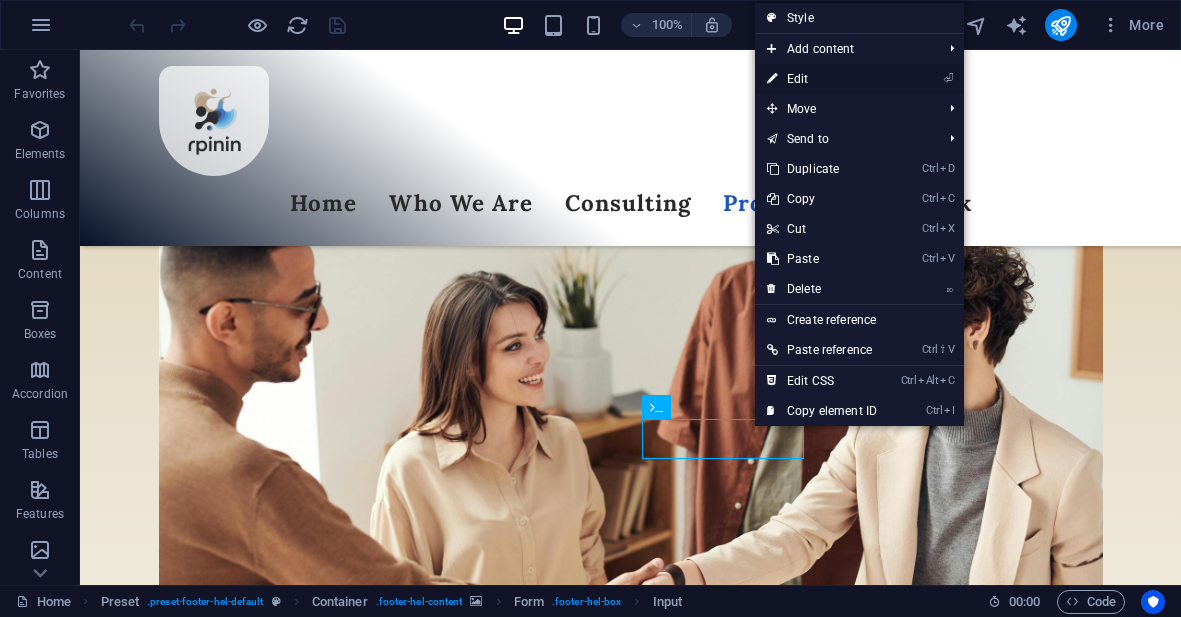 click on "⏎  Edit" at bounding box center [822, 79] 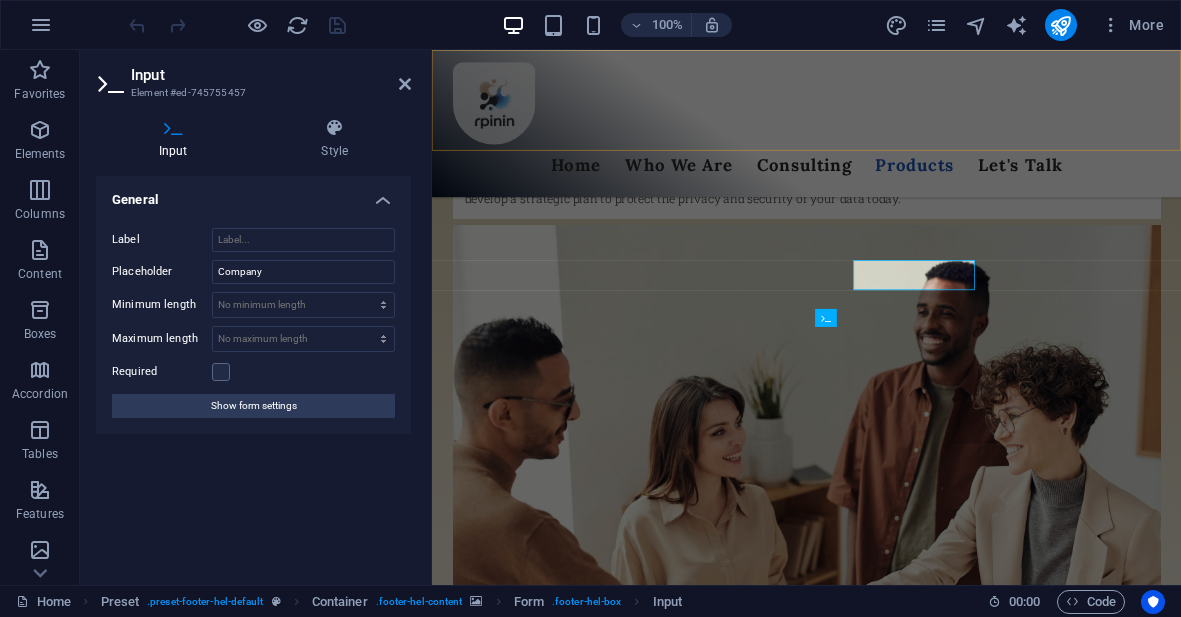 scroll, scrollTop: 6220, scrollLeft: 0, axis: vertical 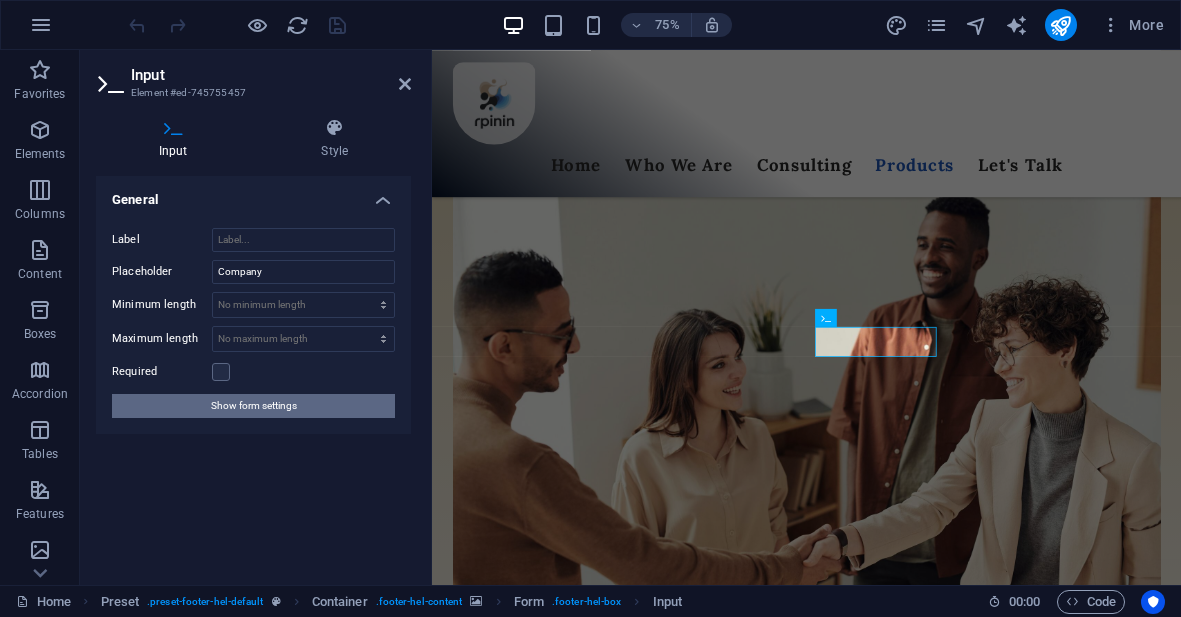 click on "Show form settings" at bounding box center (254, 406) 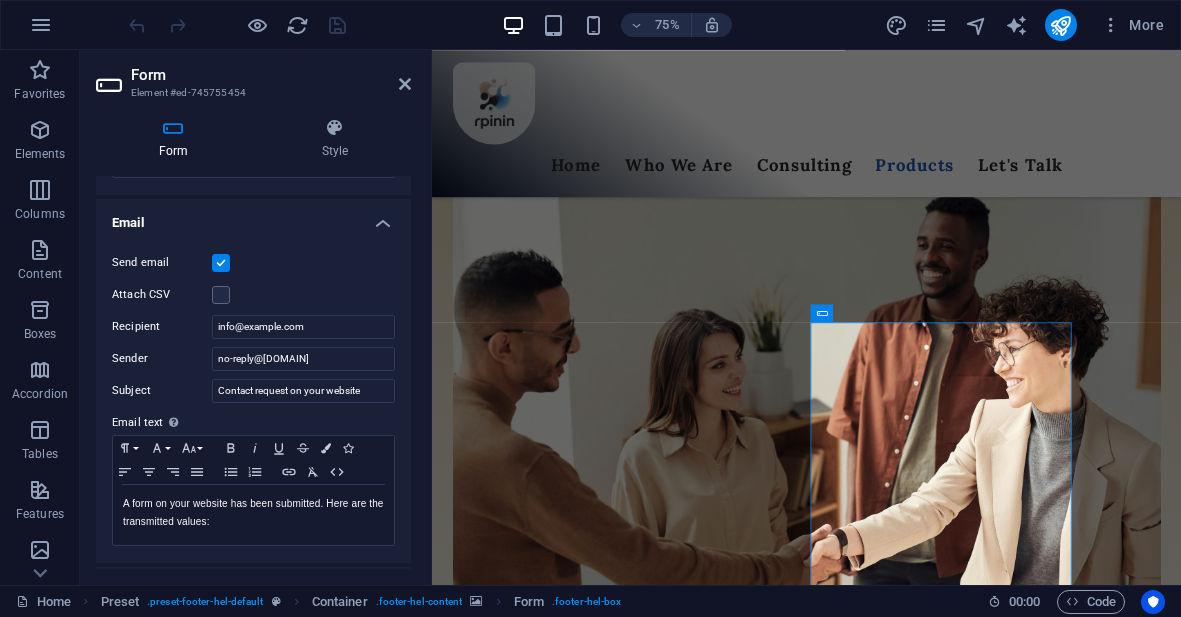 scroll, scrollTop: 504, scrollLeft: 0, axis: vertical 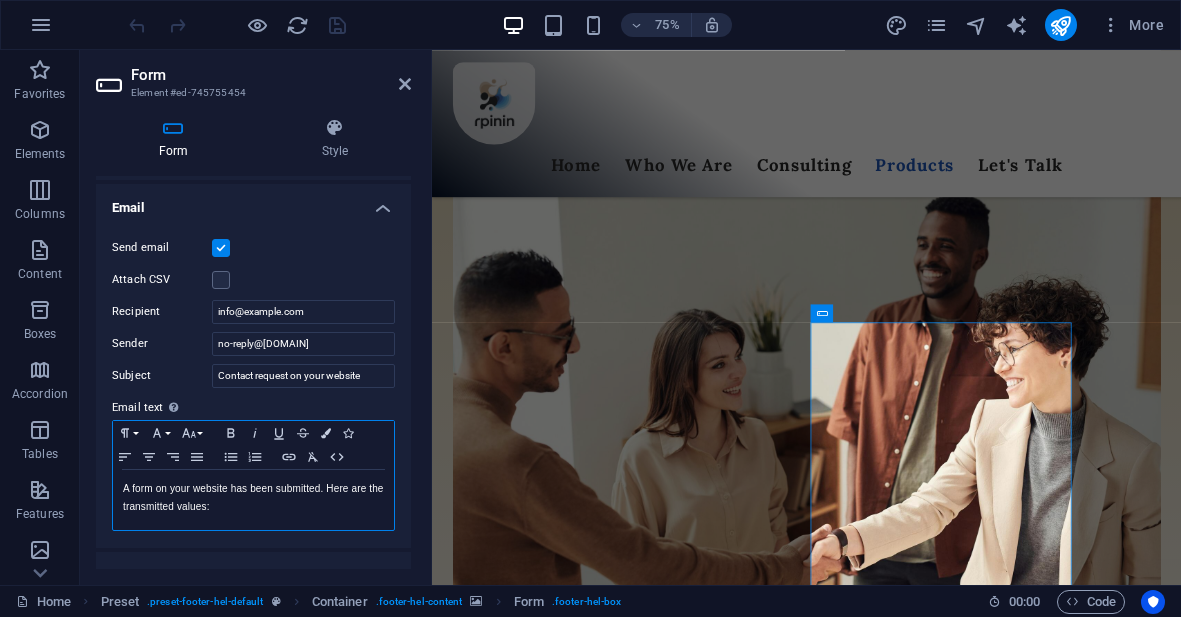 click on "A form on your website has been submitted. Here are the transmitted values:" at bounding box center [253, 498] 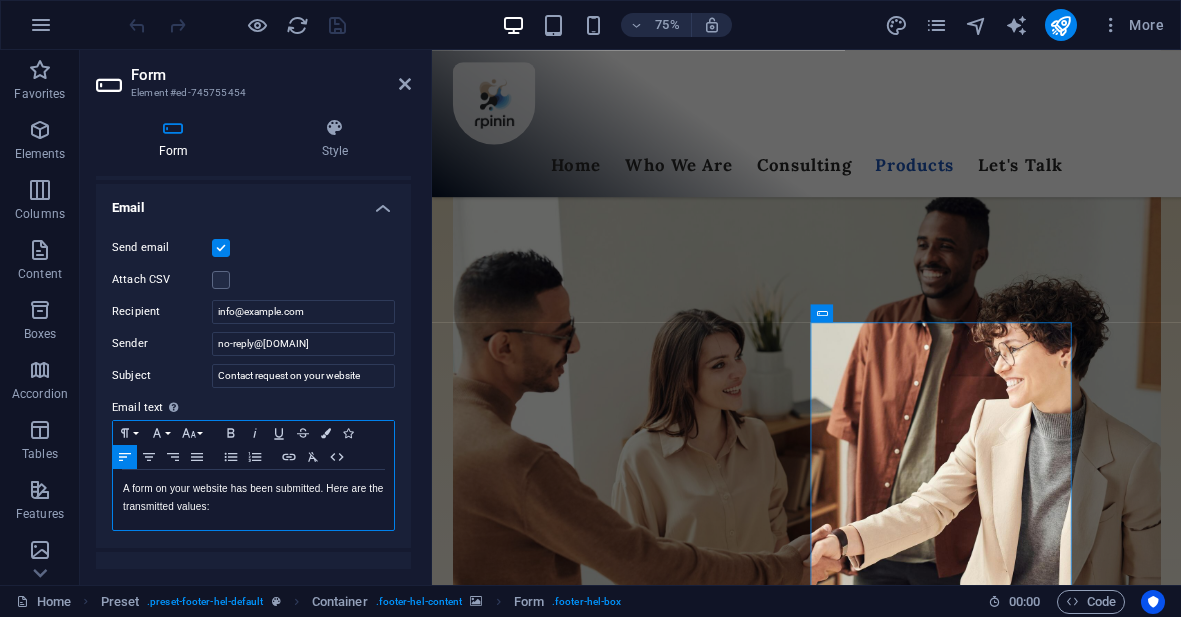 type 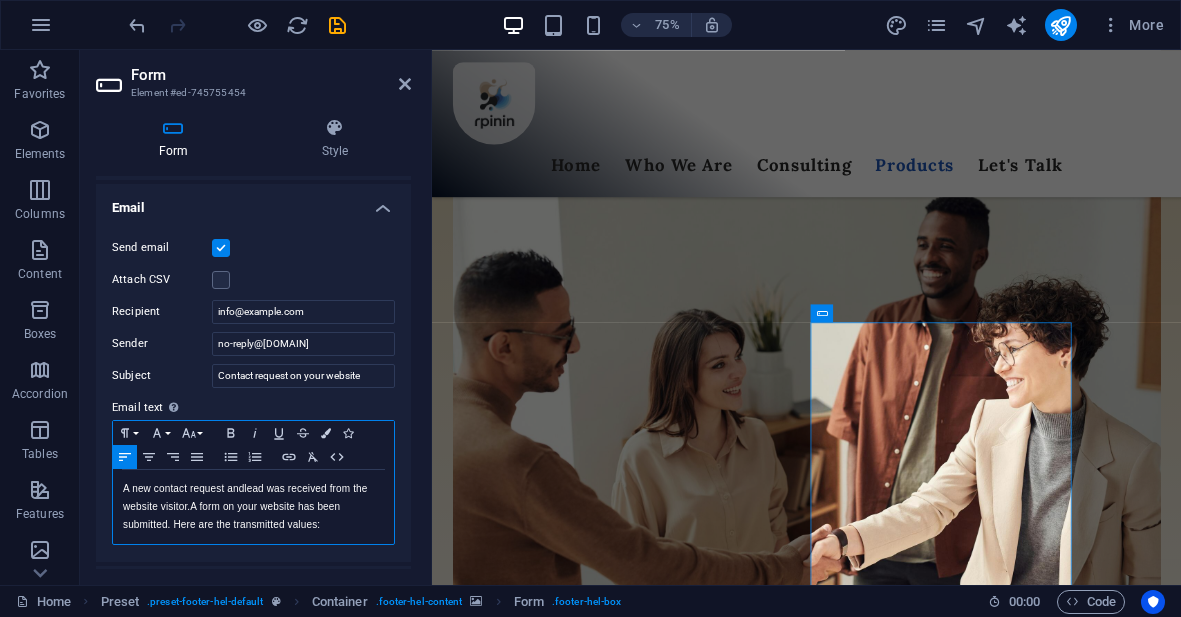click on "A new contact request and  lead was received from the web site visitor.  A form on your website has been submitted. Here are the transmitted values:" at bounding box center (253, 507) 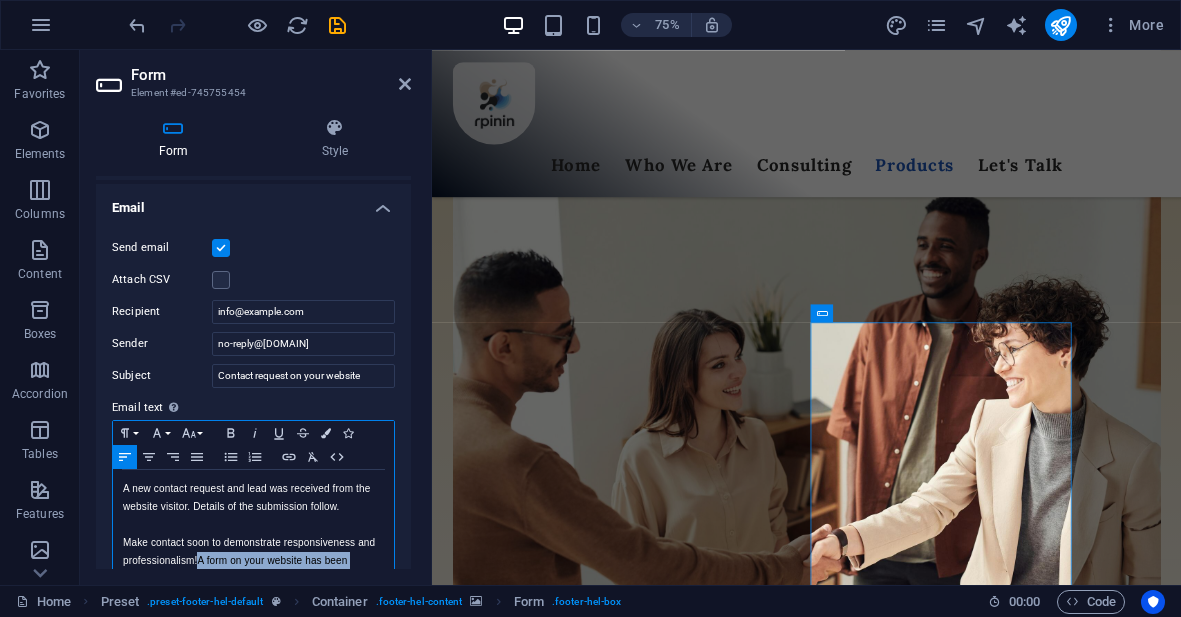 scroll, scrollTop: 516, scrollLeft: 0, axis: vertical 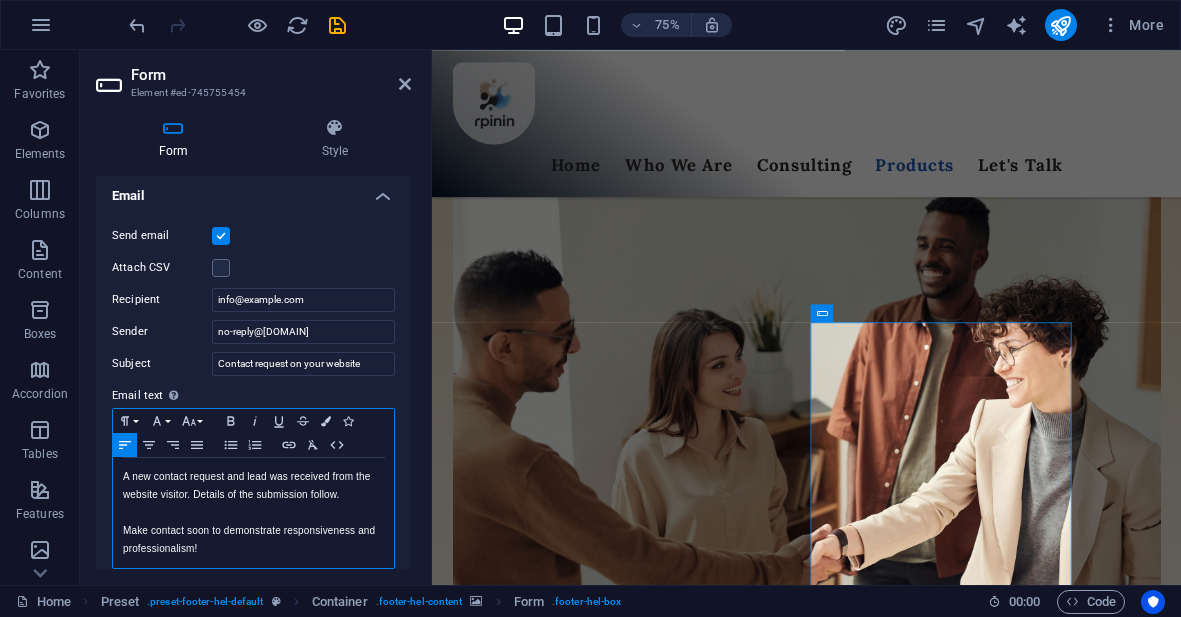 click on "A new contact request and lead was received from the website visitor. Details of the submission follow.  Make contact soon to demonstrate responsiveness and professionalism!" at bounding box center [253, 513] 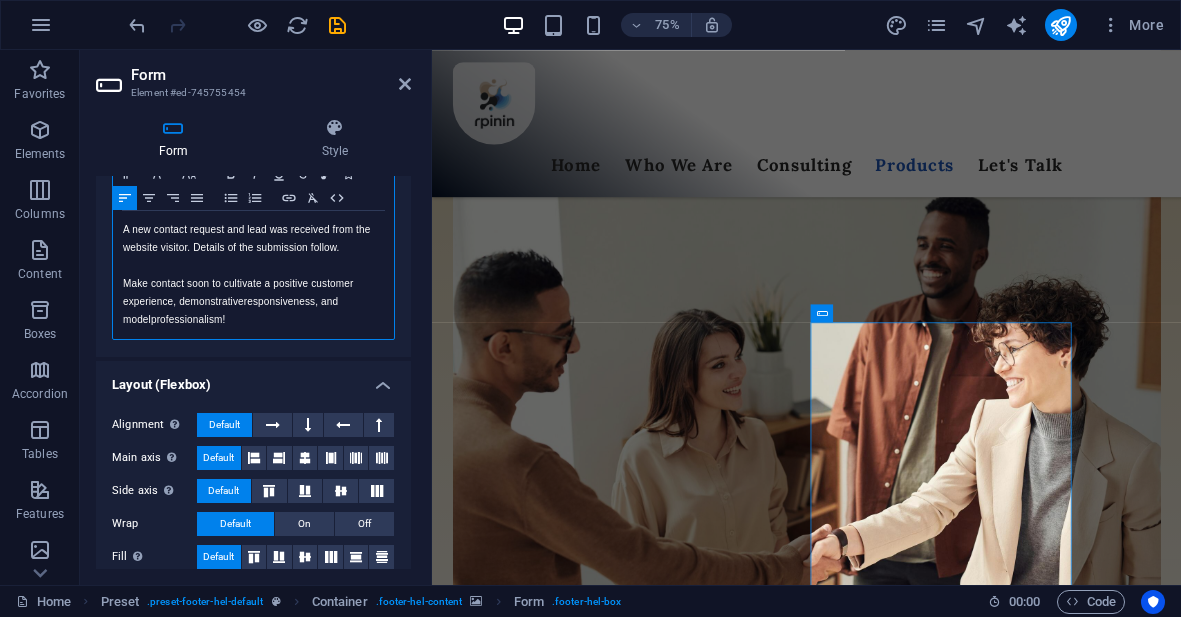 scroll, scrollTop: 776, scrollLeft: 0, axis: vertical 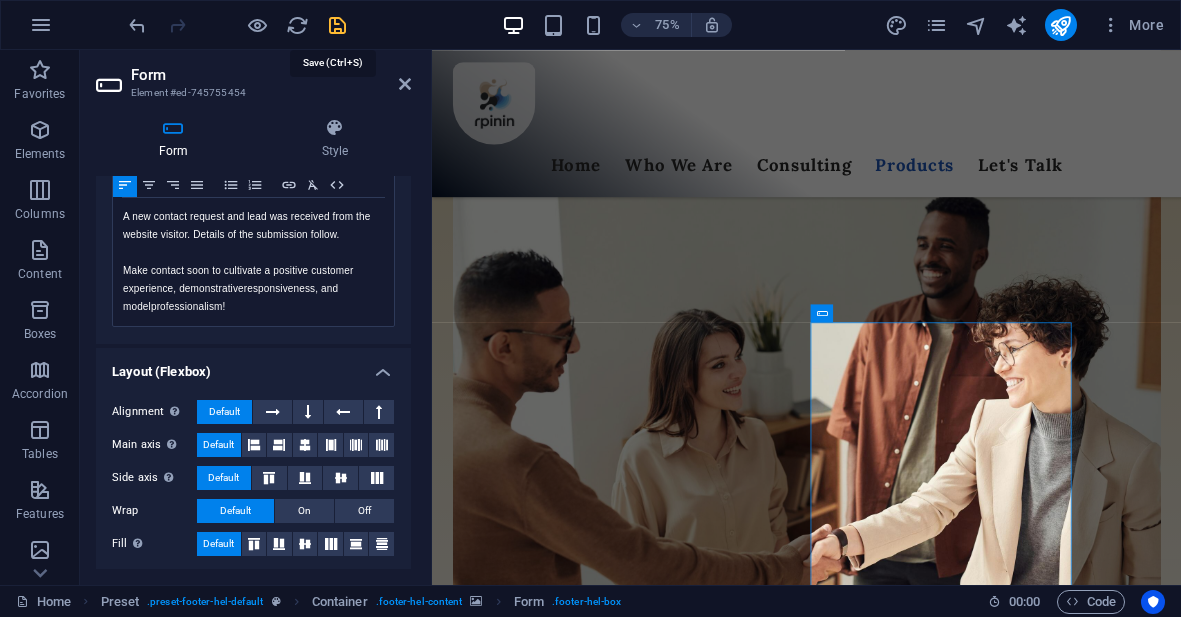 click at bounding box center (337, 25) 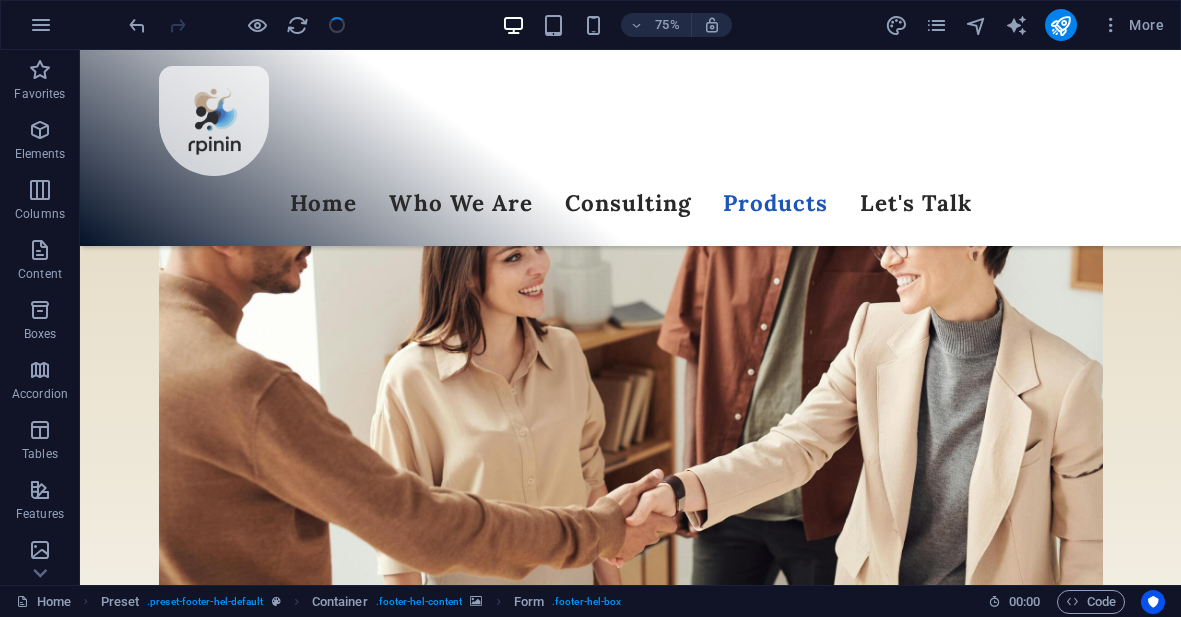 scroll, scrollTop: 6131, scrollLeft: 0, axis: vertical 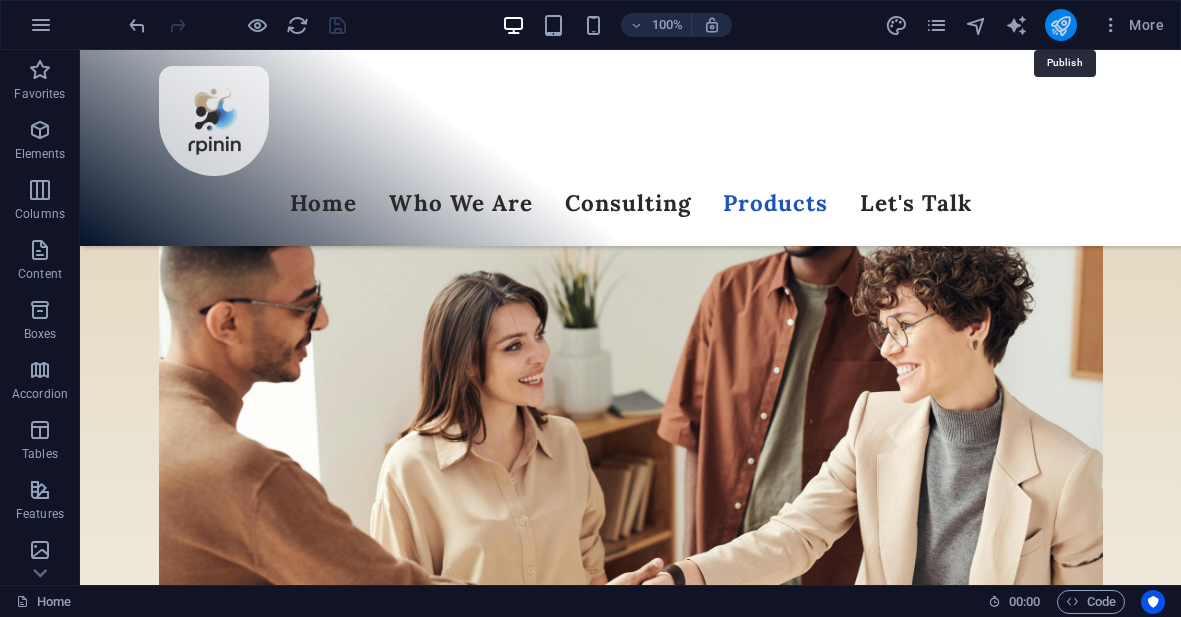 click at bounding box center (1060, 25) 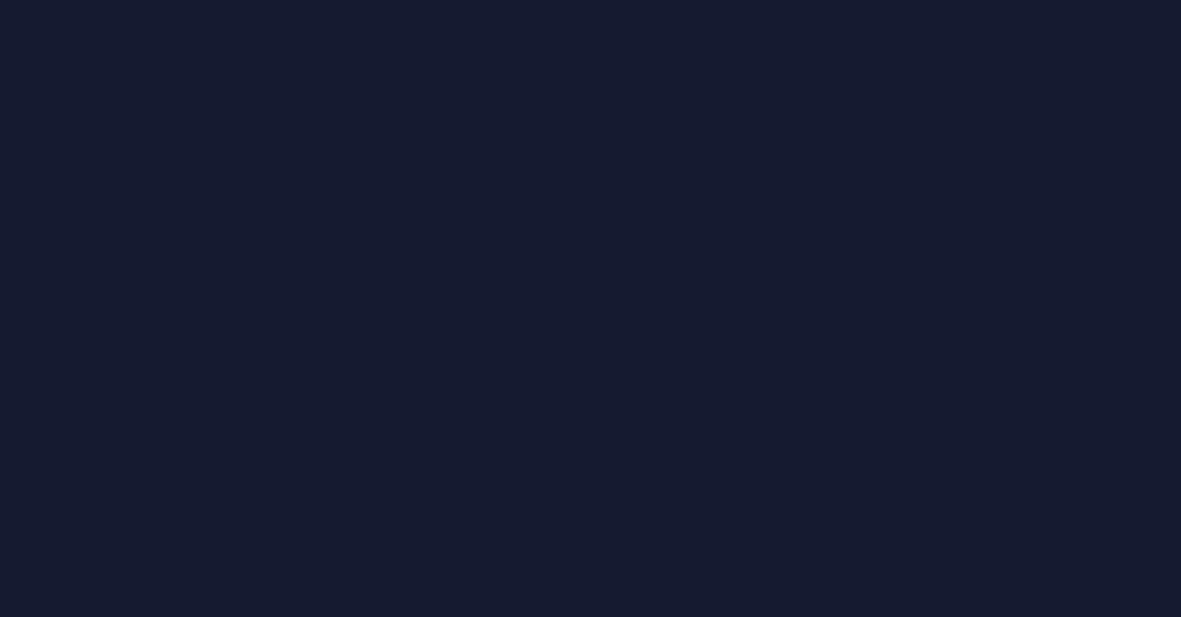 scroll, scrollTop: 0, scrollLeft: 0, axis: both 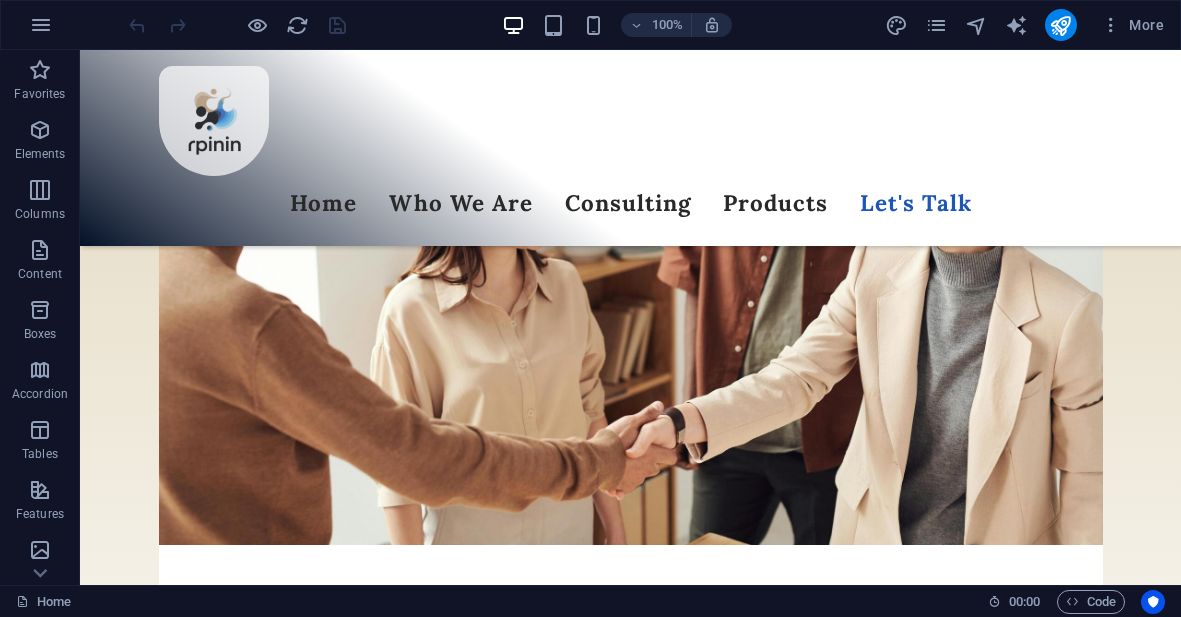 click 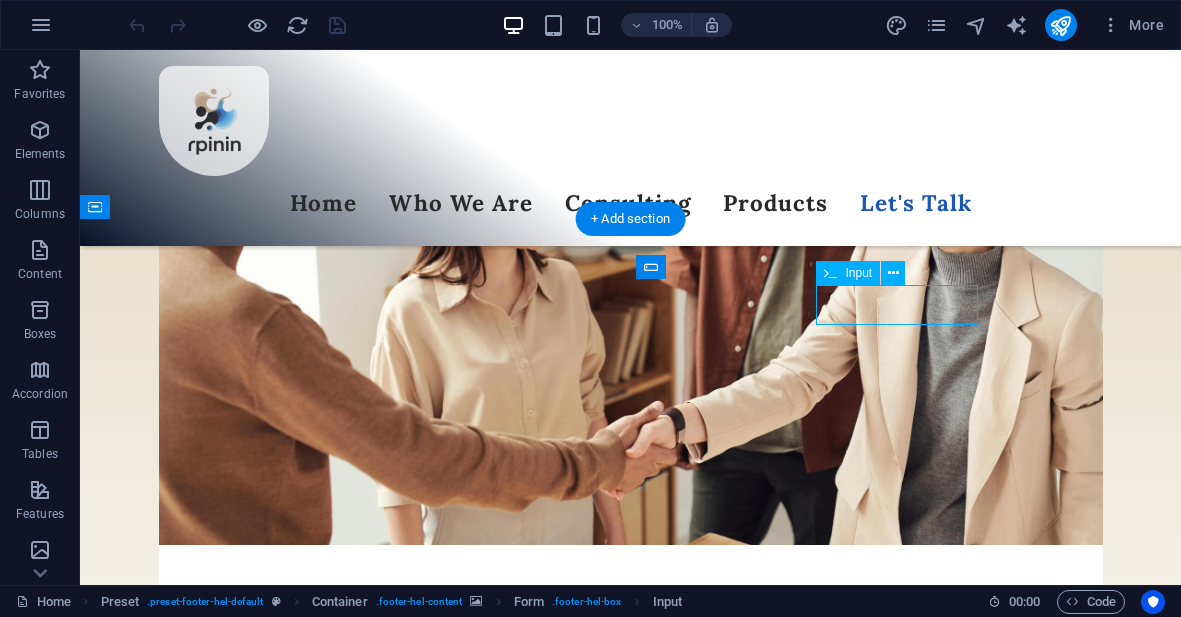 click on "Input" at bounding box center (848, 273) 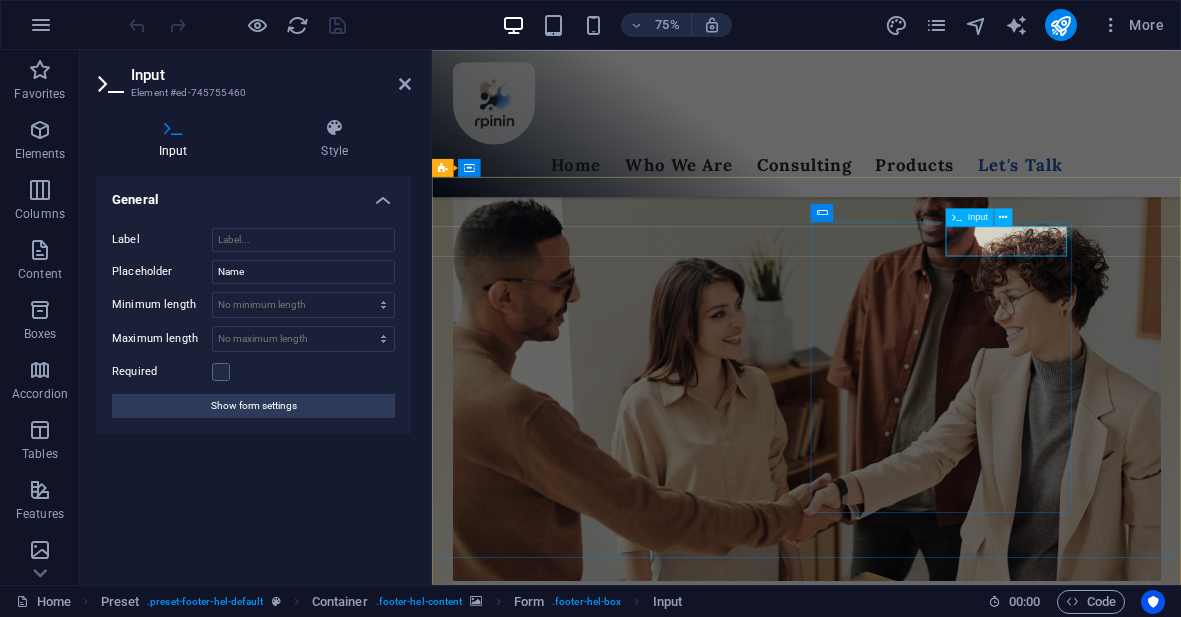 scroll, scrollTop: 6354, scrollLeft: 0, axis: vertical 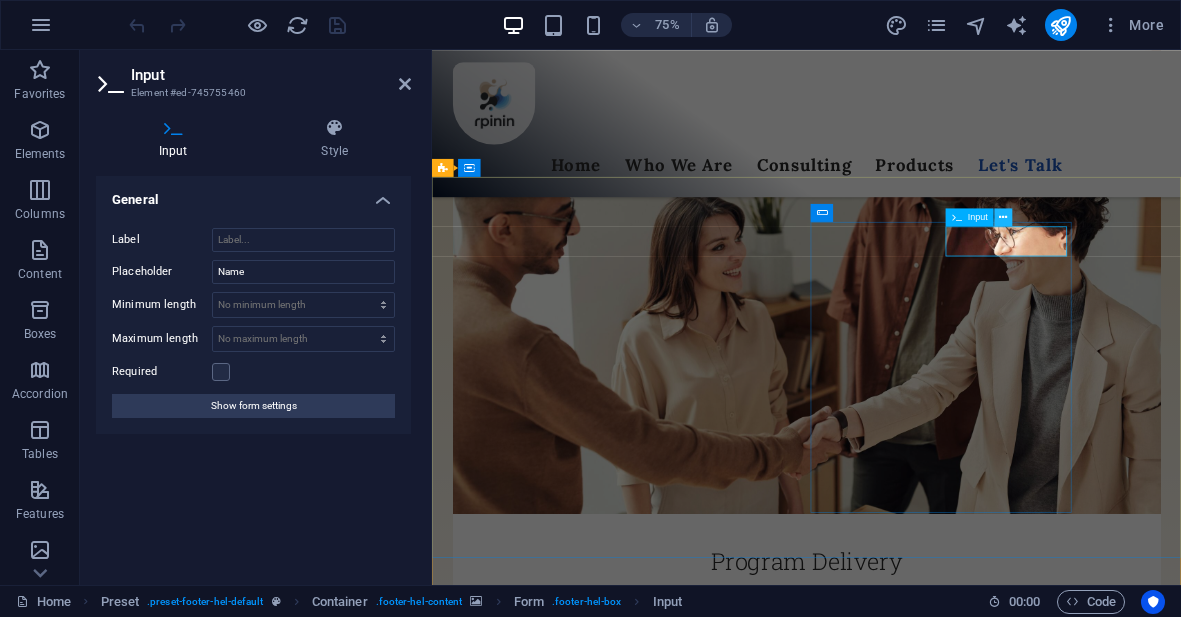 click at bounding box center [1003, 218] 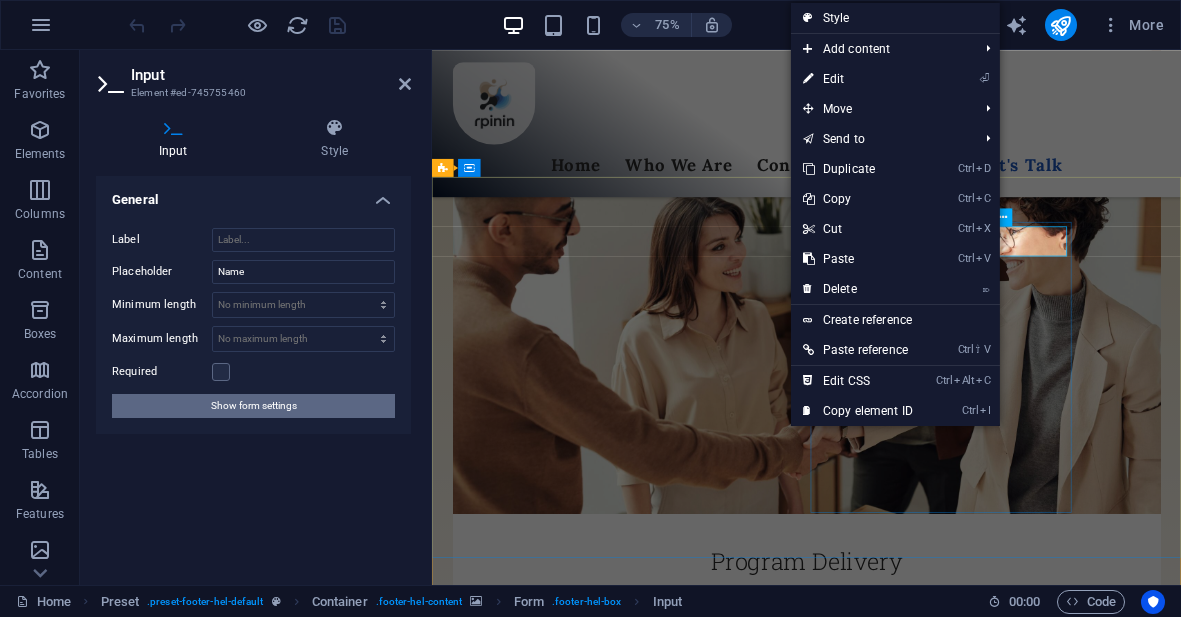 click on "Show form settings" at bounding box center [254, 406] 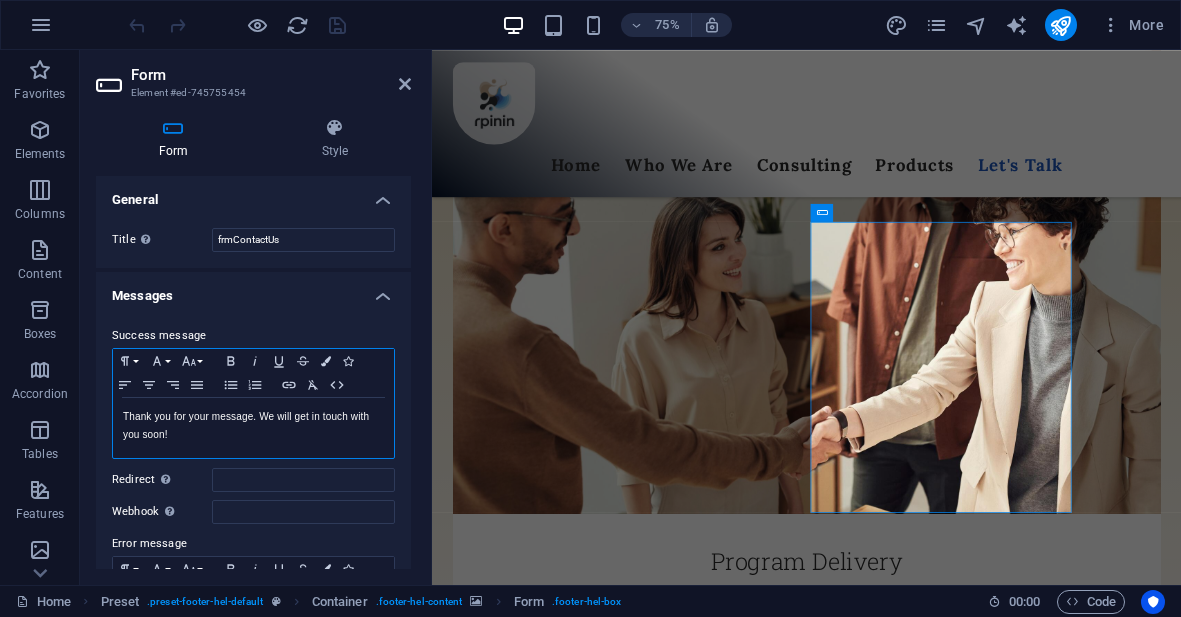 click on "Thank you for your message. We will get in touch with you soon!" at bounding box center [253, 426] 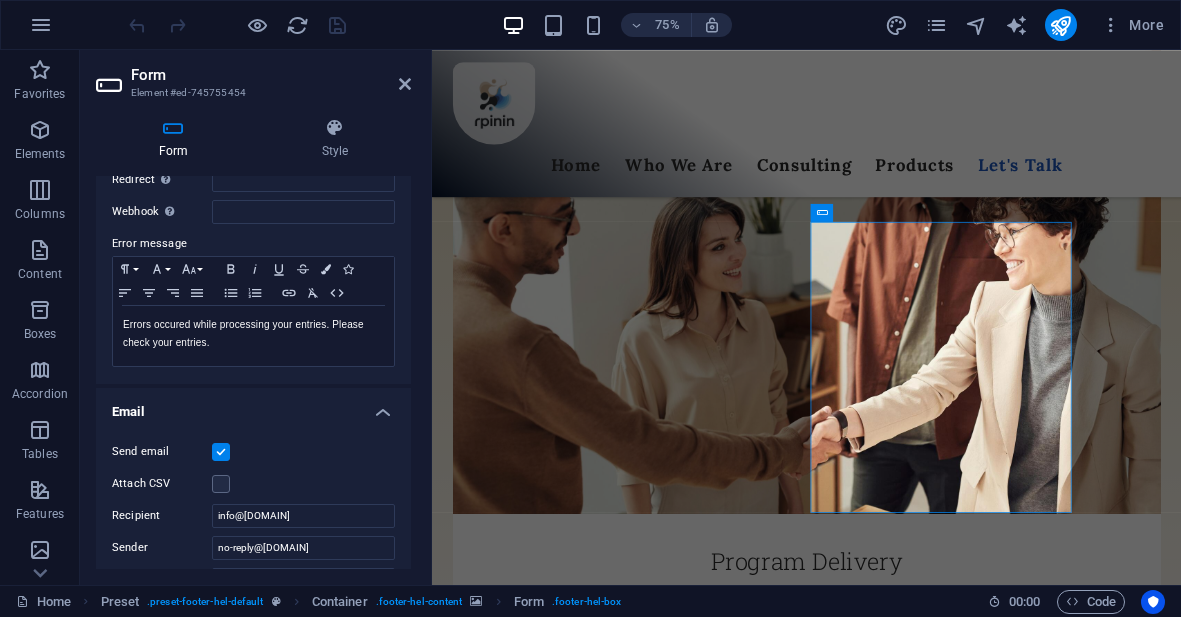 scroll, scrollTop: 320, scrollLeft: 0, axis: vertical 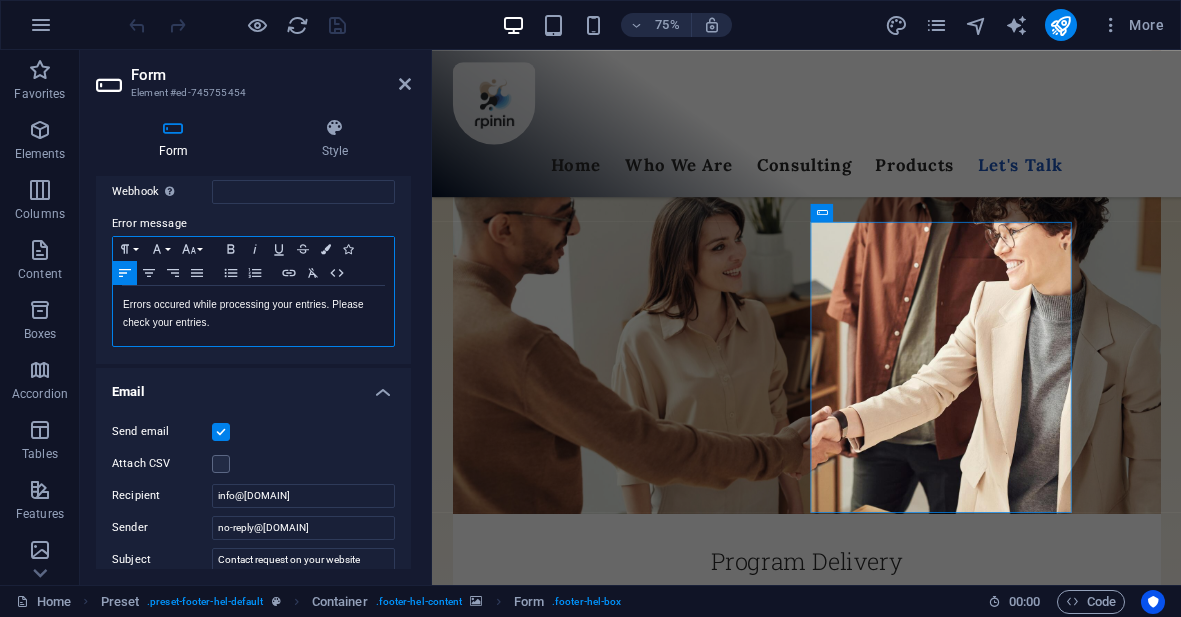 click on "Errors occured while processing your entries. Please check your entries." at bounding box center [253, 314] 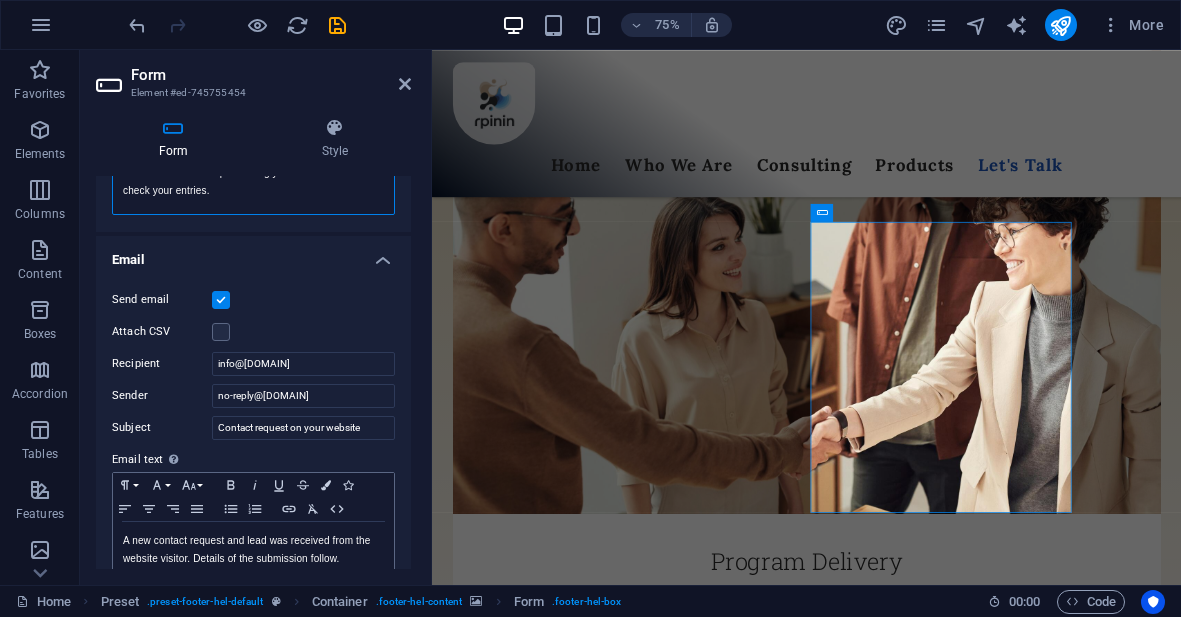 scroll, scrollTop: 455, scrollLeft: 0, axis: vertical 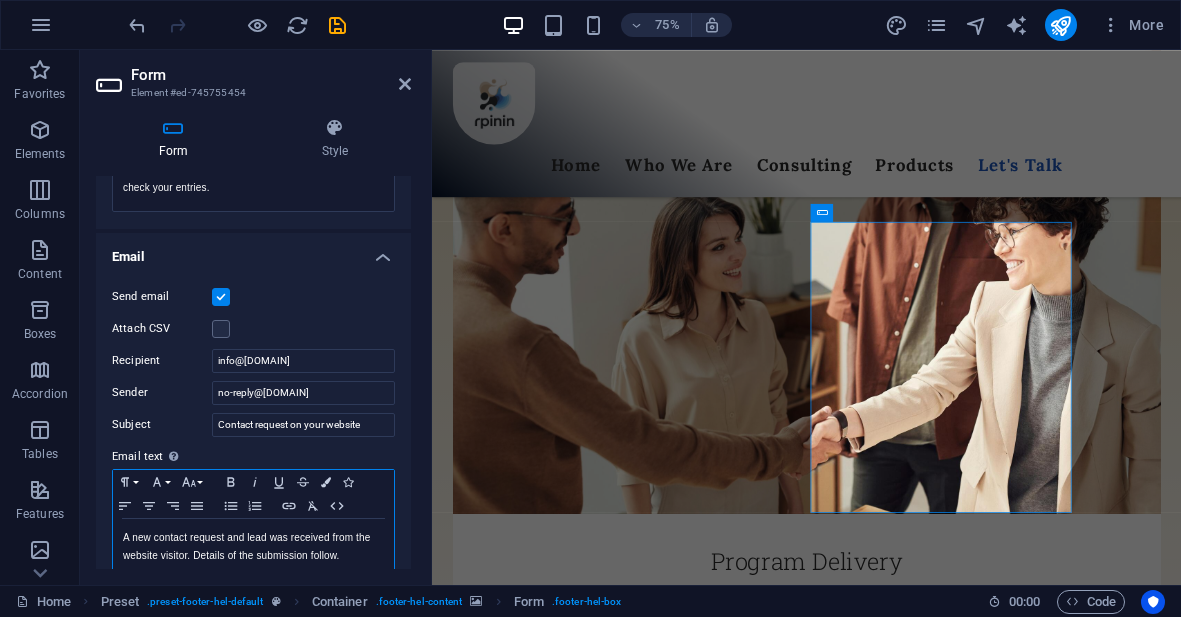 click on "A new contact request and lead was received from the website visitor. Details of the submission follow.  Make contact soon to cultivate a positive customer experience, demonstrative responsiveness, and model professionalism!" at bounding box center (253, 583) 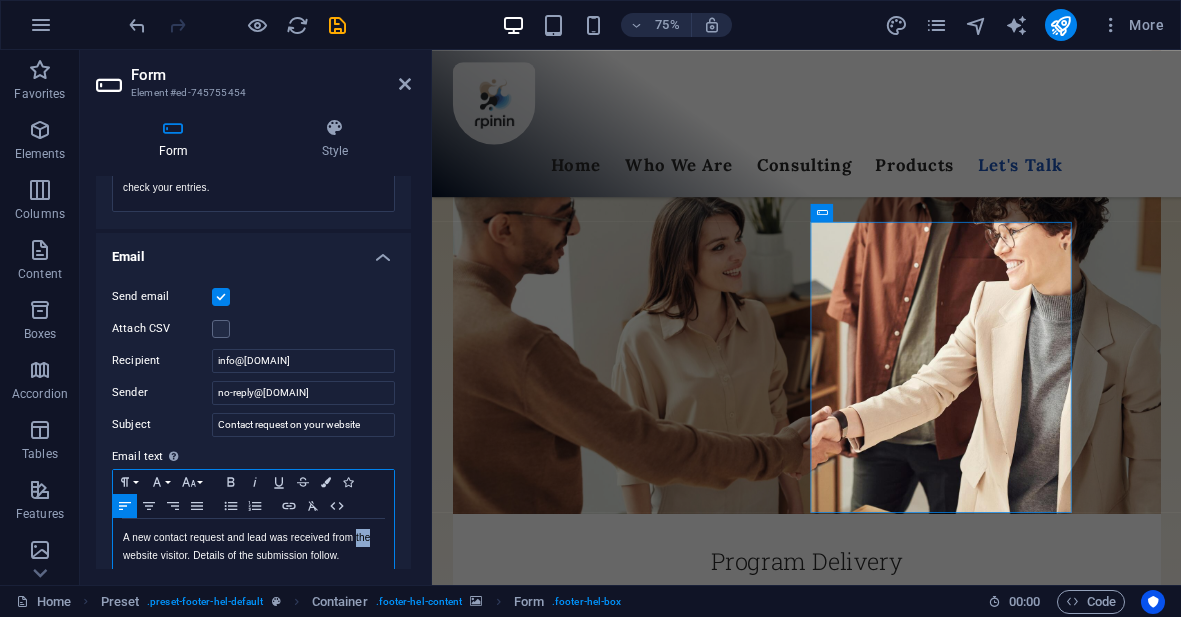 type 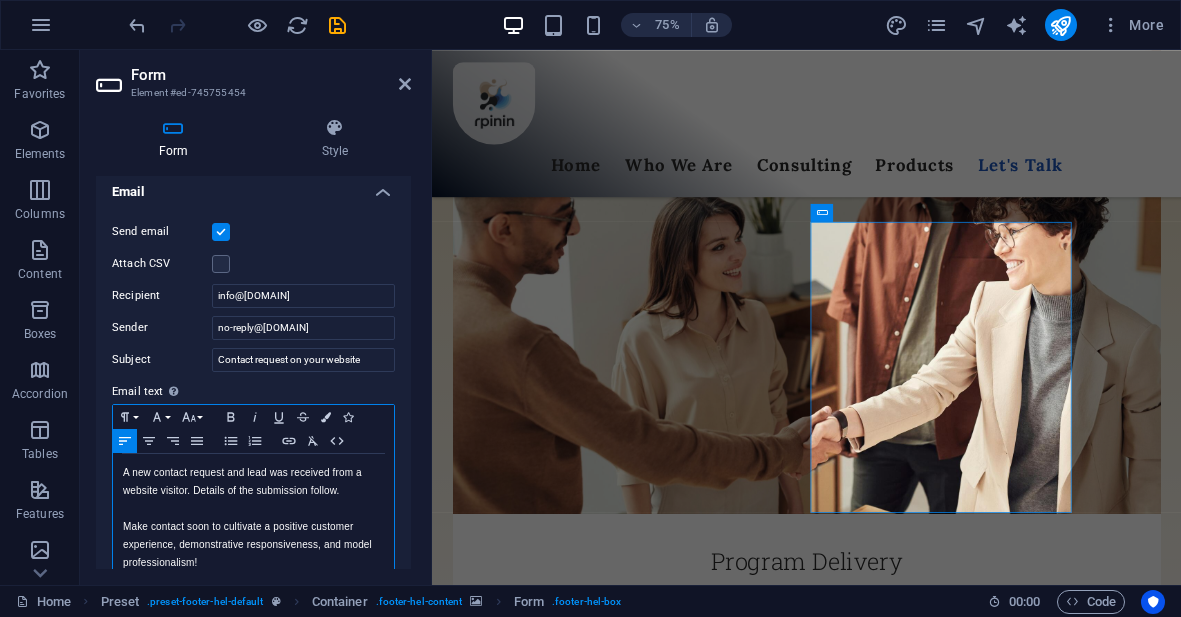 scroll, scrollTop: 522, scrollLeft: 0, axis: vertical 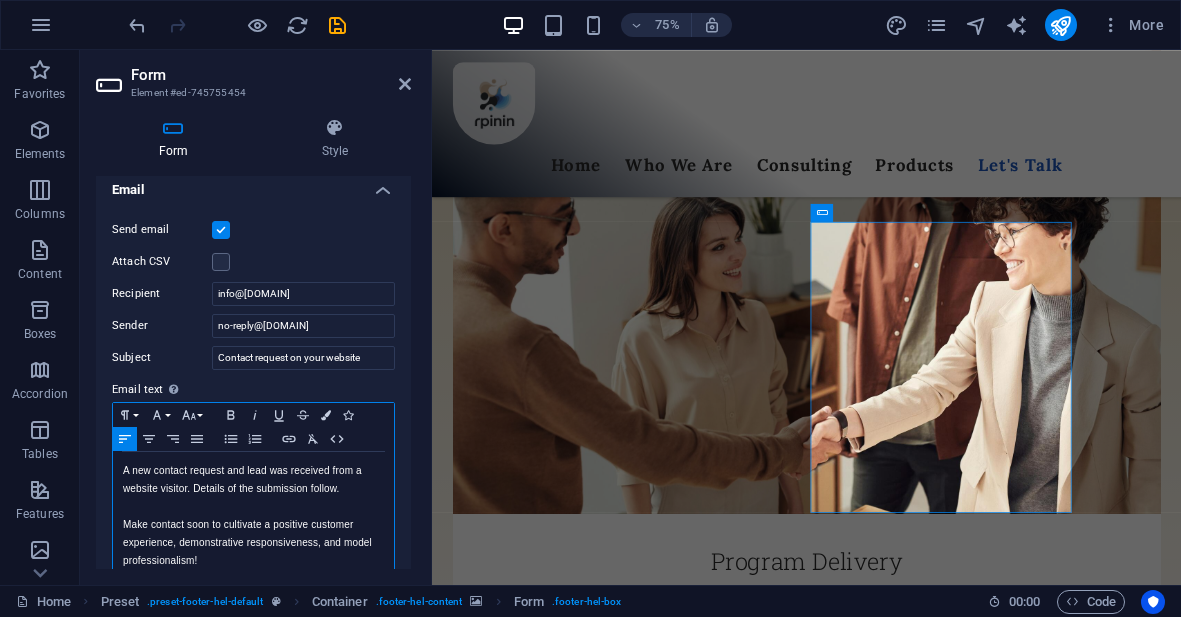 click on "A new contact request and lead was received from a website visitor. Details of the submission follow.  Make contact soon to cultivate a positive customer experience, demonstrative responsiveness, and model professionalism!" at bounding box center (253, 516) 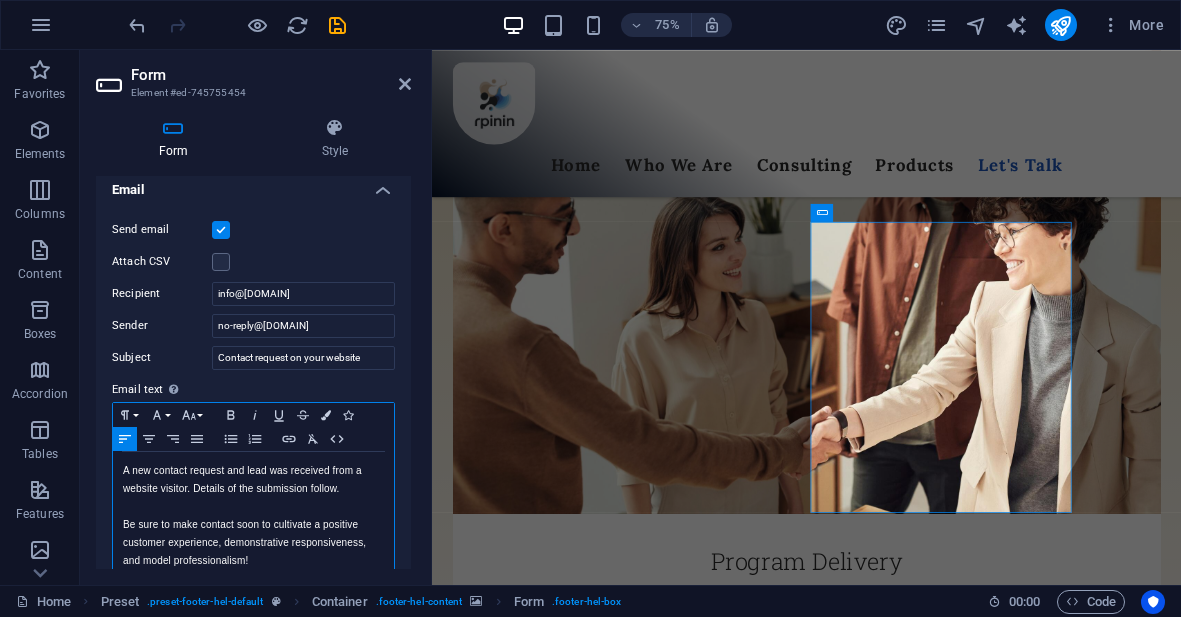 click on "A new contact request and lead was received from a website visitor. Details of the submission follow.  Be sure to make contact soon to cultivate a positive customer experience, demonstrative responsiveness, and model professionalism!" at bounding box center [253, 516] 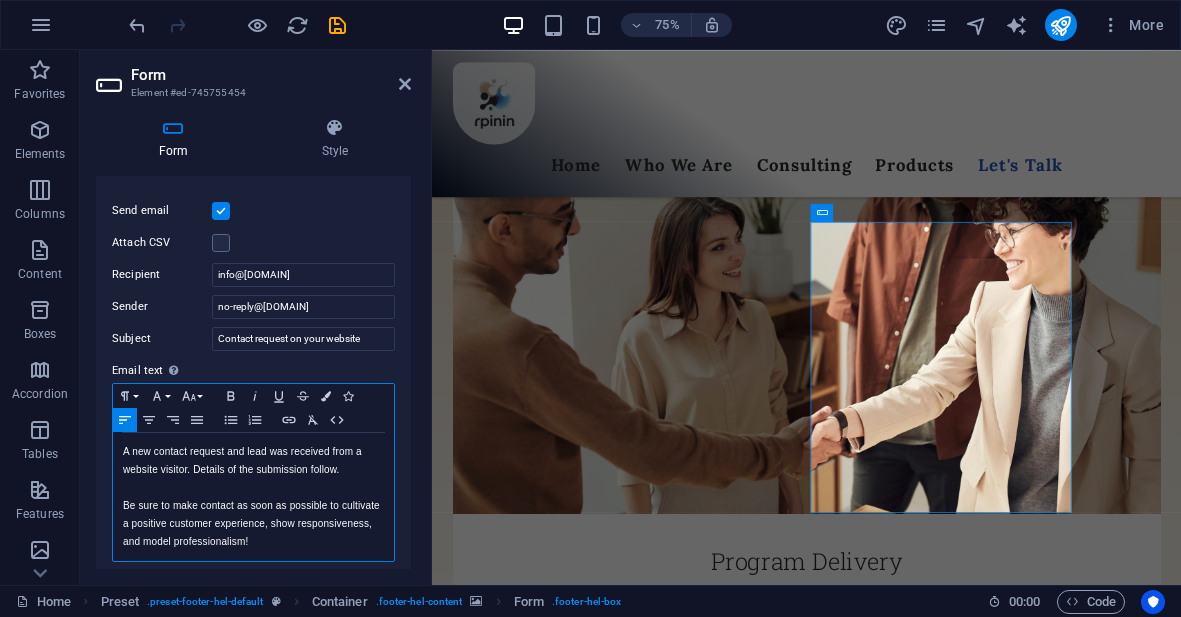 scroll, scrollTop: 540, scrollLeft: 0, axis: vertical 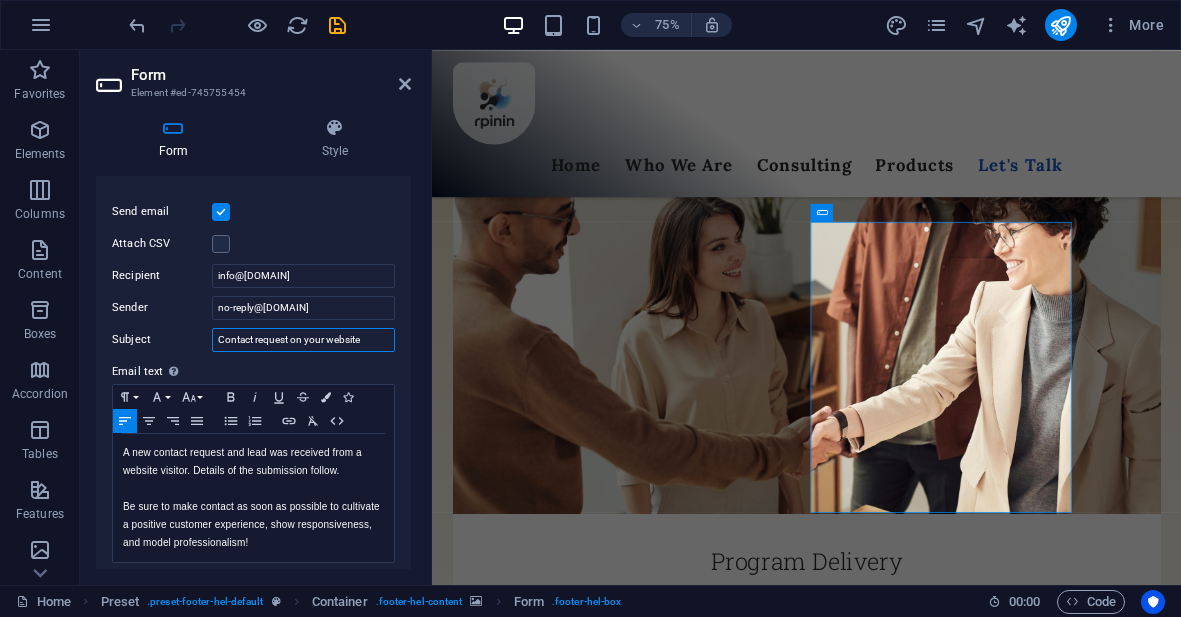 click on "Contact request on your website" at bounding box center (303, 340) 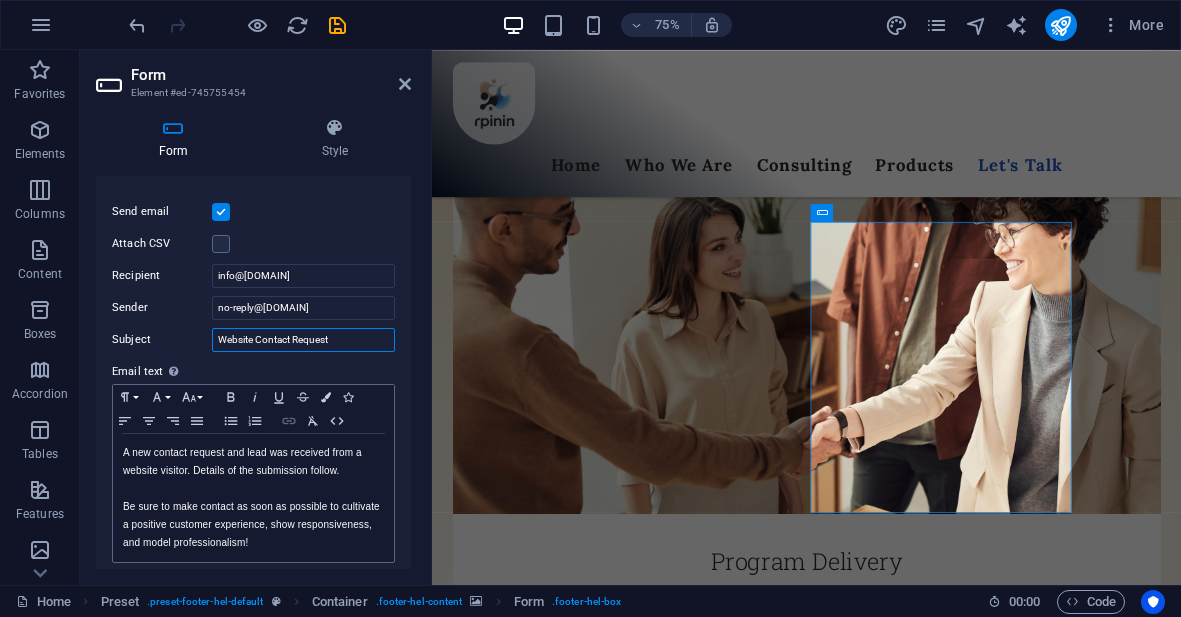 scroll, scrollTop: 0, scrollLeft: 0, axis: both 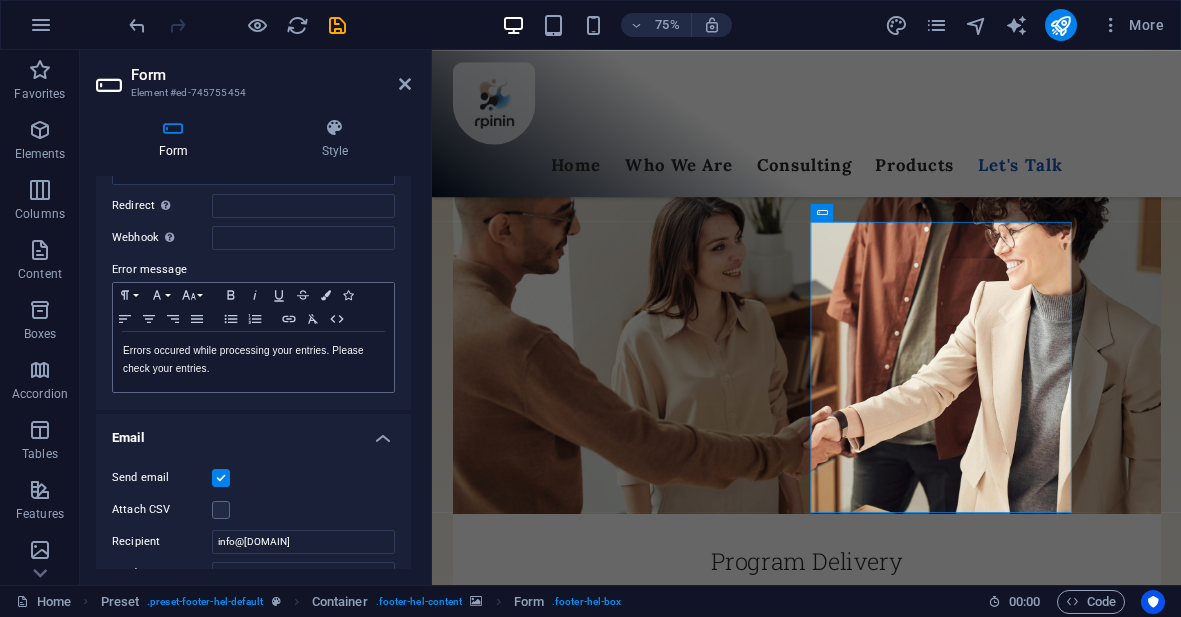 type on "Website Contact Request" 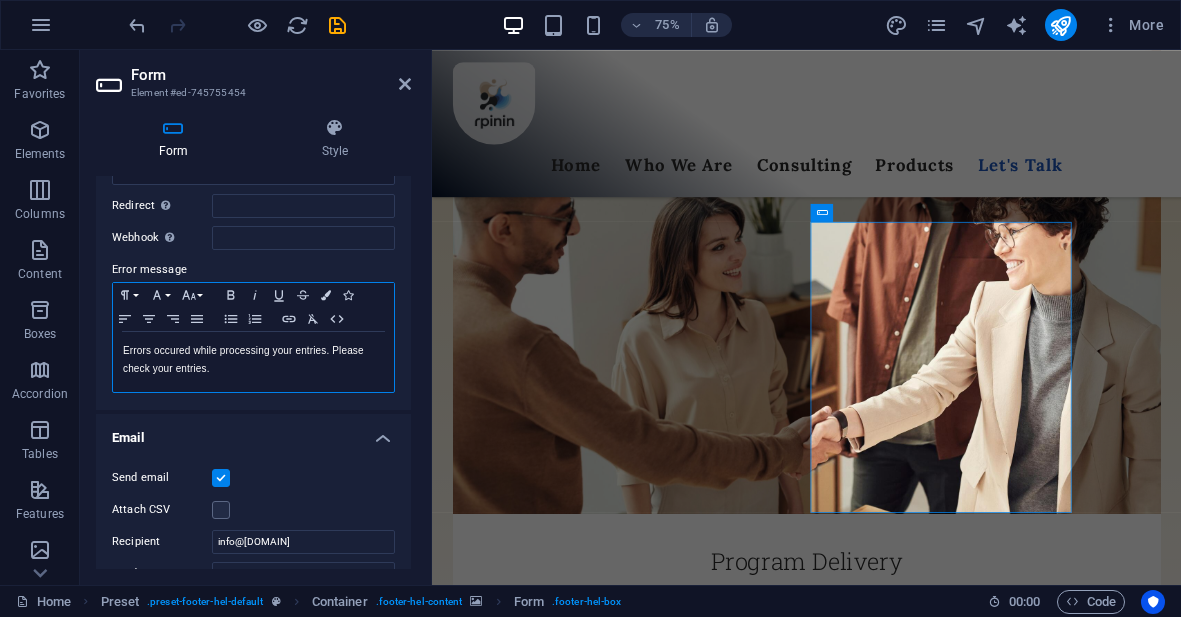 click on "Errors occured while processing your entries. Please check your entries." at bounding box center [253, 360] 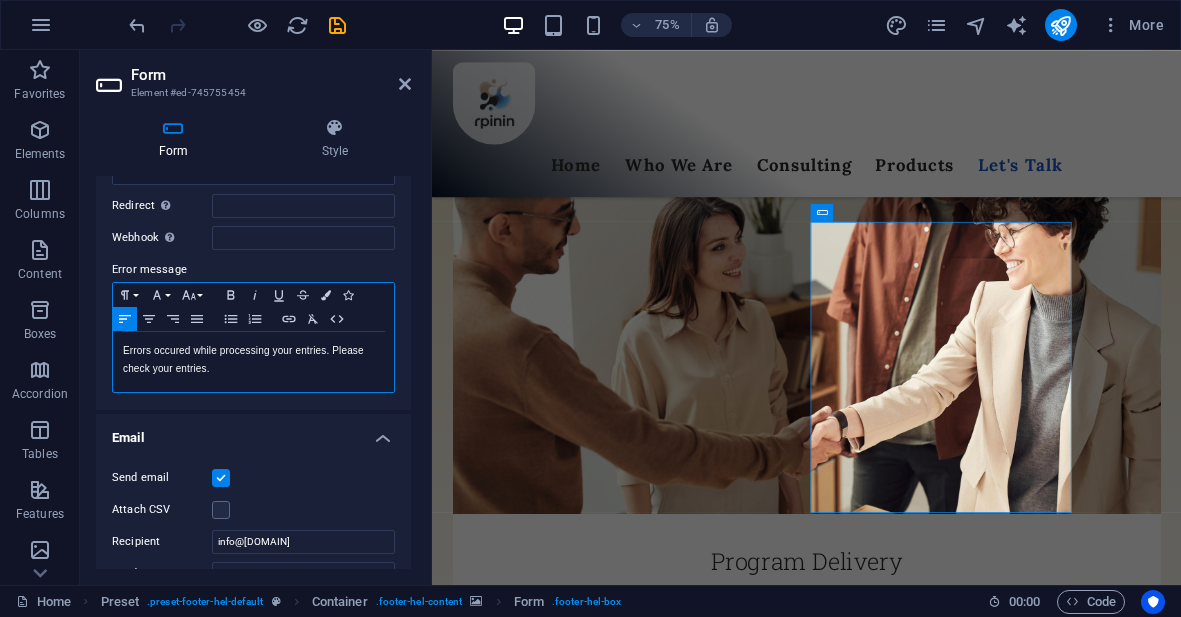 click on "Errors occured while processing your entries. Please check your entries." at bounding box center (253, 360) 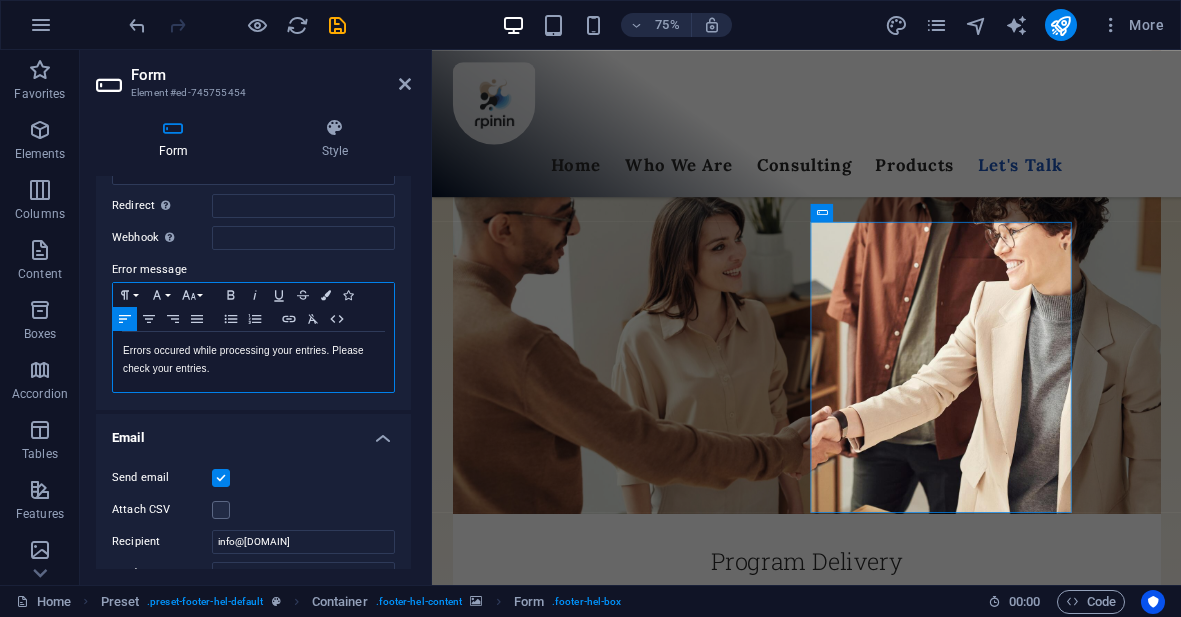 type 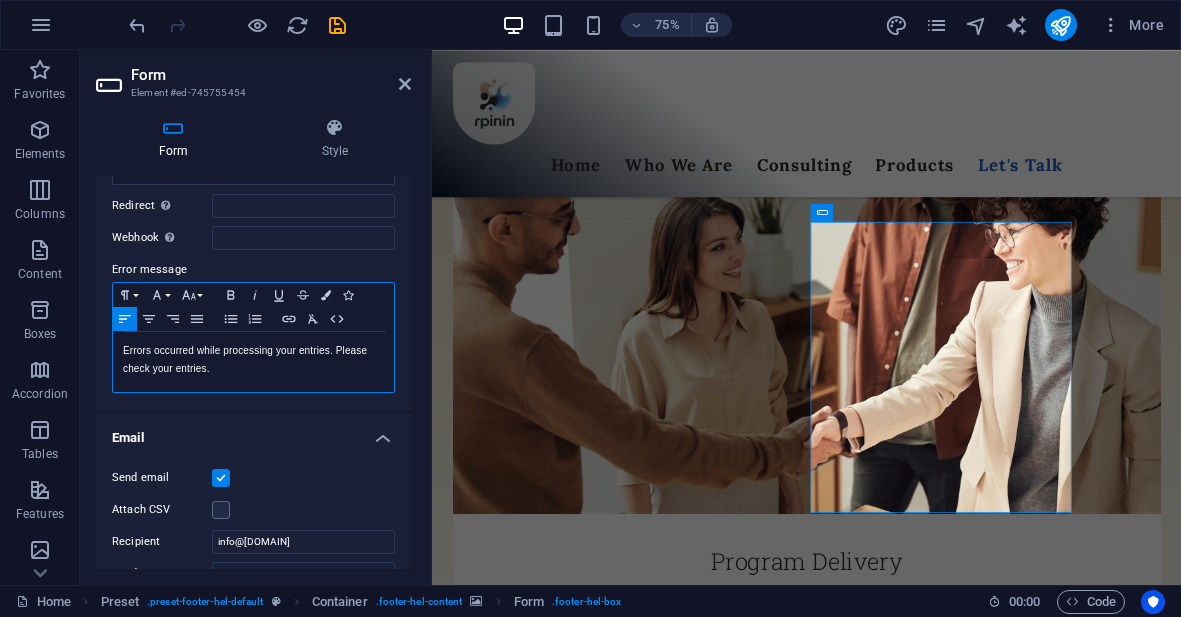 click on "Errors occurred while processing your entries. Please check your entries." at bounding box center (253, 360) 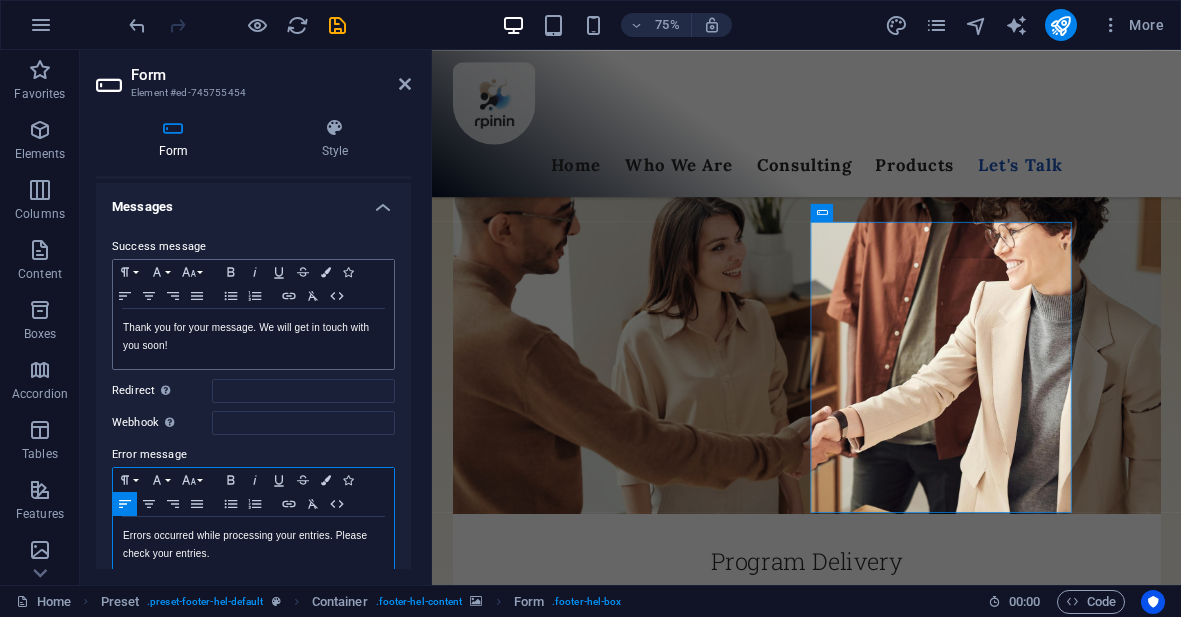 scroll, scrollTop: 82, scrollLeft: 0, axis: vertical 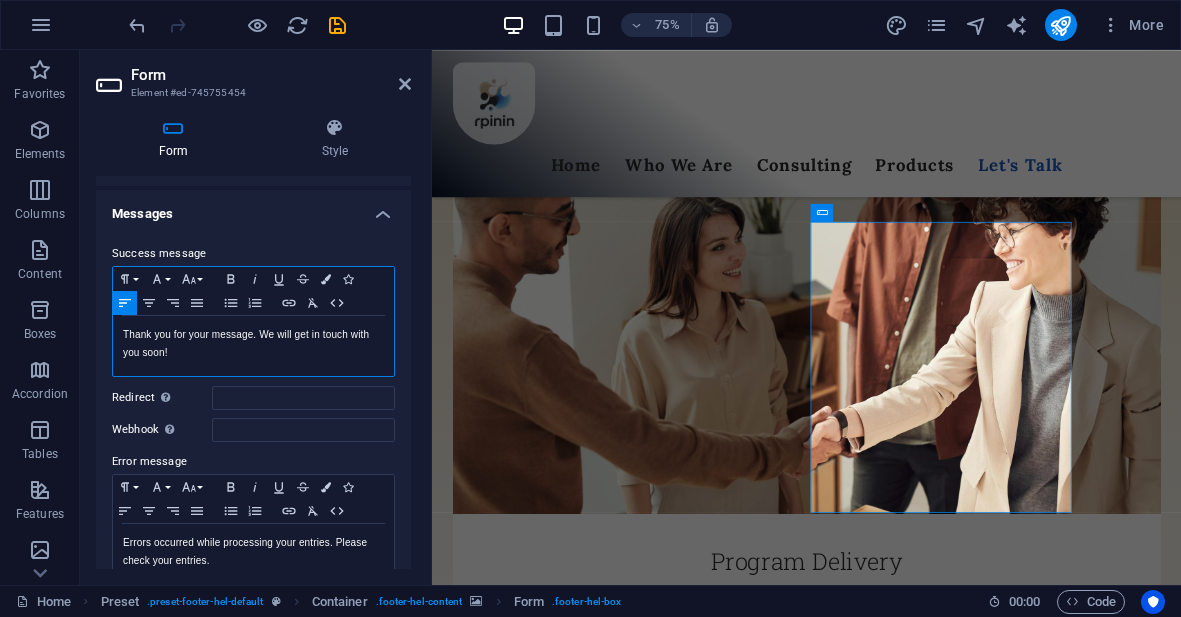 click on "Thank you for your message. We will get in touch with you soon!" at bounding box center [253, 344] 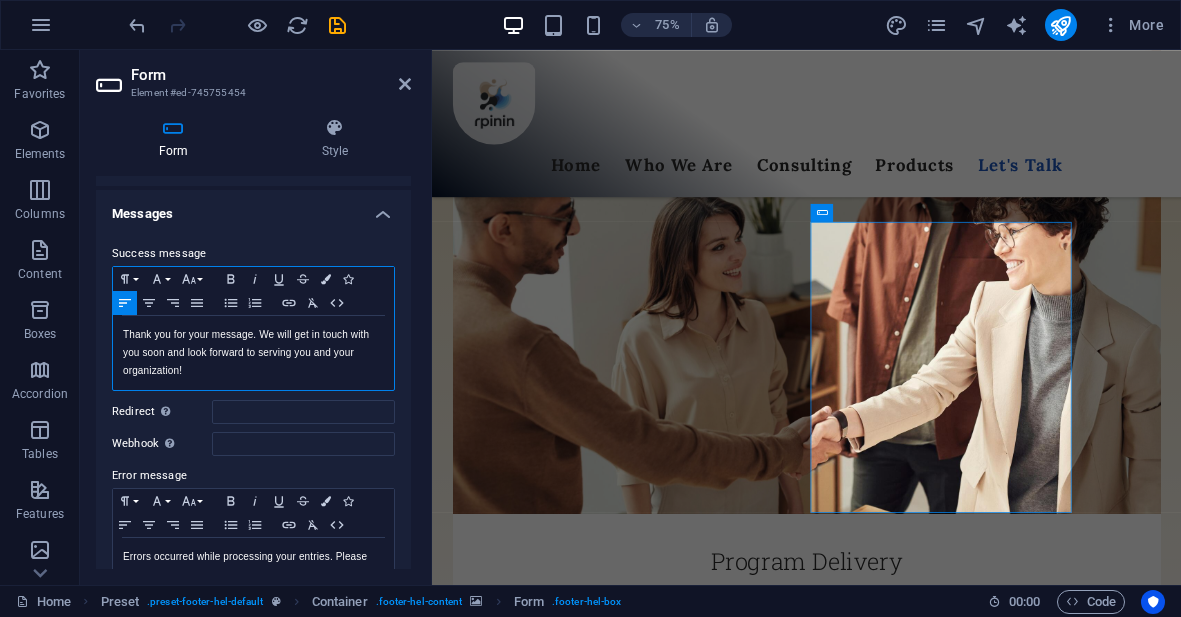 click on "Thank you for your message. We will get in touch with you soon and look forward to serving you and your organization !" at bounding box center [253, 353] 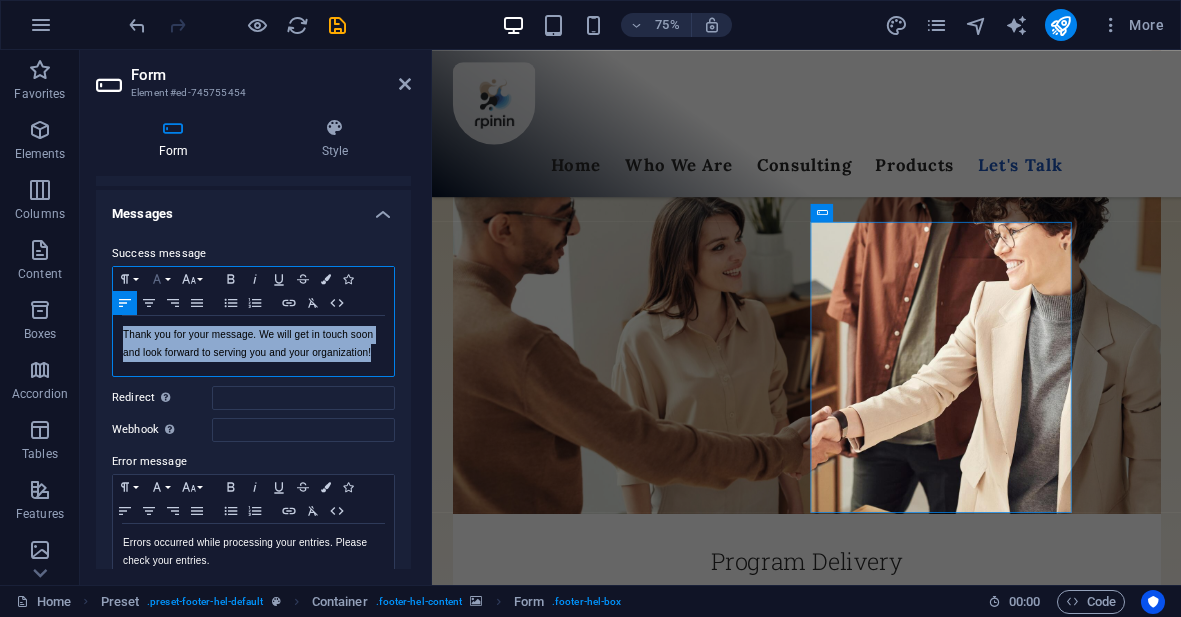 click on "Font Family" at bounding box center (161, 279) 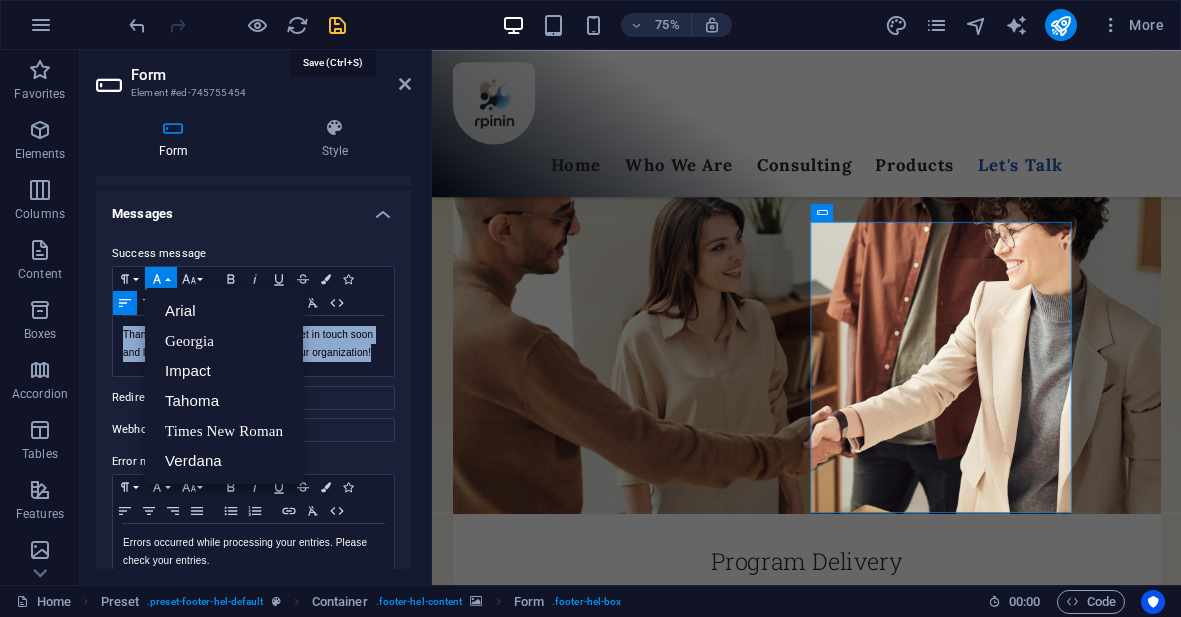 click at bounding box center [337, 25] 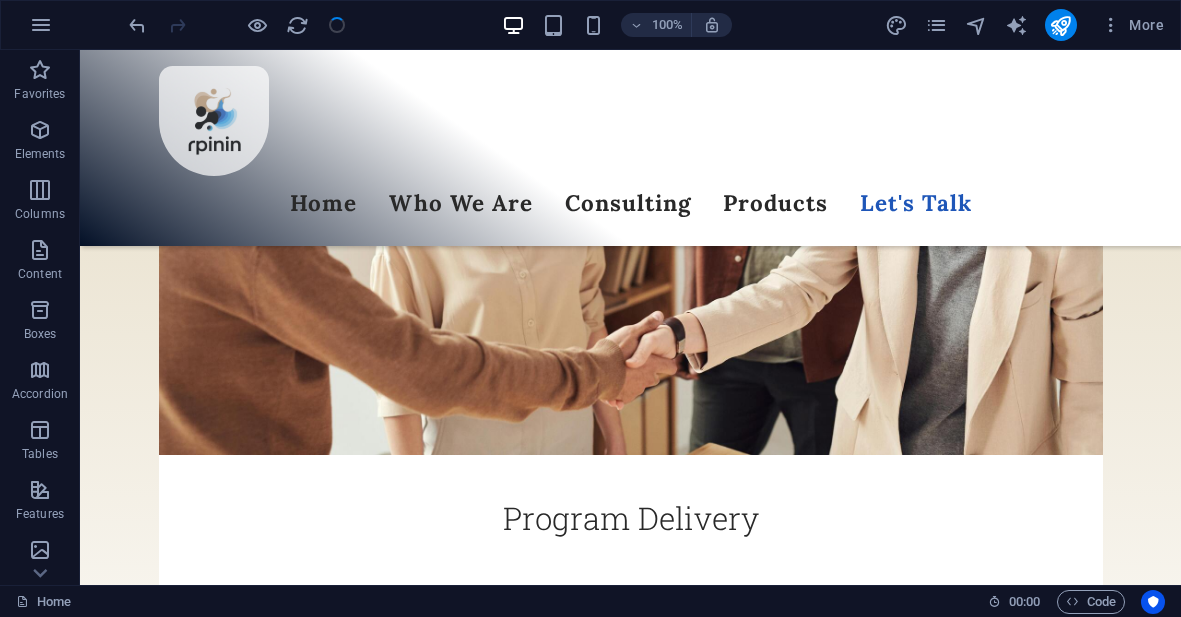 scroll, scrollTop: 6264, scrollLeft: 0, axis: vertical 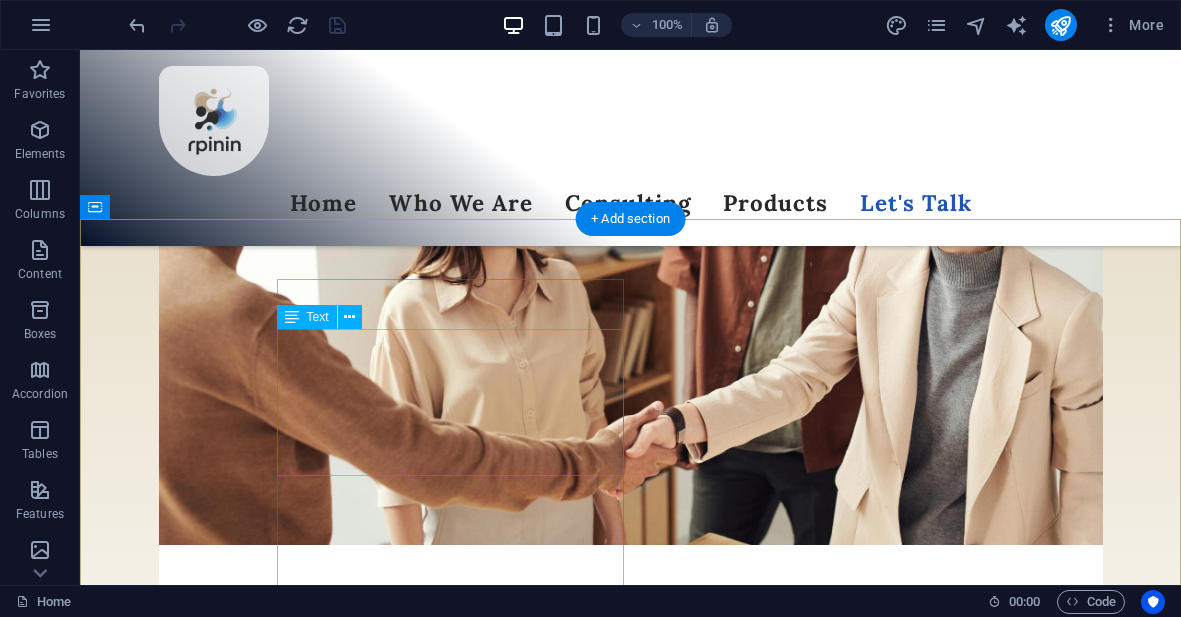 click on "[CITY]" at bounding box center (272, 7059) 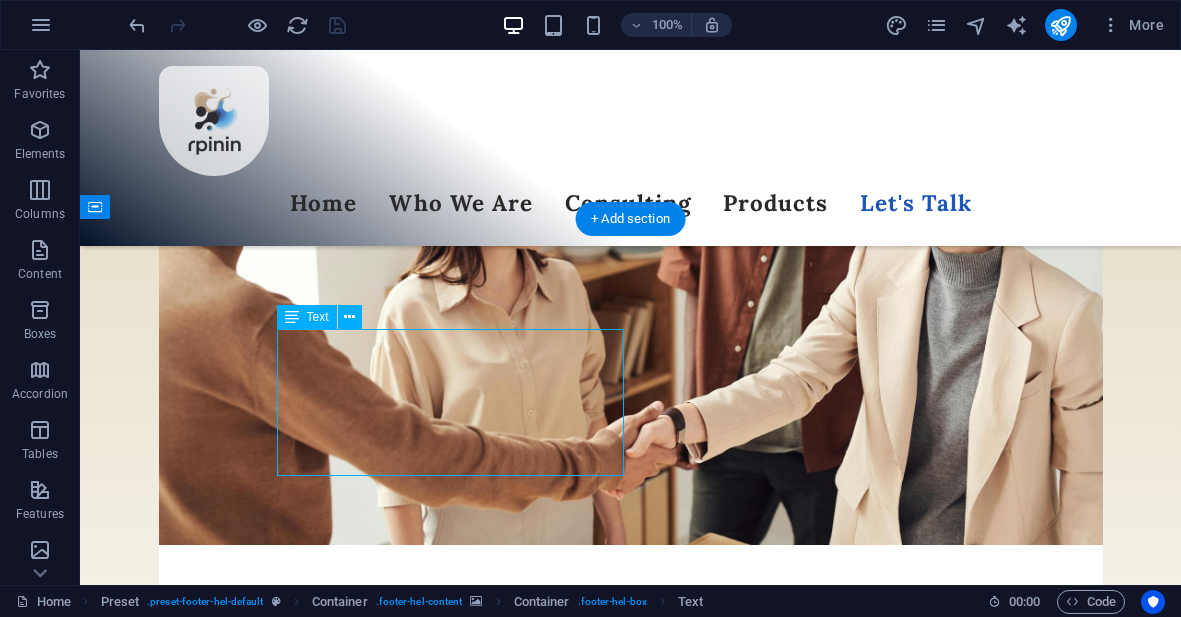 click on "[CITY]" at bounding box center [272, 7059] 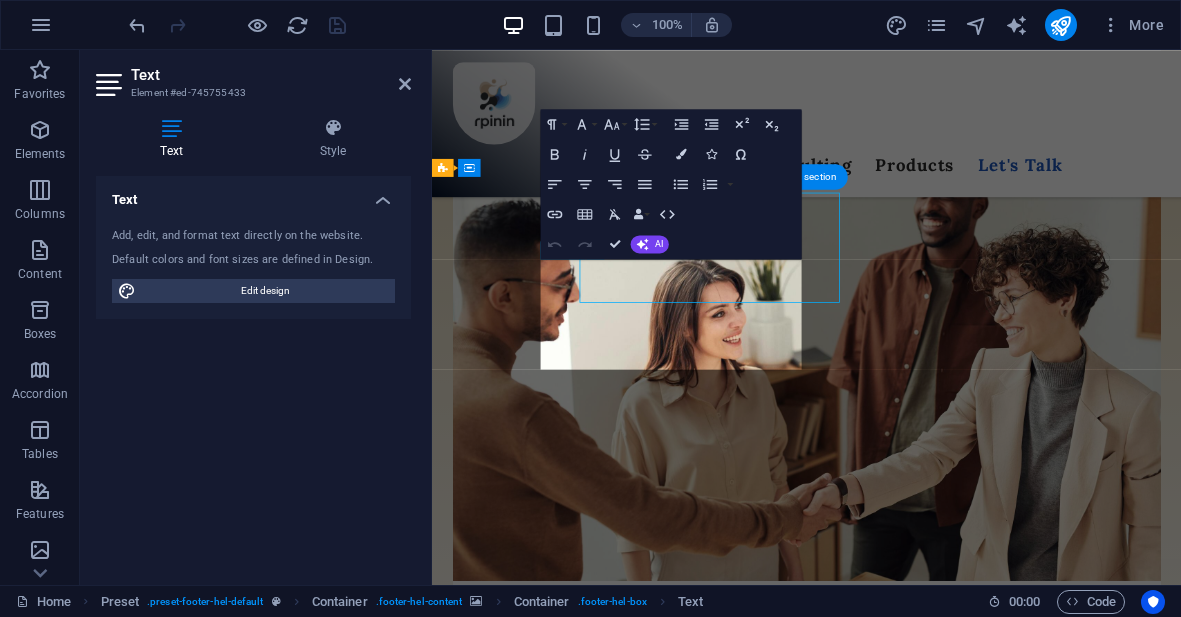 scroll, scrollTop: 6354, scrollLeft: 0, axis: vertical 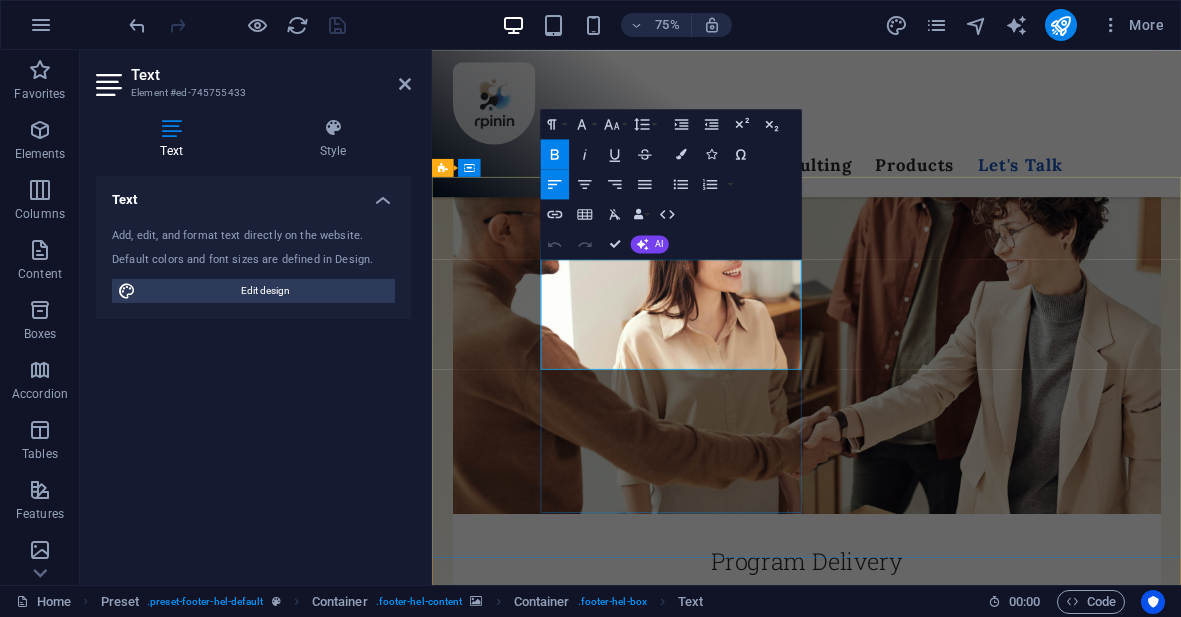 click on "[NUMBER] [STREET]" at bounding box center [523, 7271] 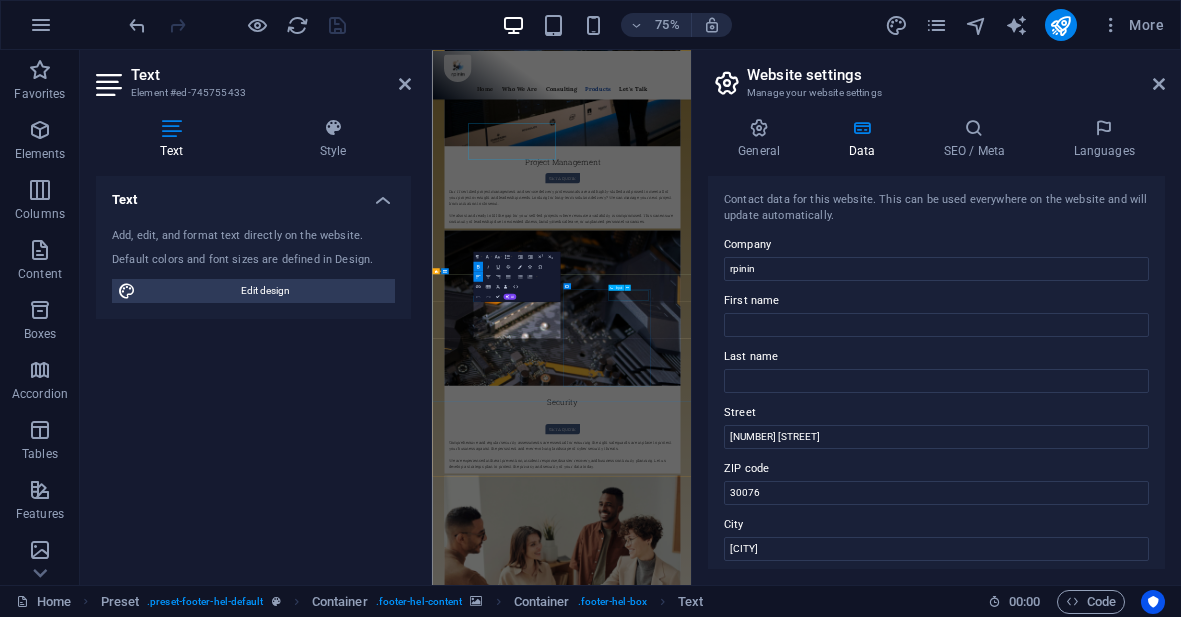 scroll, scrollTop: 6342, scrollLeft: 0, axis: vertical 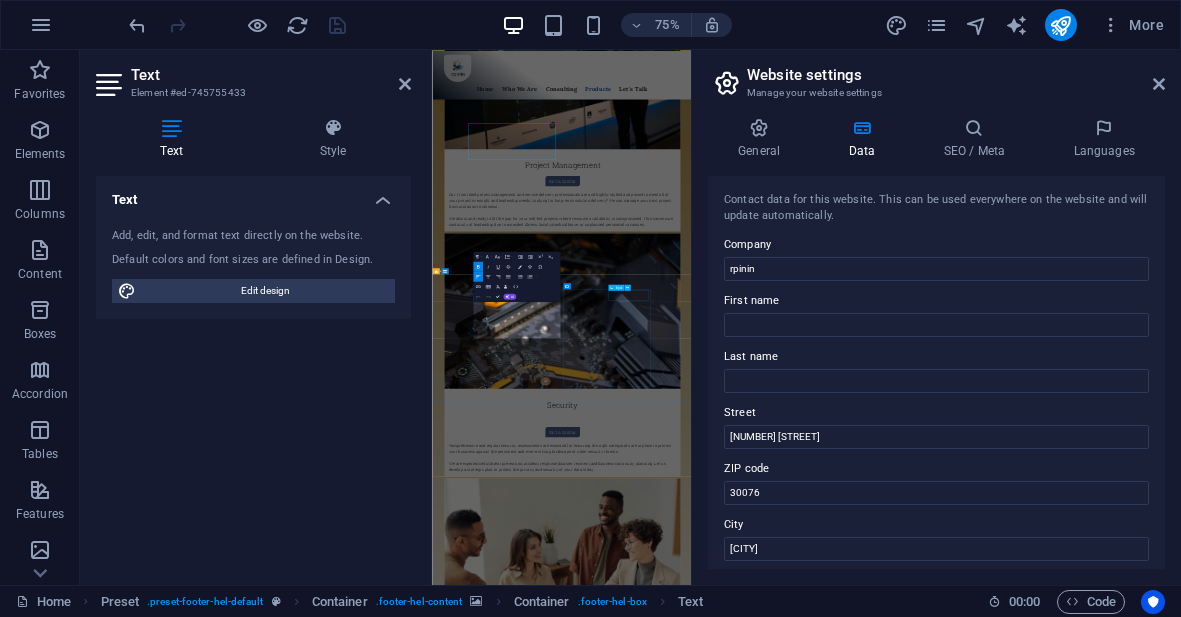 click 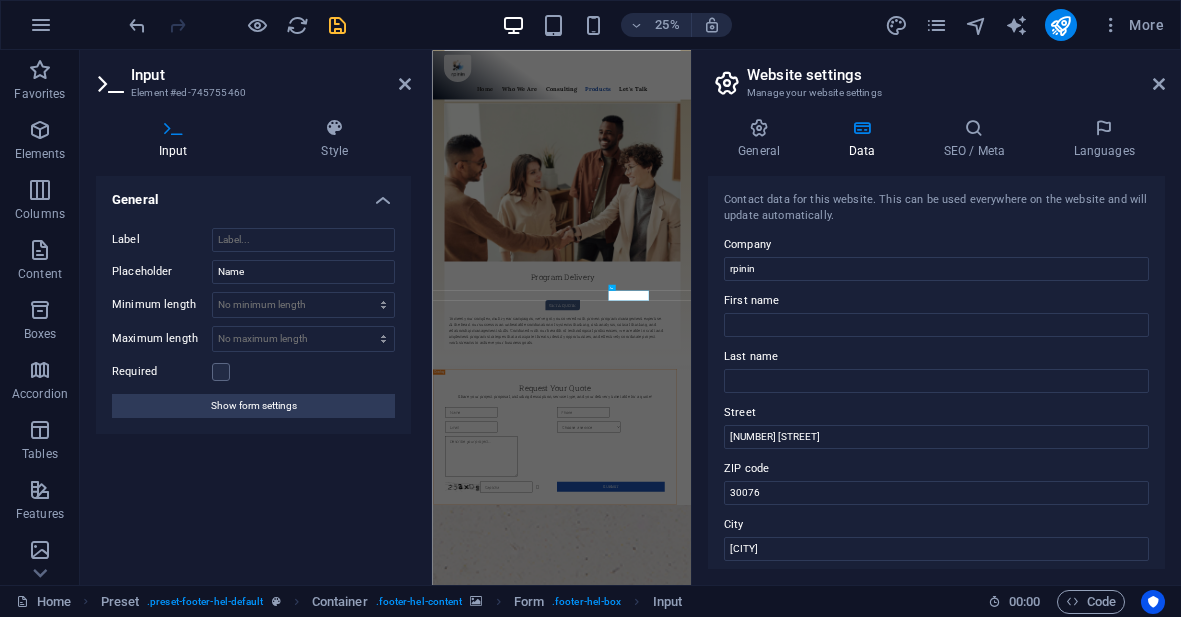 click on "Input Element #ed-745755460 Input Style General Label Placeholder Name Minimum length No minimum length chars Maximum length No maximum length chars Required Show form settings Preset Element Layout How this element expands within the layout (Flexbox). Size Default auto px % 1/1 1/2 1/3 1/4 1/5 1/6 1/7 1/8 1/9 1/10 Grow Shrink Order Container layout Visible Visible Opacity 100 % Overflow Spacing Margin Default auto px % rem vw vh Custom Custom auto px % rem vw vh auto px % rem vw vh auto px % rem vw vh auto px % rem vw vh Padding Default px rem % vh vw Custom Custom px rem % vh vw px rem % vh vw px rem % vh vw px rem % vh vw Border Style              - Width 1 auto px rem % vh vw Custom Custom 1 auto px rem % vh vw 1 auto px rem % vh vw 1 auto px rem % vh vw 1 auto px rem % vh vw  - Color Round corners Default px rem % vh vw Custom Custom px rem % vh vw px rem % vh vw px rem % vh vw px rem % vh vw Shadow Default None Outside Inside Color X offset 0 px rem vh vw Y offset 0 px rem vh vw Blur 0 px rem" at bounding box center [256, 317] 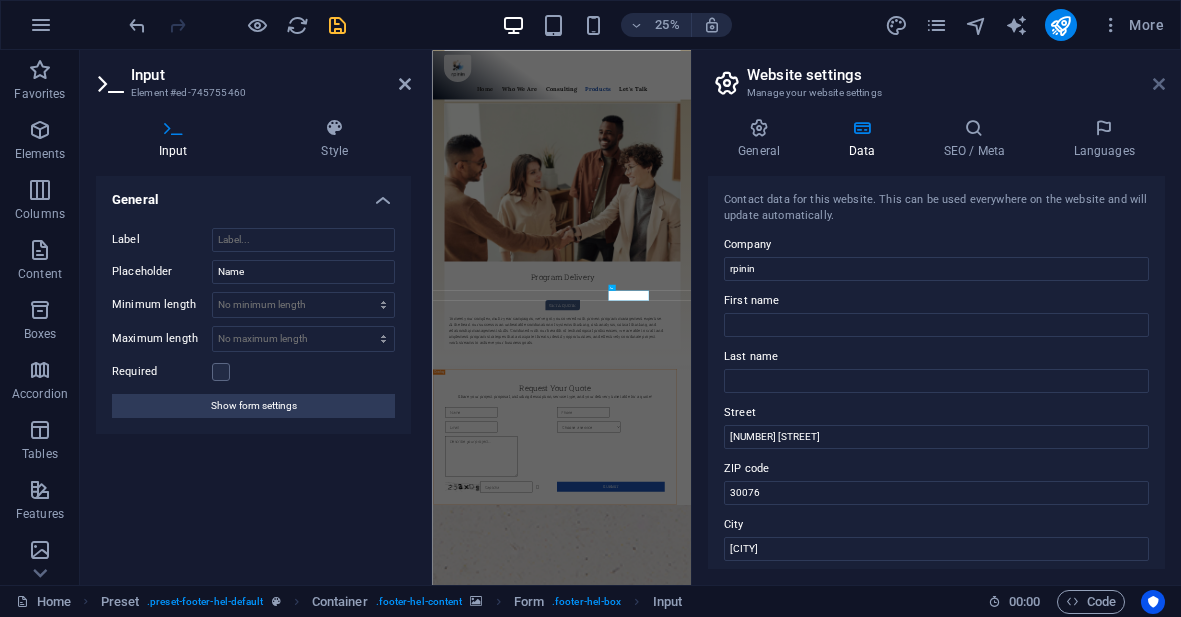 click at bounding box center (1159, 84) 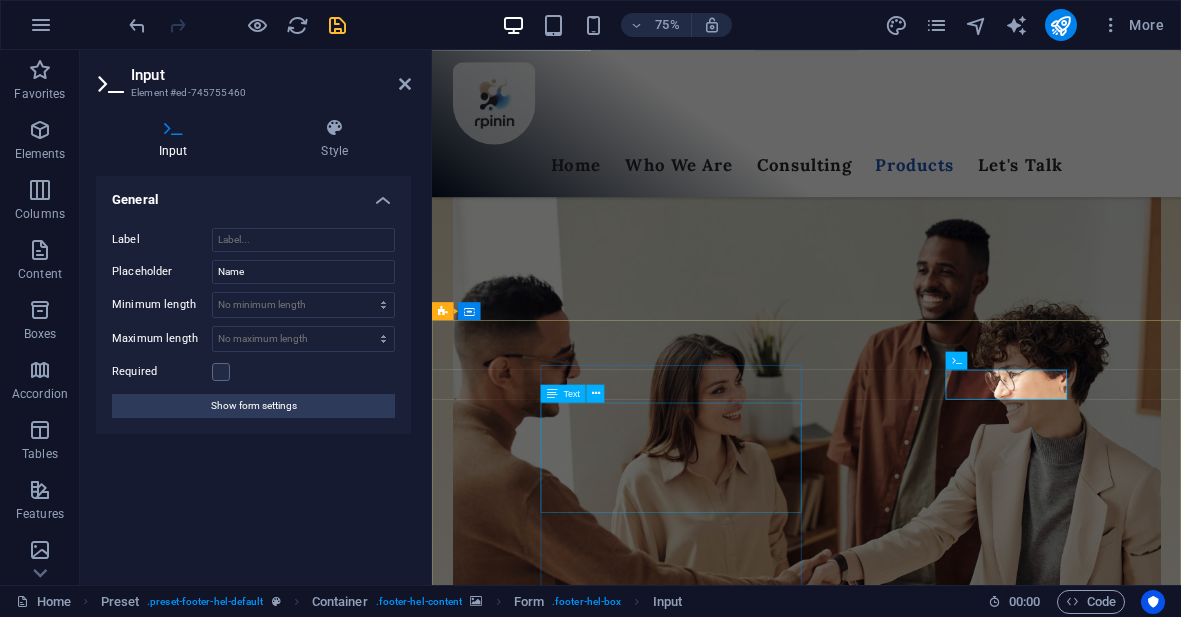click on "[NUMBER] [STREET]" at bounding box center (523, 7462) 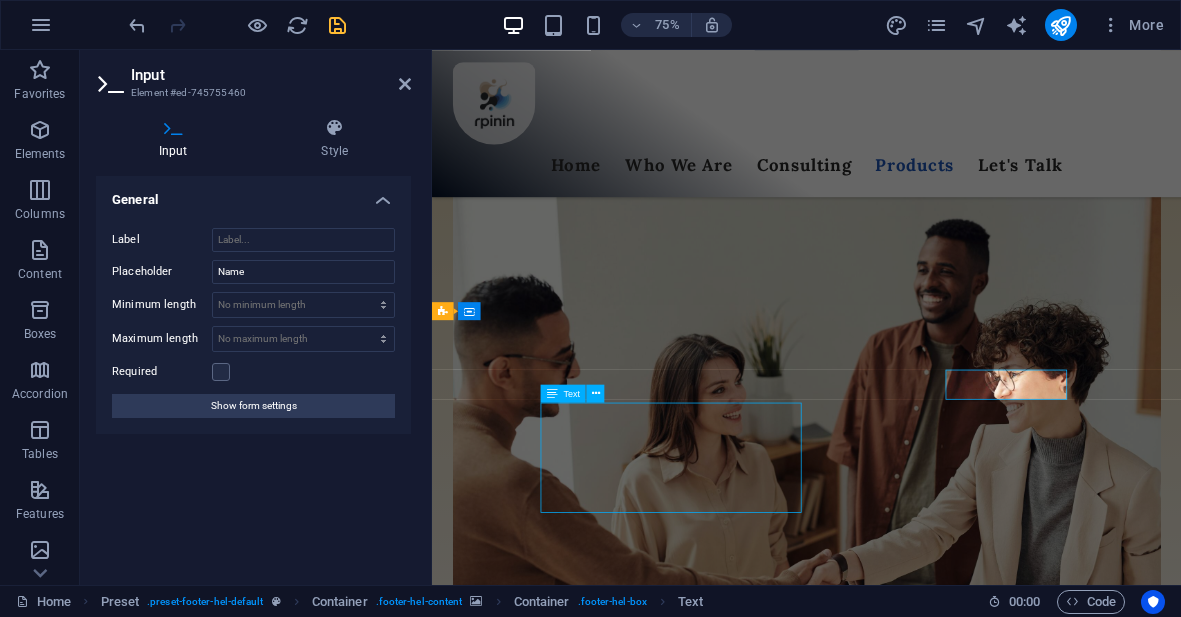 click on "[NUMBER] [STREET]" at bounding box center (523, 7462) 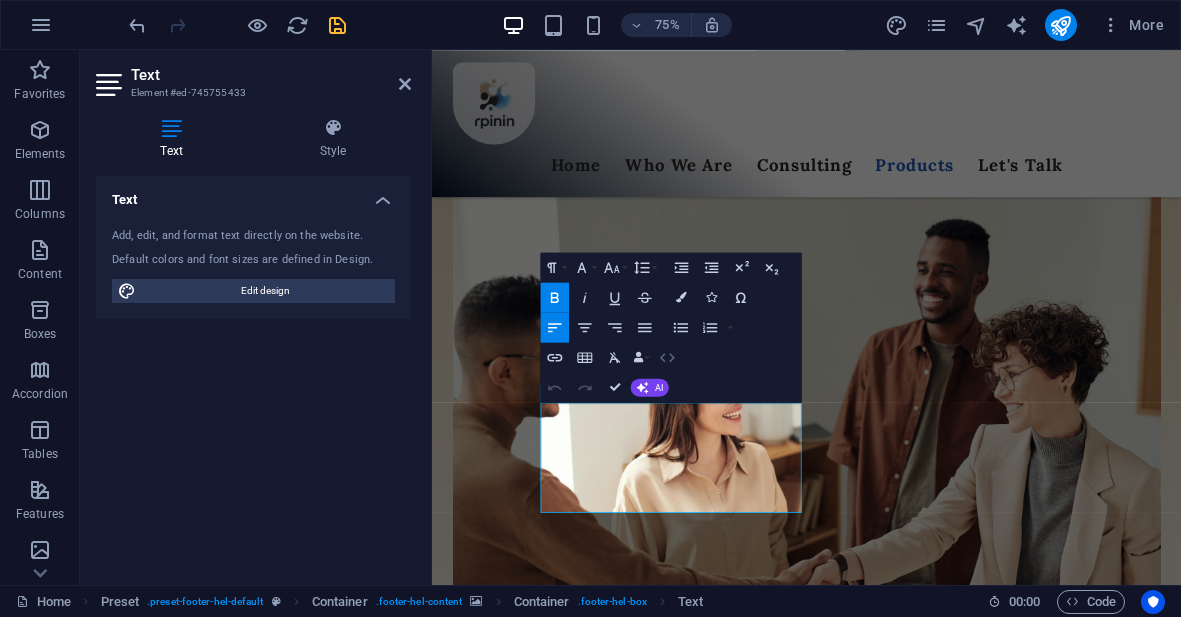 click 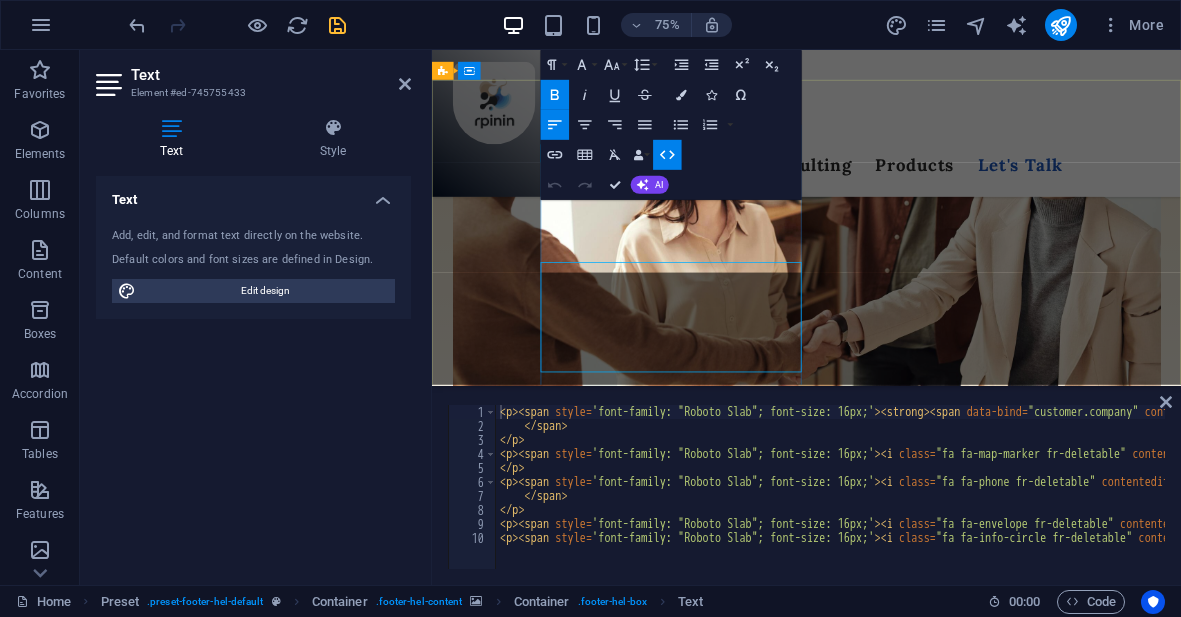 scroll, scrollTop: 6349, scrollLeft: 0, axis: vertical 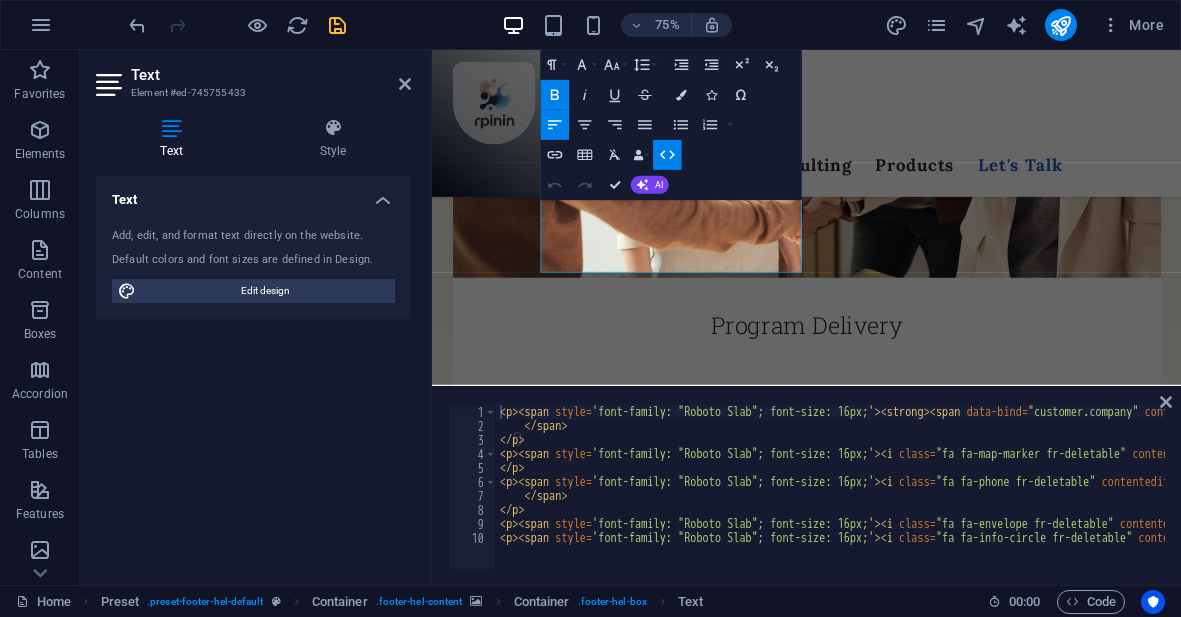 click at bounding box center (931, 6380) 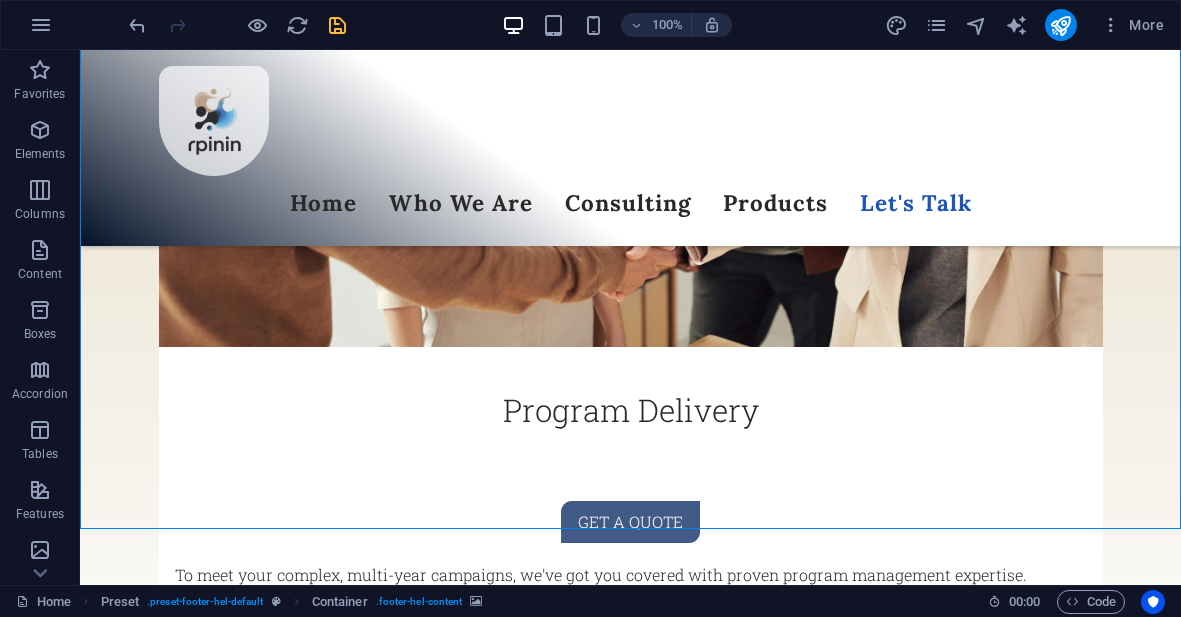 scroll, scrollTop: 6467, scrollLeft: 0, axis: vertical 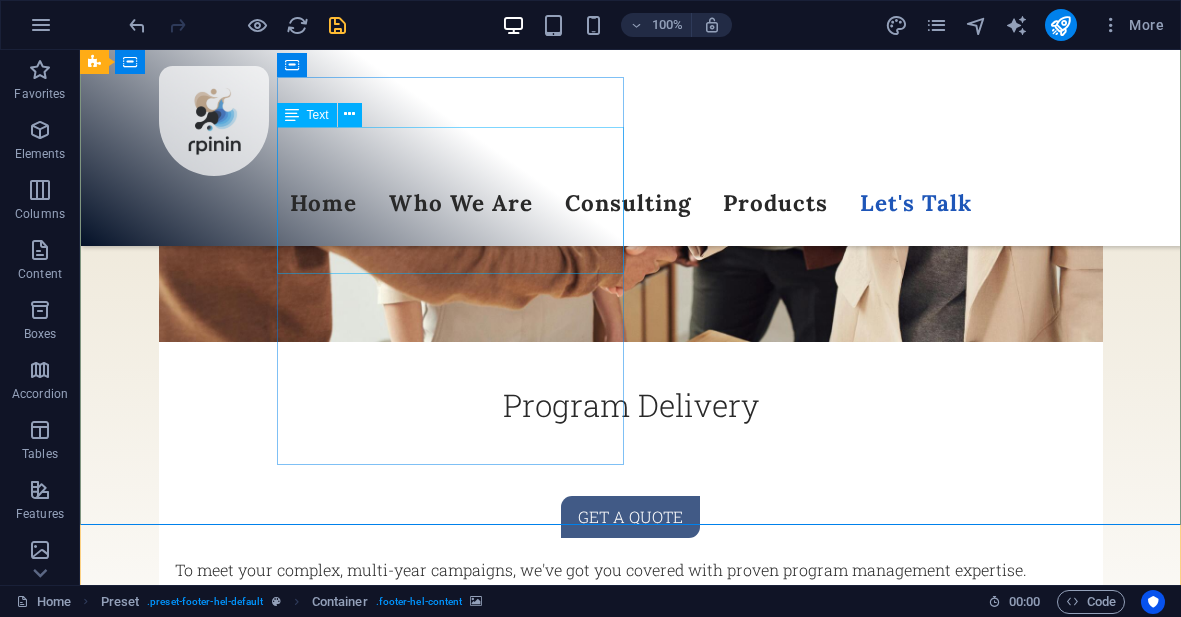 click on "rpinin
10719 Alpharetta Highway   Roswell   30076
+1-678-631-6640
info@rpinin.com
Legal Notice  |  Privacy" at bounding box center (568, 6889) 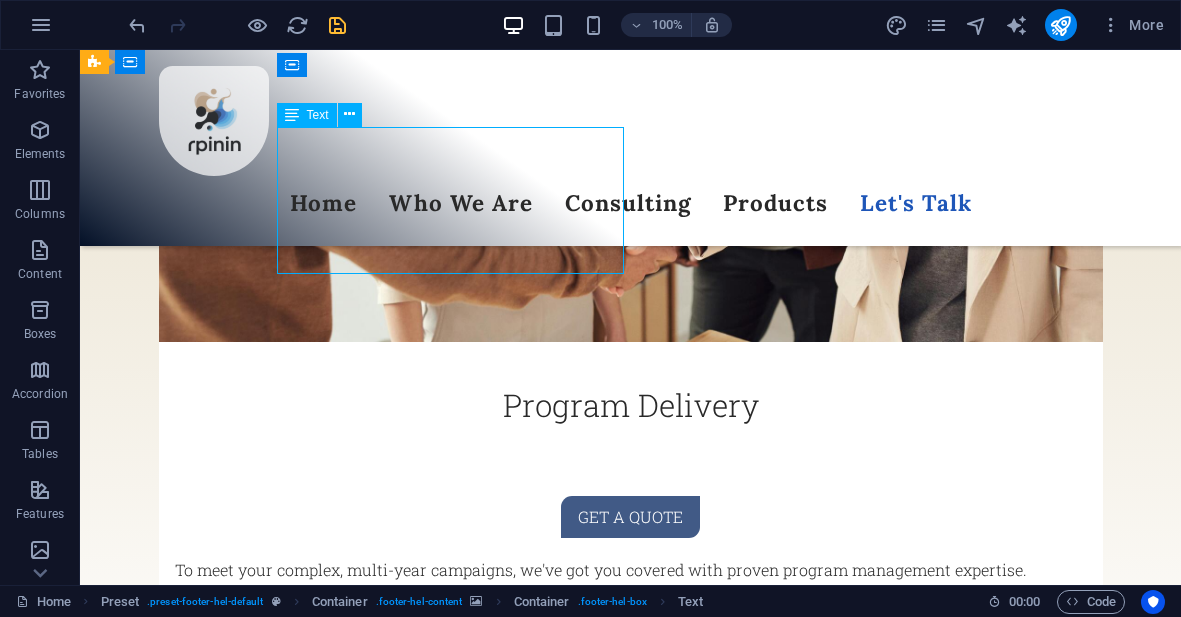 click on "rpinin
10719 Alpharetta Highway   Roswell   30076
+1-678-631-6640
info@rpinin.com
Legal Notice  |  Privacy" at bounding box center (568, 6889) 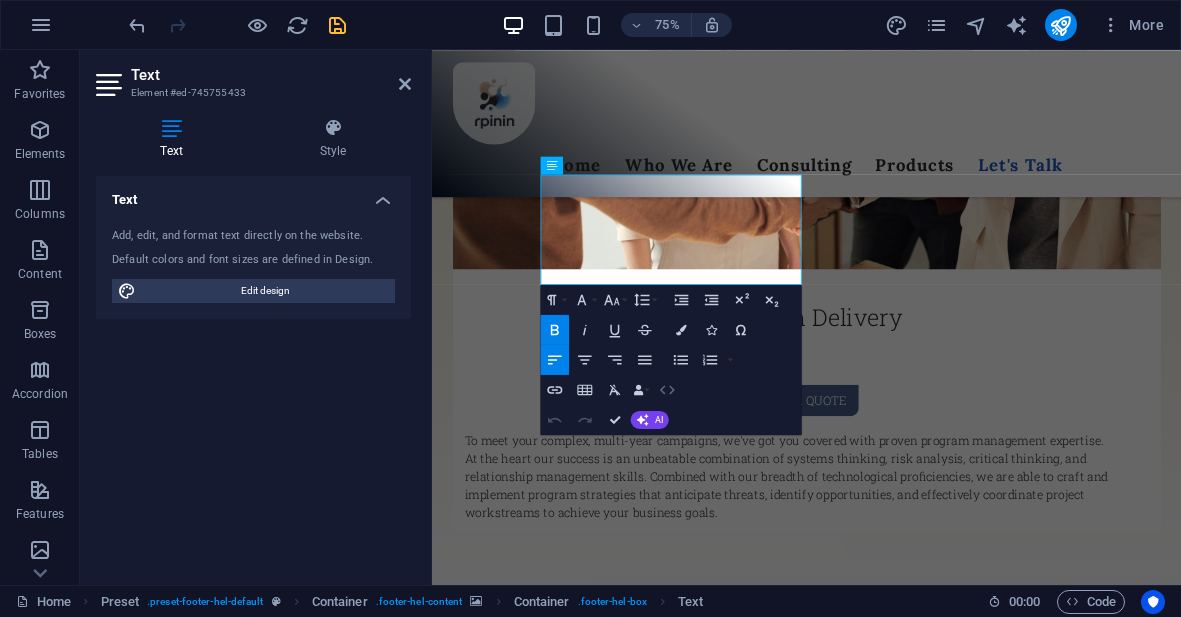 click 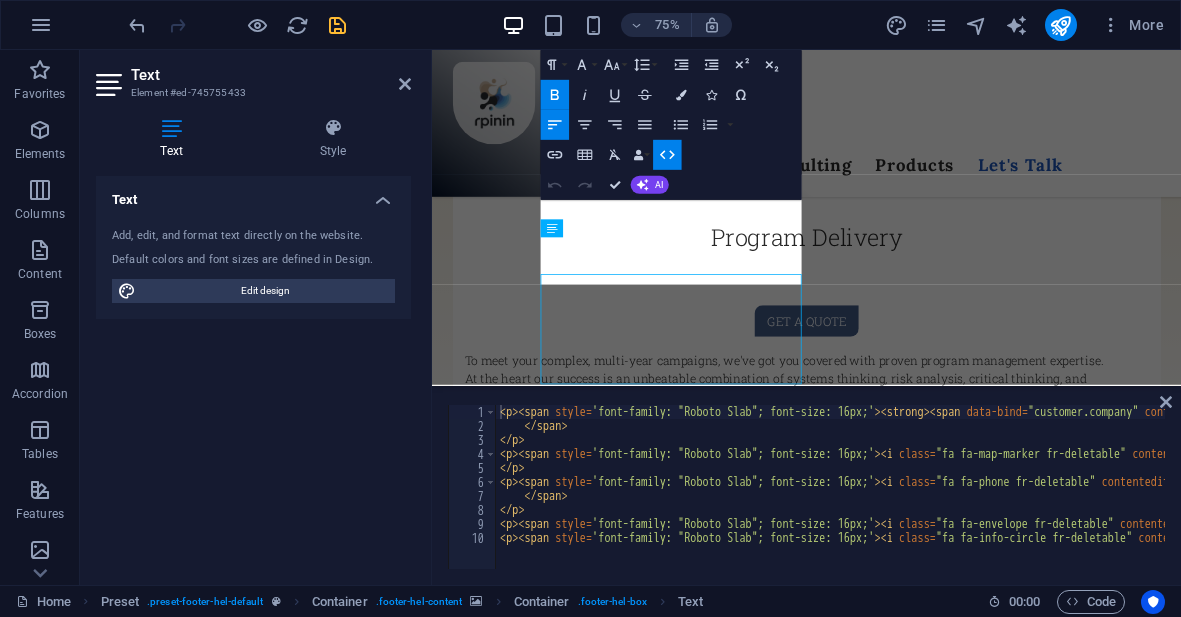 scroll, scrollTop: 6333, scrollLeft: 0, axis: vertical 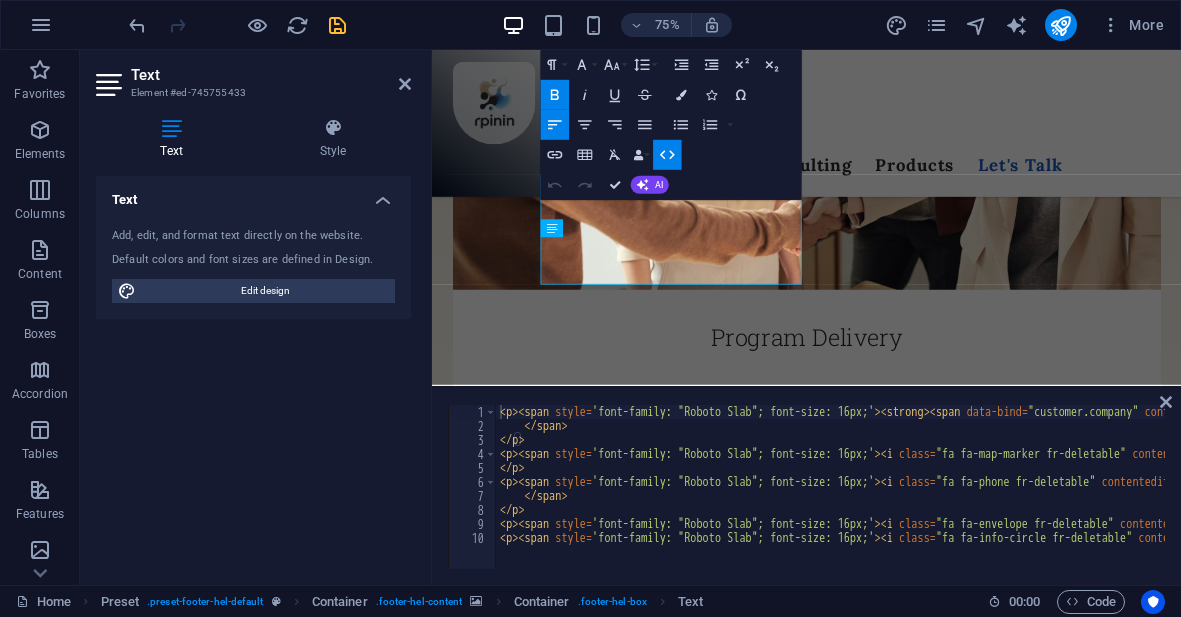 click on "< p > < span   style = 'font-family: "Roboto Slab"; font-size: 16px;' > < strong > < span   data-bind = "customer.company"   contenteditable = "false" > rpinin </ span > </ strong >      </ span > </ p > < p > < span   style = 'font-family: "Roboto Slab"; font-size: 16px;' > < i   class = "fa fa-map-marker fr-deletable"   contenteditable = "false" > </ i > < strong > < span   data-bind = "customer.street"   contenteditable = "false" > 10719 Alpharetta Highway </ span > </ strong > < strong >   </ strong > < strong > < span   data-bind = "customer.city"   contenteditable = "false" > Roswell </ span > </ strong > < strong >   </ strong > < strong > < span   data-bind = "customer.zip"   contenteditable = "false" > 30076 </ span > </ strong > </ span > </ p > < p > < span   style = 'font-family: "Roboto Slab"; font-size: 16px;' > < i   class = "fa fa-phone fr-deletable"   contenteditable = "false" > </ i > < strong > < span   data-bind = "customer.phone"   contenteditable = "false" > +1-678-631-6640 </ span > </" at bounding box center (2154, 499) 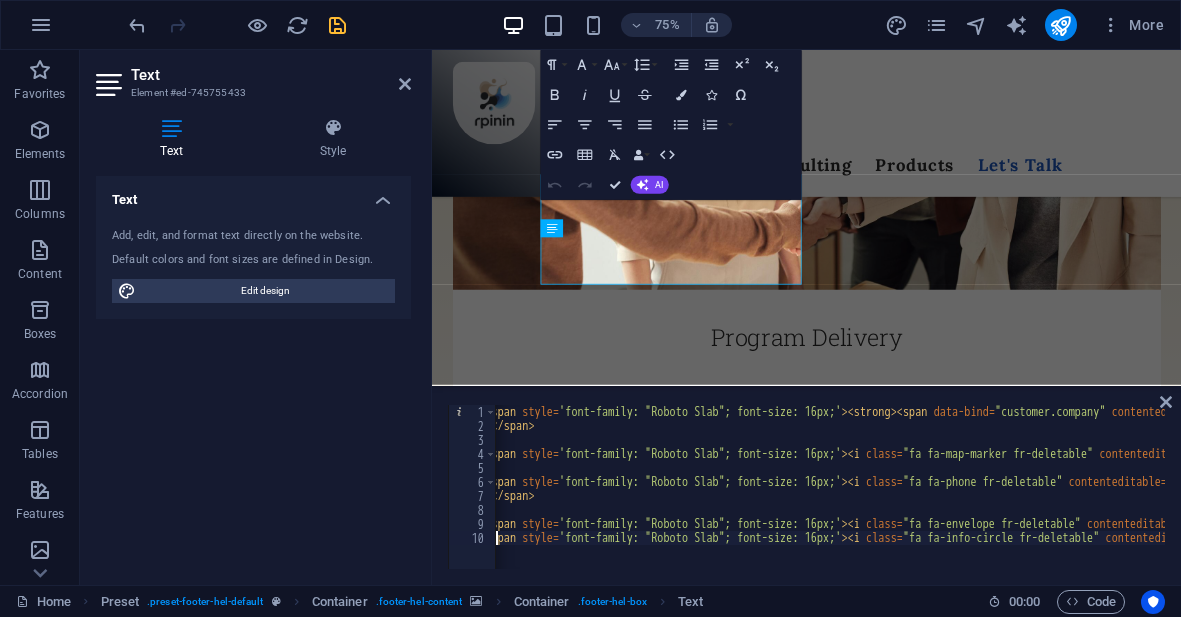 scroll, scrollTop: 0, scrollLeft: 25, axis: horizontal 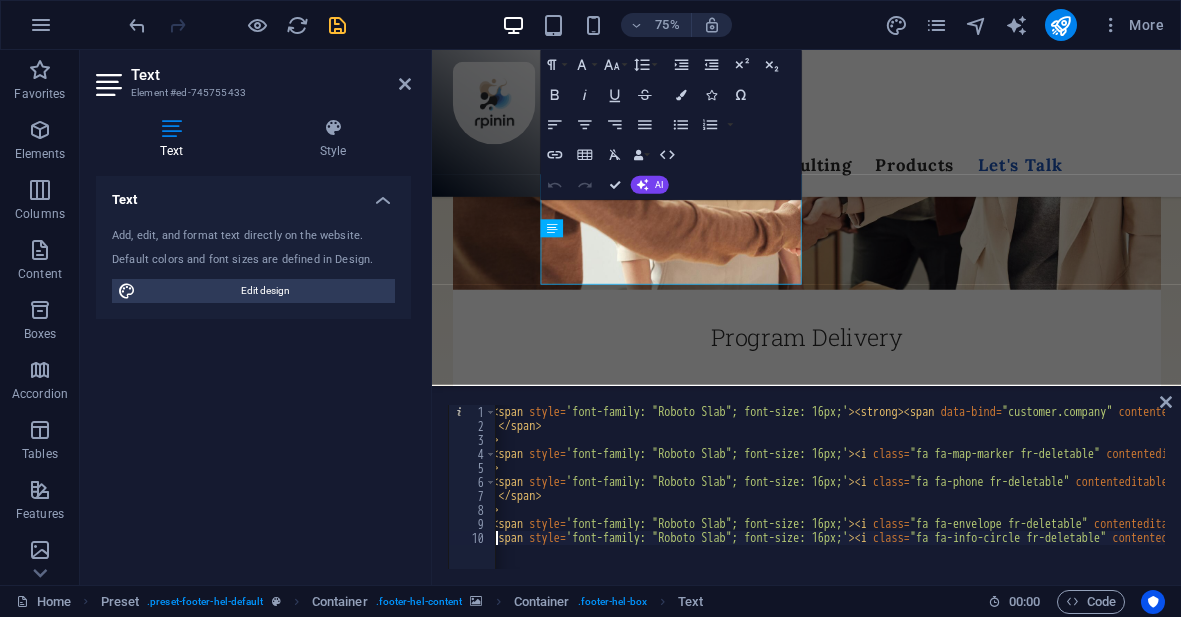 click on "<p><span style='font-family: "Roboto Slab"; font-size: 16px;'><i class="fa fa-info-circle fr-deletable" contenteditable="false"></i><a href="/legal-notice">Legal Notice</a> | </span><a href="/privacy"><span style='font-family: "Roboto Slab"; font-size: 14px;'>Privacy</span></a></p> 1 2 3 4 5 6 7 8 9 10 < p > < span   style = 'font-family: "Roboto Slab"; font-size: 16px;' > < strong > < span   data-bind = "customer.company"   contenteditable = "false" > rpinin </ span > </ strong >      </ span > </ p > < p > < span   style = 'font-family: "Roboto Slab"; font-size: 16px;' > < i   class = "fa fa-map-marker fr-deletable"   contenteditable = "false" > </ i > < strong > < span   data-bind = "customer.street"   contenteditable = "false" > 10719 Alpharetta Highway </ span > </ strong > < strong >   </ strong > < strong > < span   data-bind = "customer.city"   contenteditable = "false" > Roswell </ span > </ strong > < strong >   </ strong > < strong > < span   data-bind = "customer.zip"   contenteditable = "false" >" at bounding box center (806, 487) 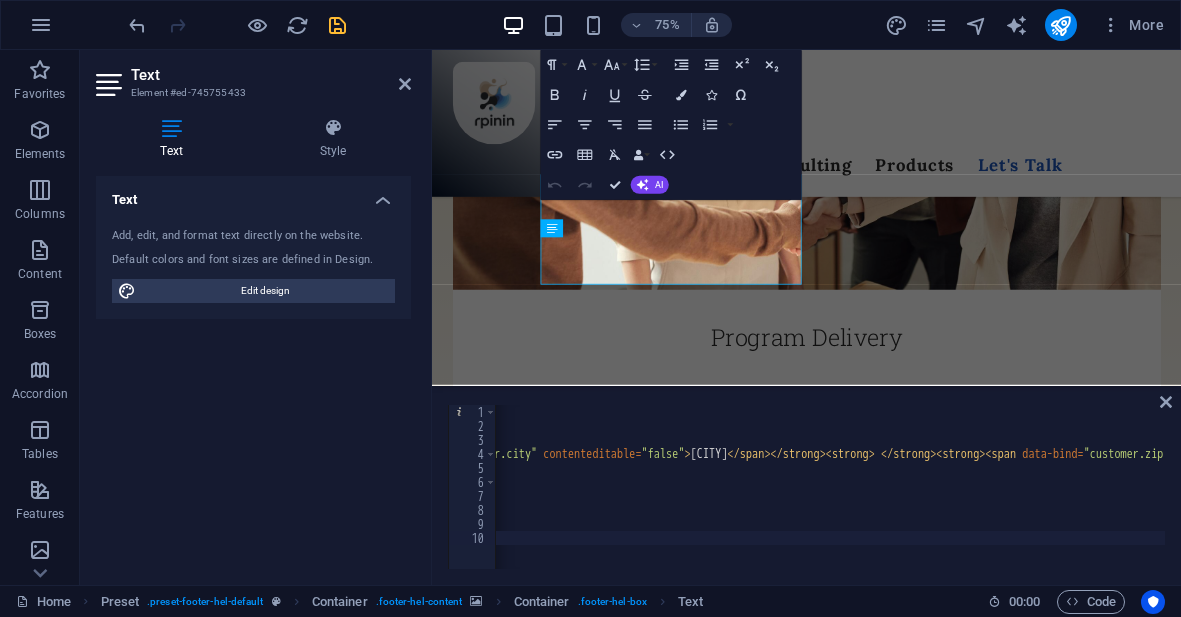 scroll, scrollTop: 0, scrollLeft: 1688, axis: horizontal 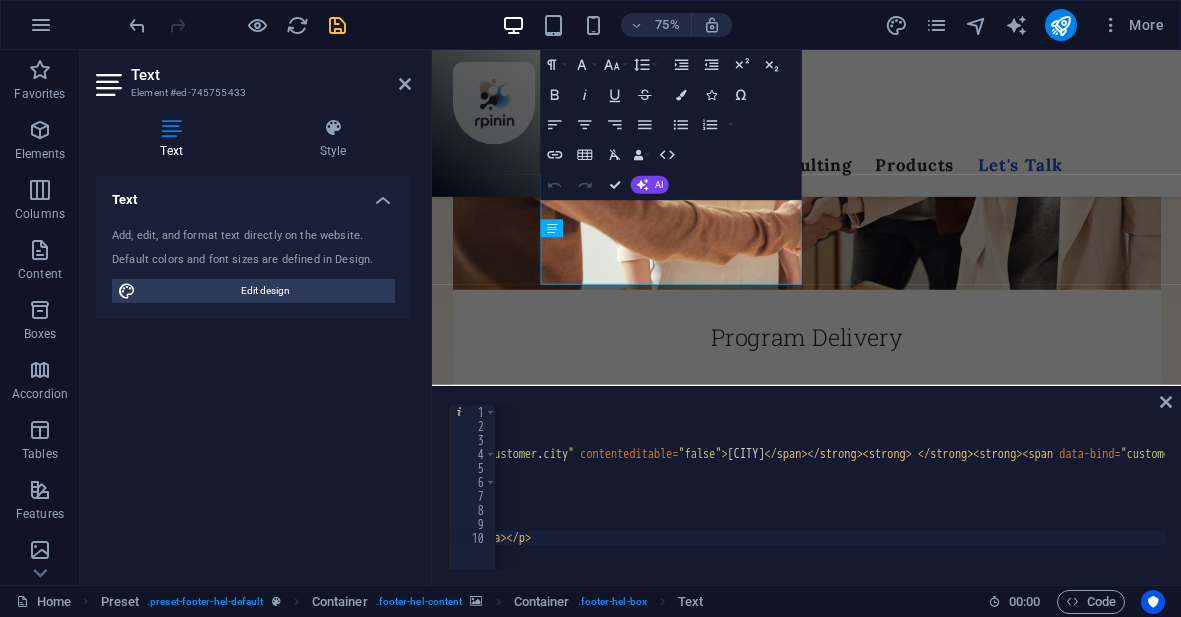 click on "< p > < span   style = 'font-family: "Roboto Slab"; font-size: 16px;' > < strong > < span   data-bind = "customer.company"   contenteditable = "false" > rpinin </ span > </ strong >      </ span > </ p > < p > < span   style = 'font-family: "Roboto Slab"; font-size: 16px;' > < i   class = "fa fa-map-marker fr-deletable"   contenteditable = "false" > </ i > < strong > < span   data-bind = "customer.street"   contenteditable = "false" > 10719 Alpharetta Highway </ span > </ strong > < strong >   </ strong > < strong > < span   data-bind = "customer.city"   contenteditable = "false" > Roswell </ span > </ strong > < strong >   </ strong > < strong > < span   data-bind = "customer.zip"   contenteditable = "false" > 30076 </ span > </ strong > </ span > </ p > < p > < span   style = 'font-family: "Roboto Slab"; font-size: 16px;' > < i   class = "fa fa-phone fr-deletable"   contenteditable = "false" > </ i > < strong > < span   data-bind = "customer.phone"   contenteditable = "false" > +1-678-631-6640 </ span > </" at bounding box center (466, 499) 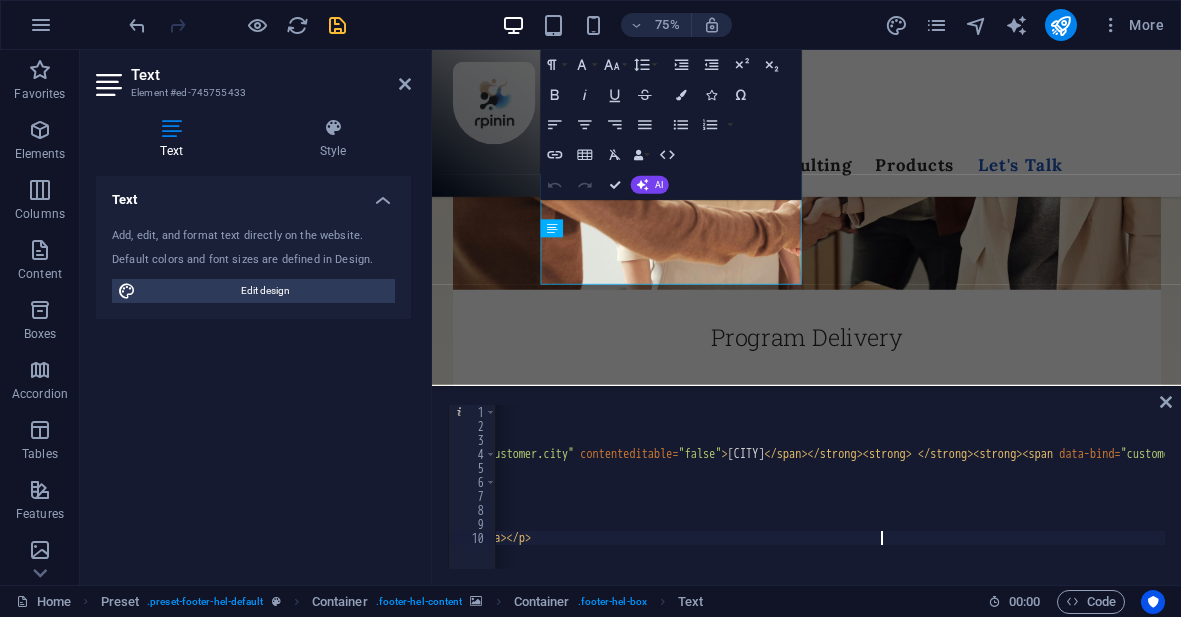 click on "< p > < span   style = 'font-family: "Roboto Slab"; font-size: 16px;' > < strong > < span   data-bind = "customer.company"   contenteditable = "false" > rpinin </ span > </ strong >      </ span > </ p > < p > < span   style = 'font-family: "Roboto Slab"; font-size: 16px;' > < i   class = "fa fa-map-marker fr-deletable"   contenteditable = "false" > </ i > < strong > < span   data-bind = "customer.street"   contenteditable = "false" > 10719 Alpharetta Highway </ span > </ strong > < strong >   </ strong > < strong > < span   data-bind = "customer.city"   contenteditable = "false" > Roswell </ span > </ strong > < strong >   </ strong > < strong > < span   data-bind = "customer.zip"   contenteditable = "false" > 30076 </ span > </ strong > </ span > </ p > < p > < span   style = 'font-family: "Roboto Slab"; font-size: 16px;' > < i   class = "fa fa-phone fr-deletable"   contenteditable = "false" > </ i > < strong > < span   data-bind = "customer.phone"   contenteditable = "false" > +1-678-631-6640 </ span > </" at bounding box center (466, 499) 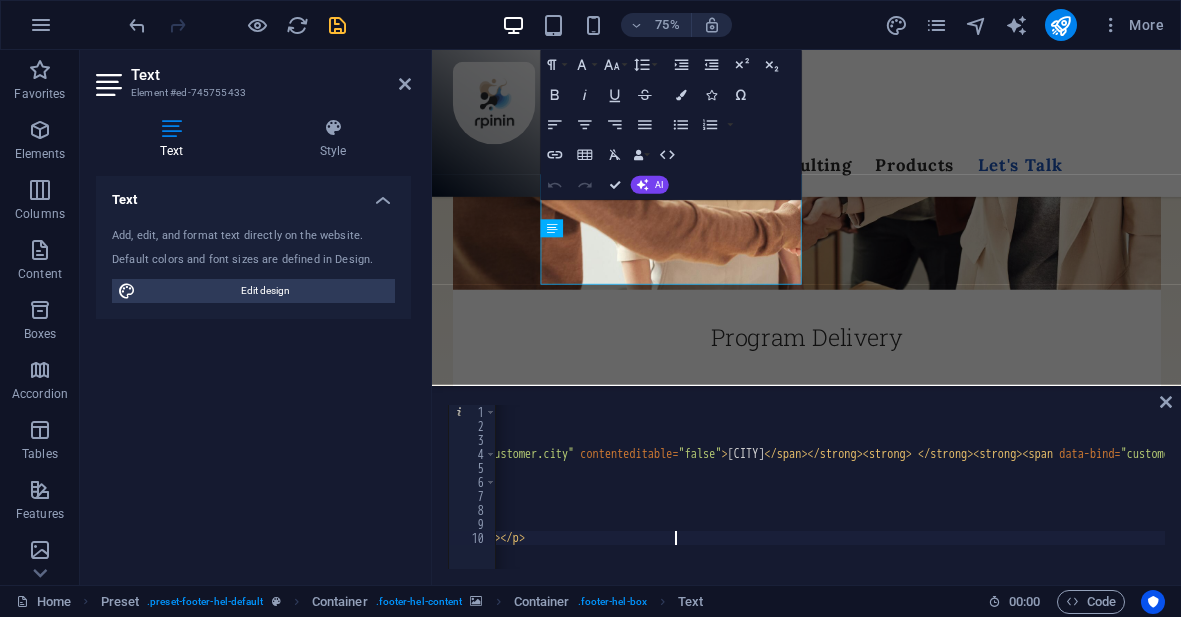 scroll, scrollTop: 0, scrollLeft: 150, axis: horizontal 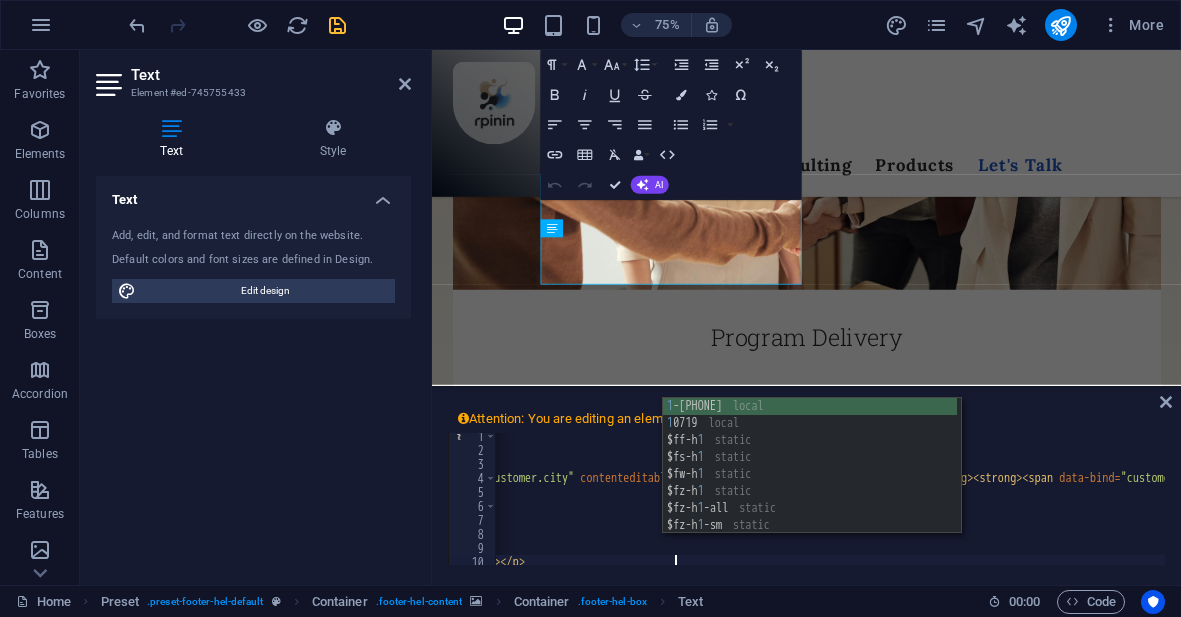 type on "<p><span style='font-family: "Roboto Slab"; font-size: 16px;'><i class="fa fa-info-circle fr-deletable" contenteditable="false"></i><a href="/legal-notice">Legal Notice</a> | </span><a href="/privacy"><span style='font-family: "Roboto Slab"; font-size: 16px;'>Privacy</span></a></p>" 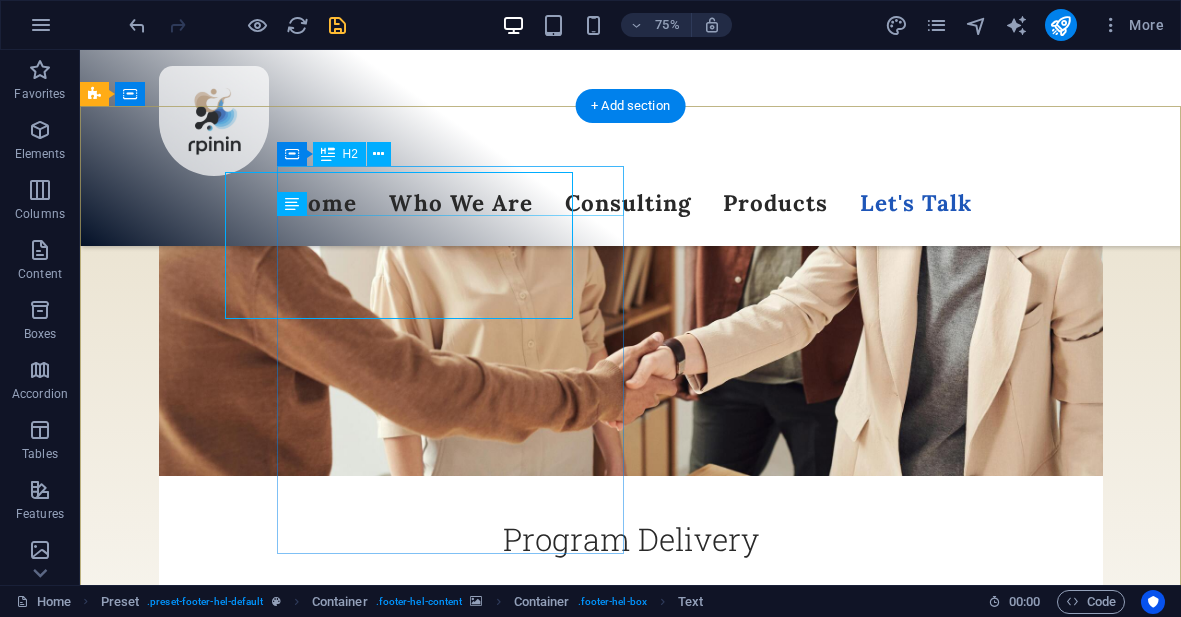 scroll, scrollTop: 6378, scrollLeft: 0, axis: vertical 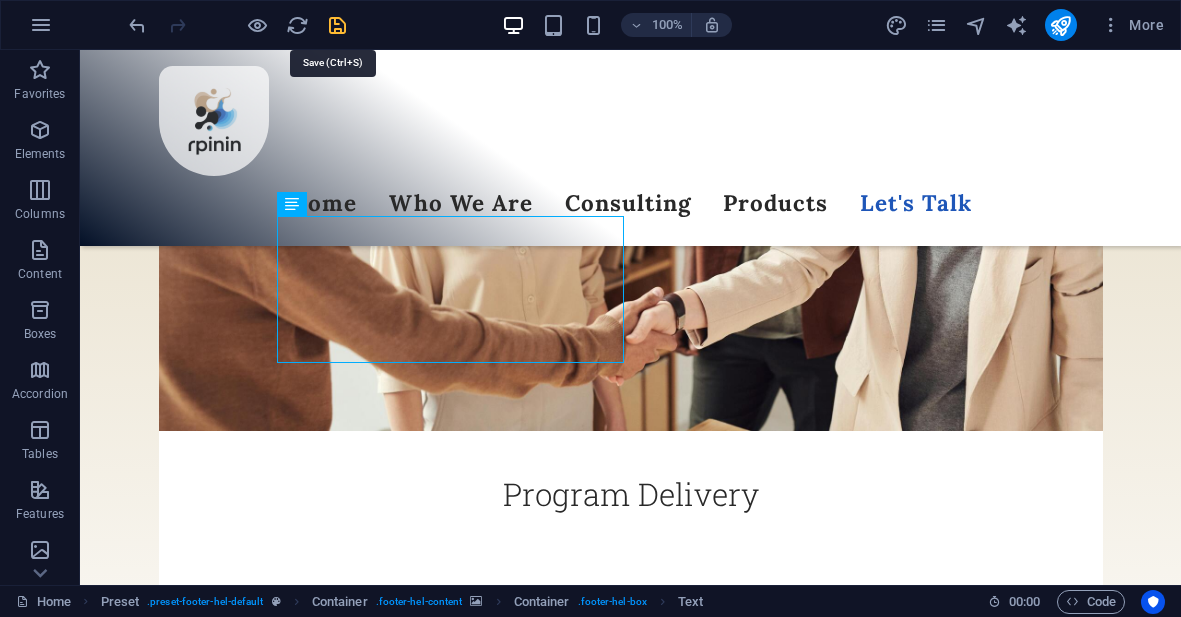 click at bounding box center (337, 25) 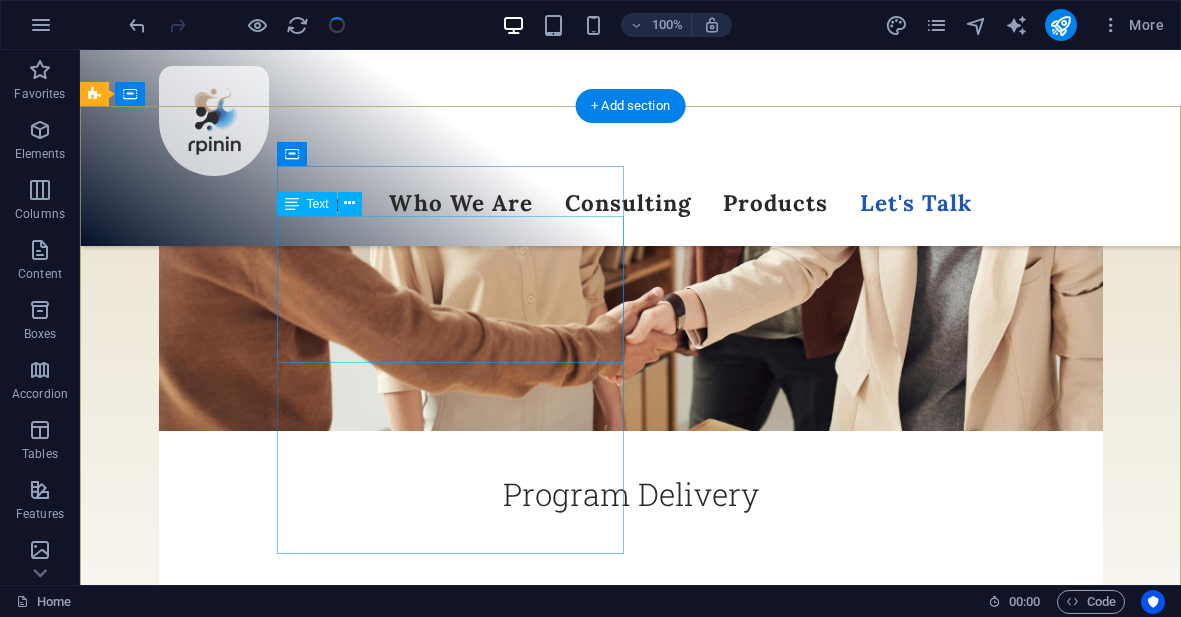 click on "rpinin
10719 Alpharetta Highway   Roswell   30076
+1-678-631-6640
info@rpinin.com
Legal Notice  |  Privacy" at bounding box center [568, 6978] 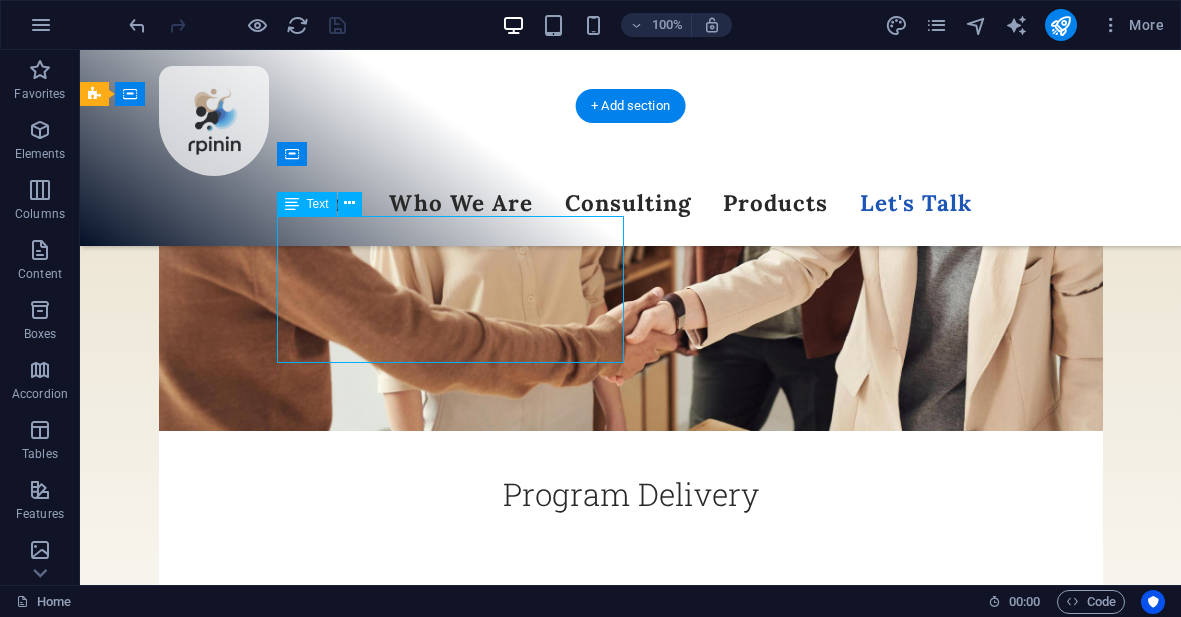 click on "rpinin
10719 Alpharetta Highway   Roswell   30076
+1-678-631-6640
info@rpinin.com
Legal Notice  |  Privacy" at bounding box center (568, 6978) 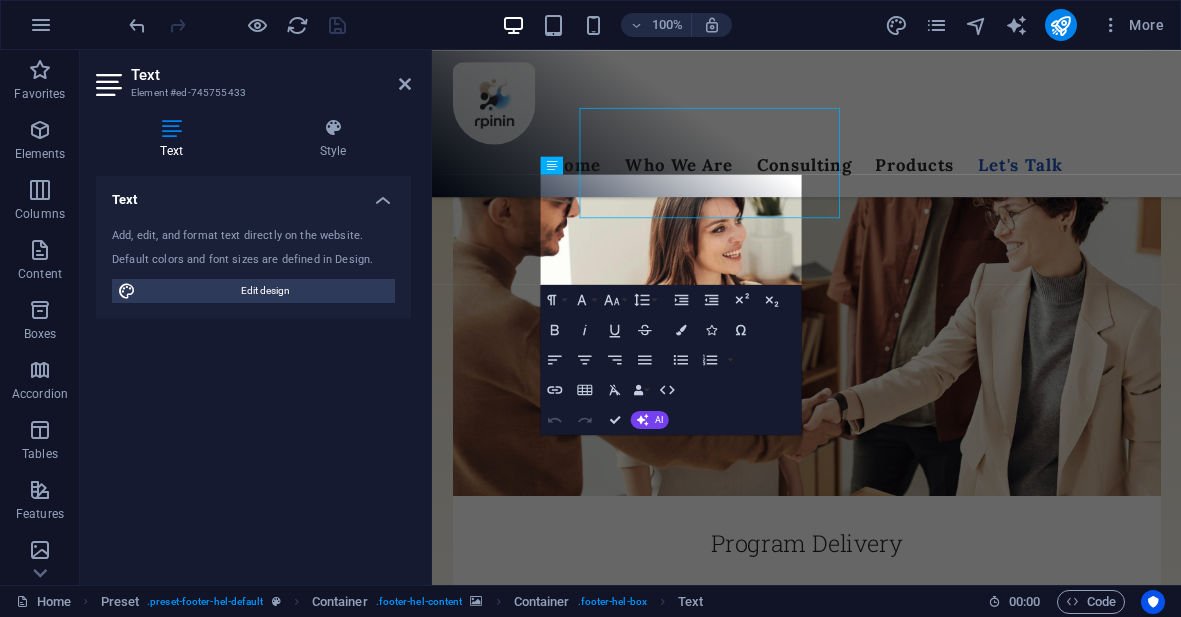 scroll, scrollTop: 6467, scrollLeft: 0, axis: vertical 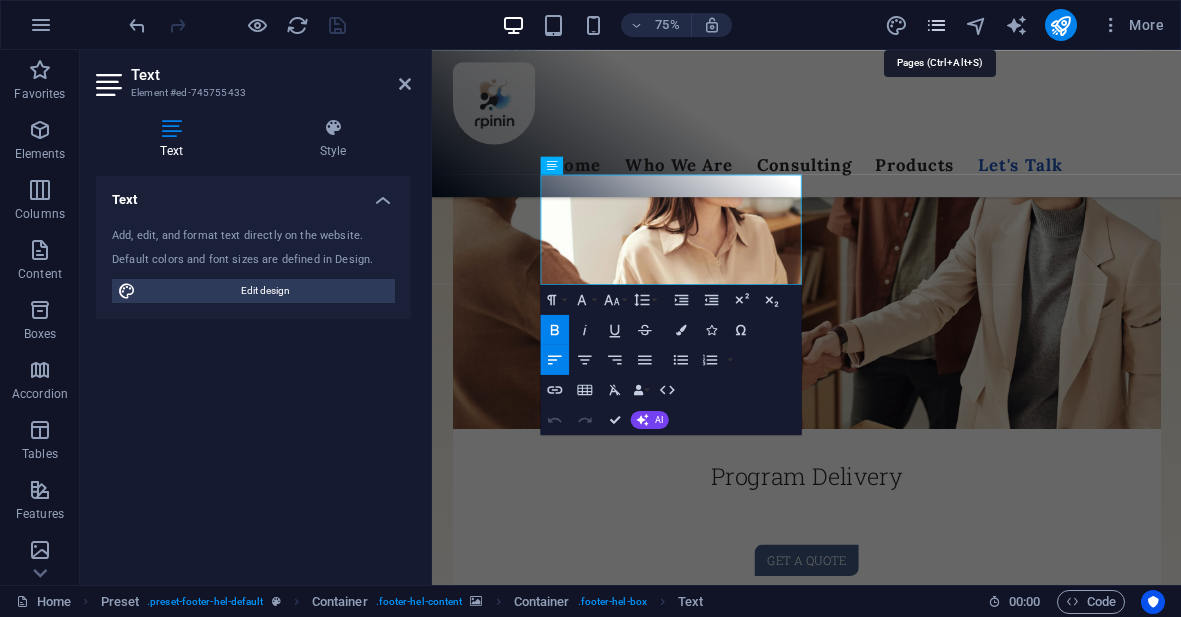 click at bounding box center (936, 25) 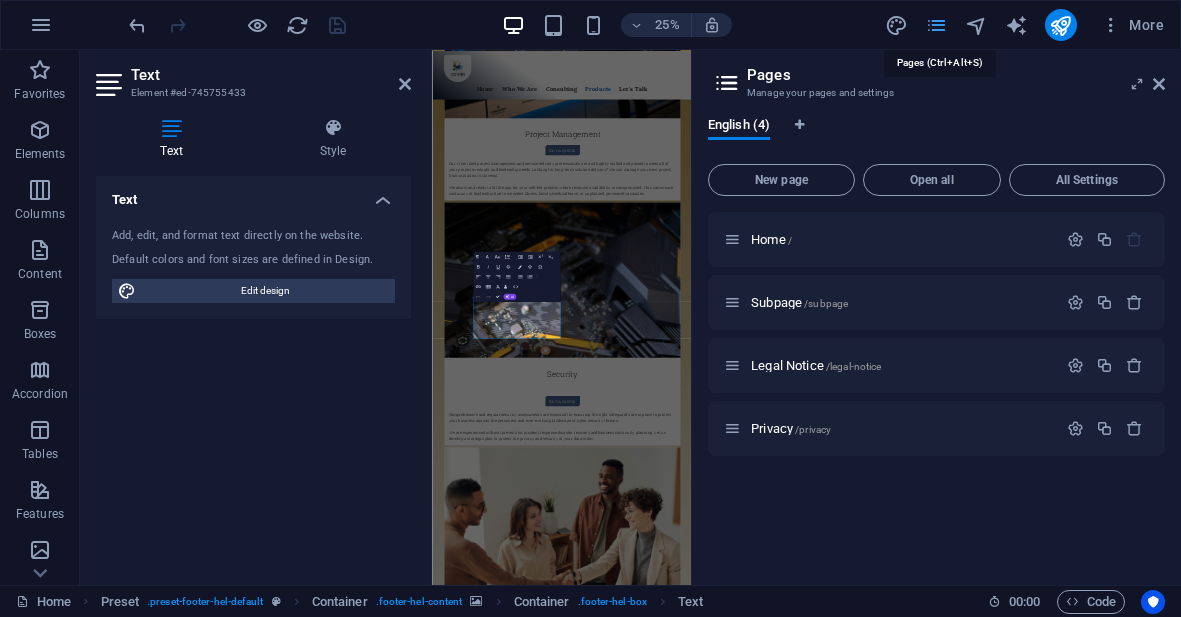 scroll, scrollTop: 6342, scrollLeft: 0, axis: vertical 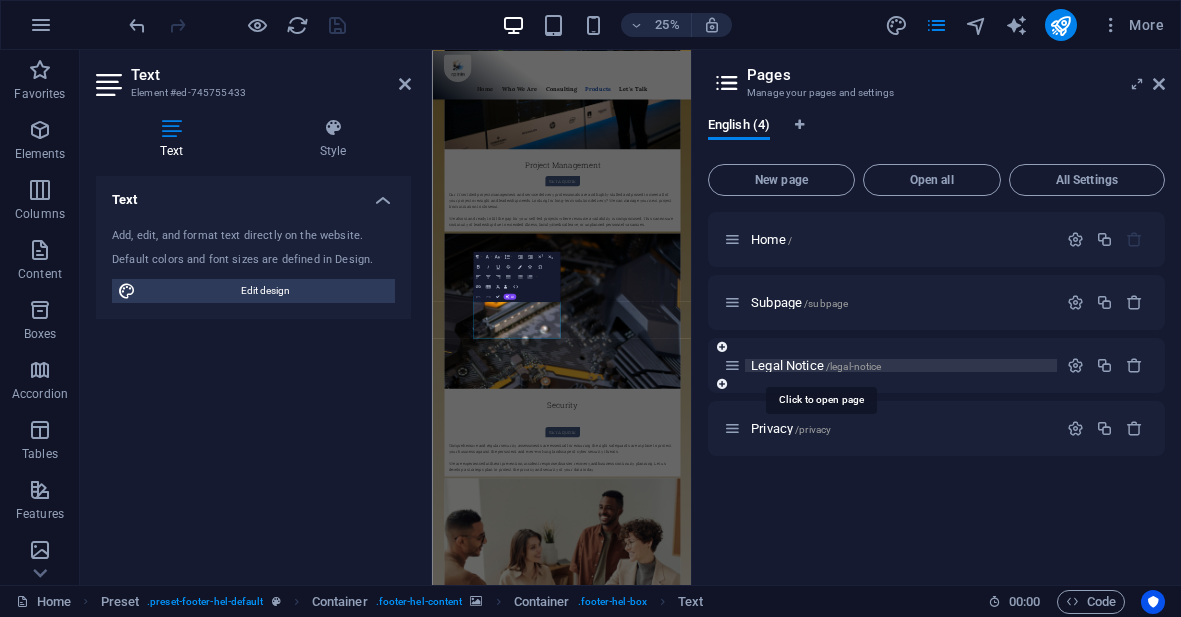click on "Legal Notice /legal-notice" at bounding box center (816, 365) 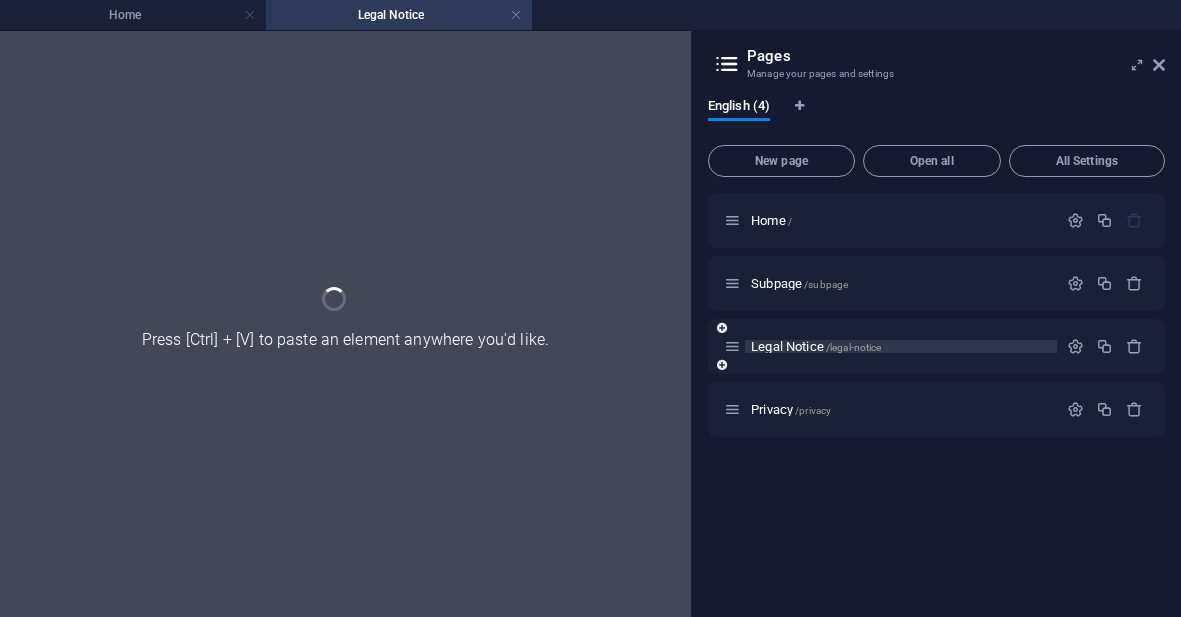 scroll, scrollTop: 0, scrollLeft: 0, axis: both 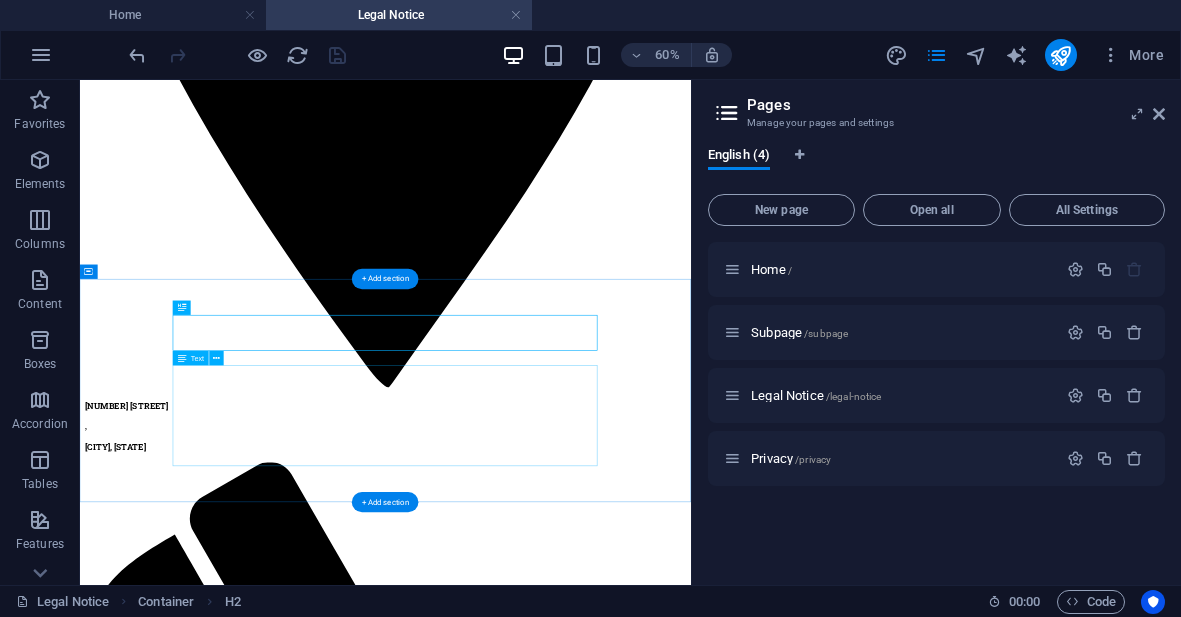 click on "rpinin   10719 Alpharetta Highway Roswell   30076 Tel.:  +1-678-631-6640 Fax:  E-Mail:  info@rpinin.com" at bounding box center (589, 6284) 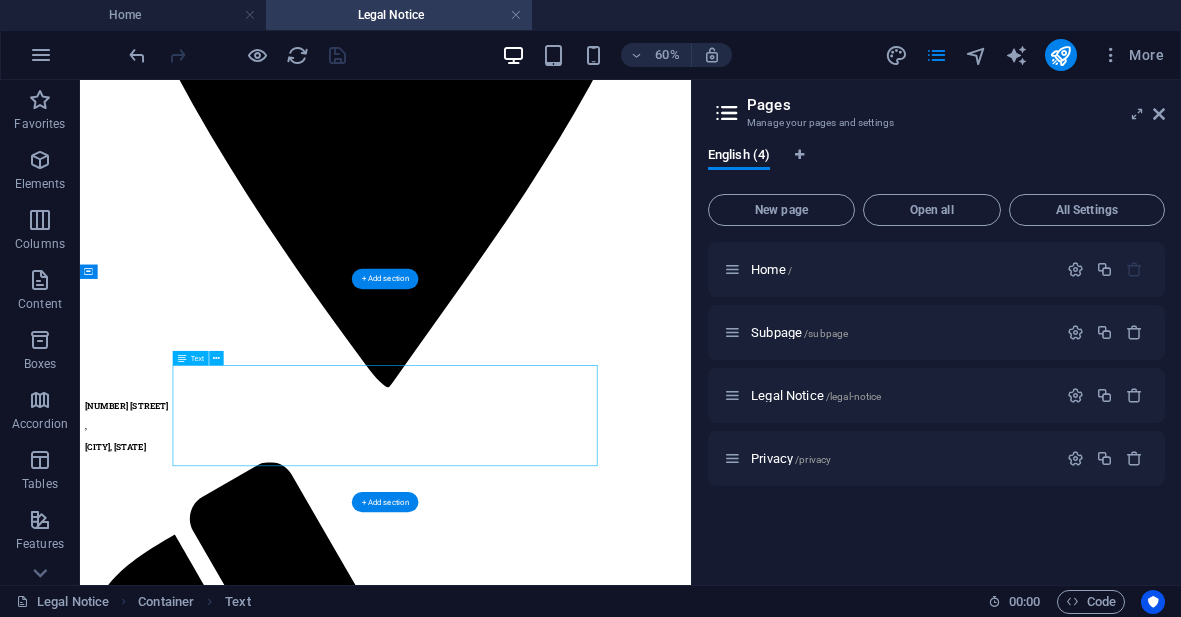 click on "rpinin   10719 Alpharetta Highway Roswell   30076 Tel.:  +1-678-631-6640 Fax:  E-Mail:  info@rpinin.com" at bounding box center (589, 6284) 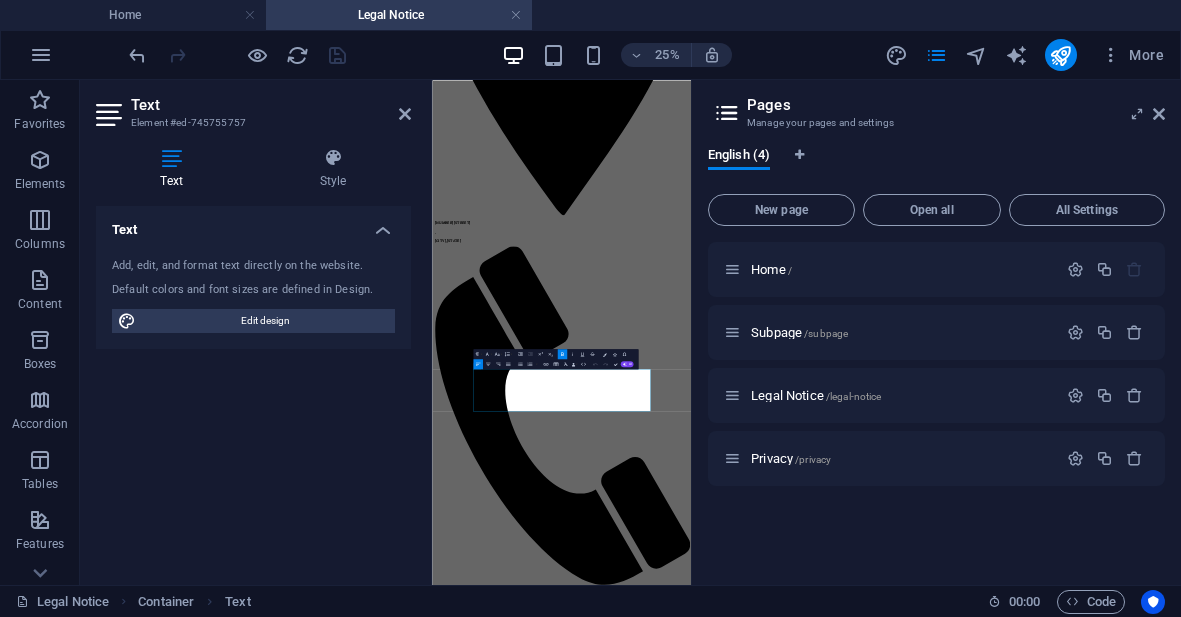 scroll, scrollTop: 898, scrollLeft: 0, axis: vertical 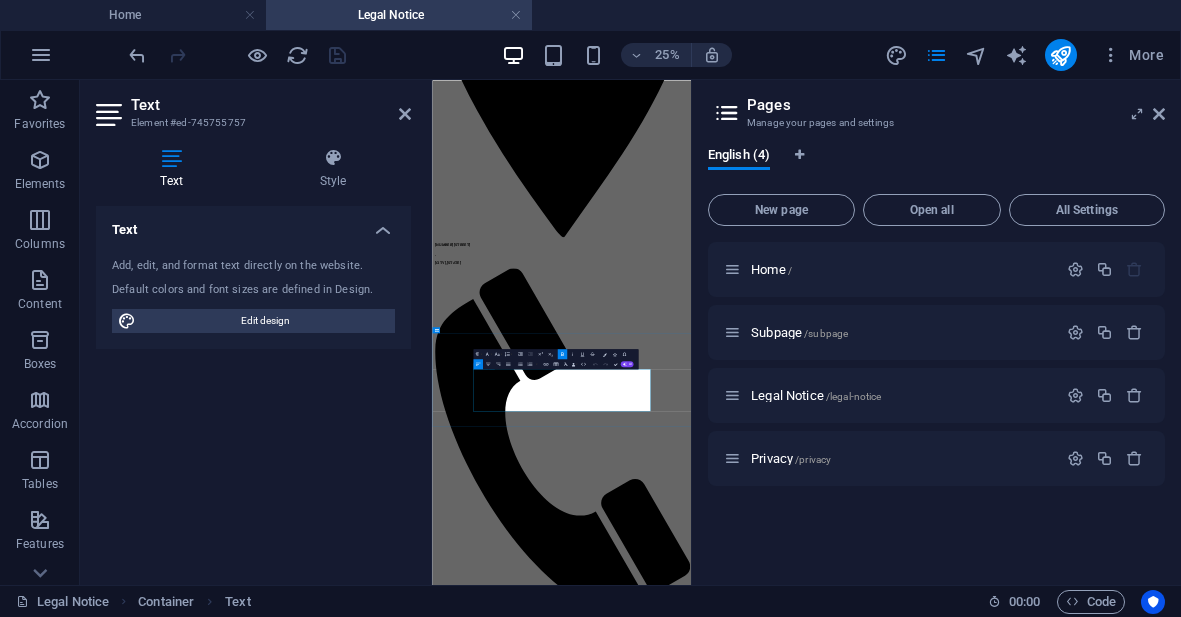 click on "Tel.:  +1-678-631-6640 Fax:  E-Mail:  info@rpinin.com" at bounding box center [950, 7927] 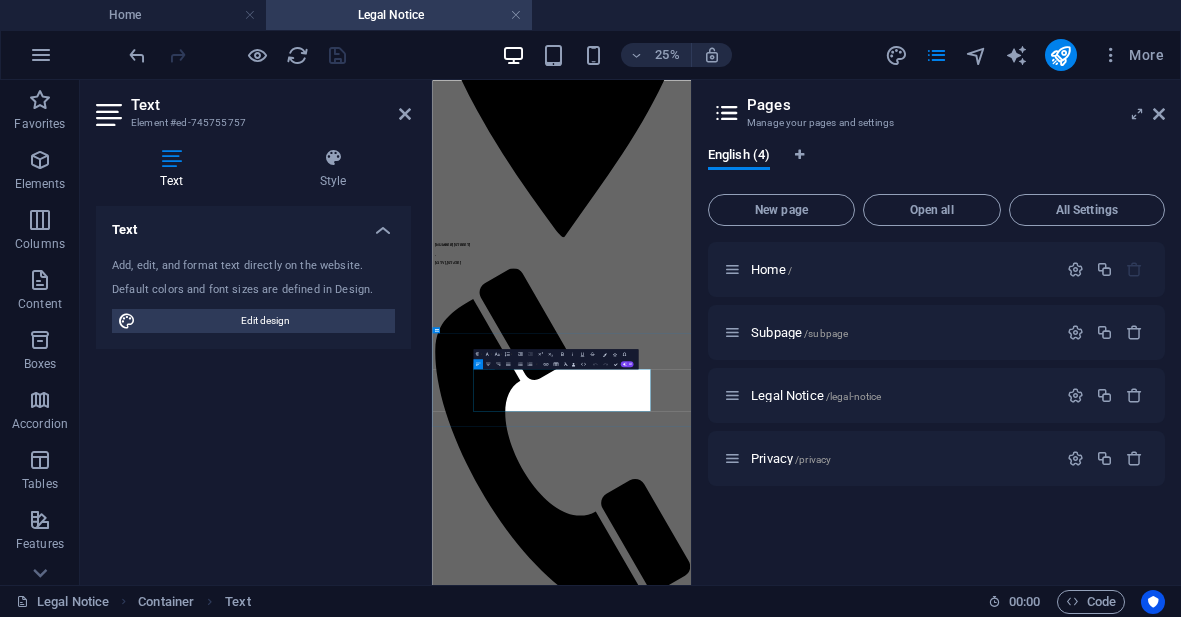 click on "Tel.:  +1-678-631-6640 Fax:  E-Mail:  info@rpinin.com" at bounding box center [950, 7927] 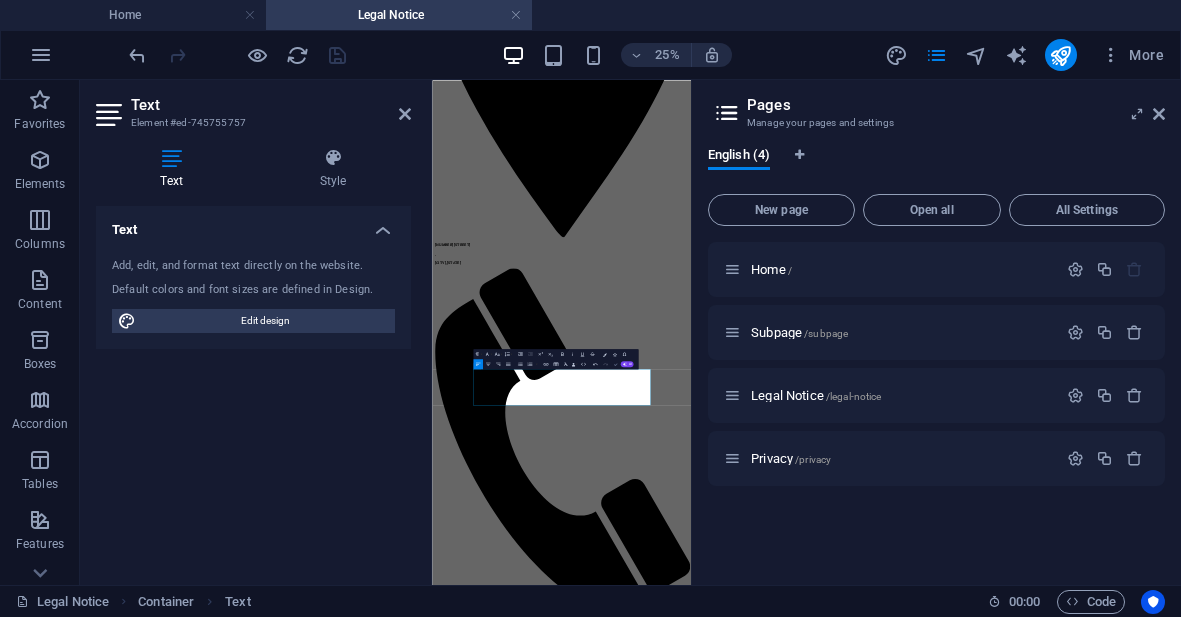 scroll, scrollTop: 1113, scrollLeft: 0, axis: vertical 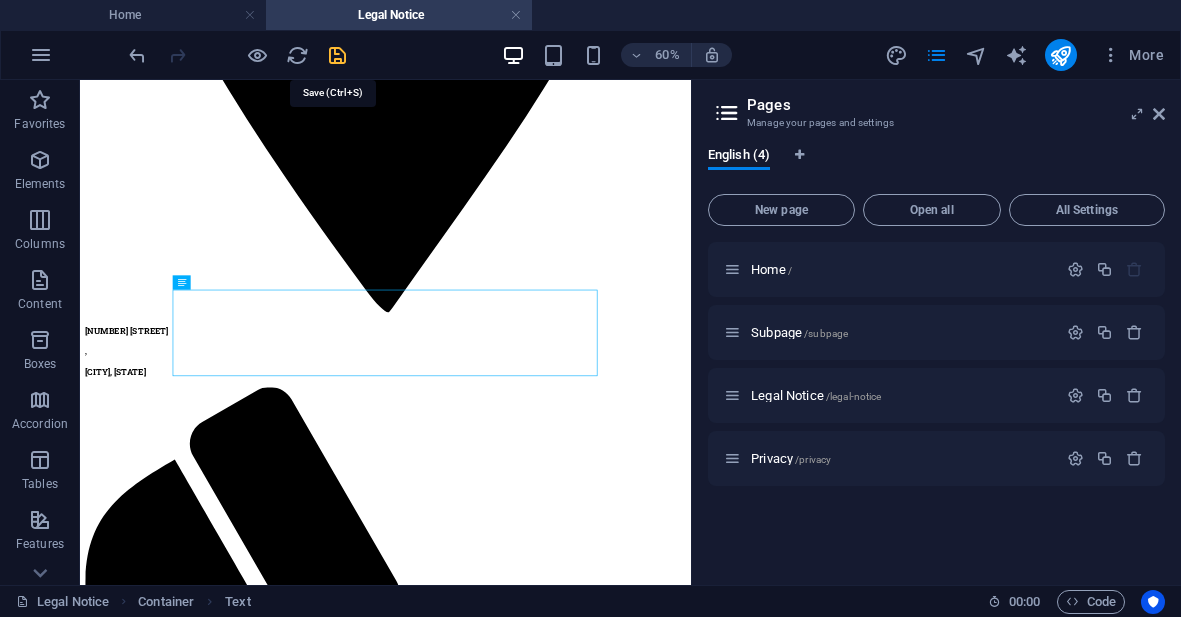click at bounding box center (337, 55) 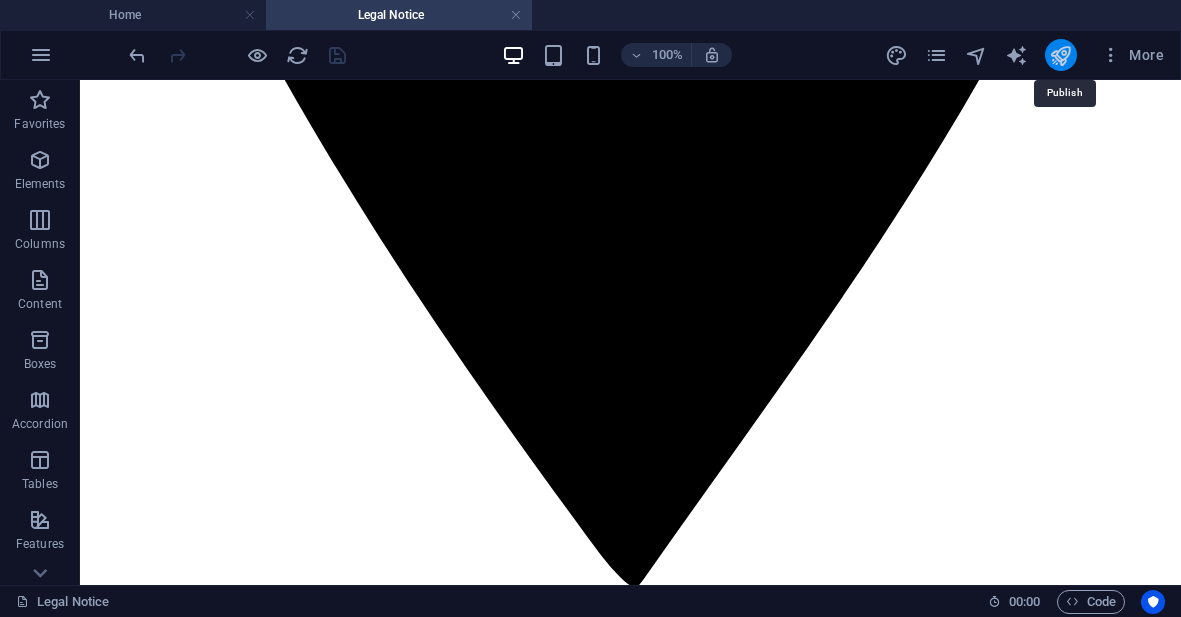 click at bounding box center [1060, 55] 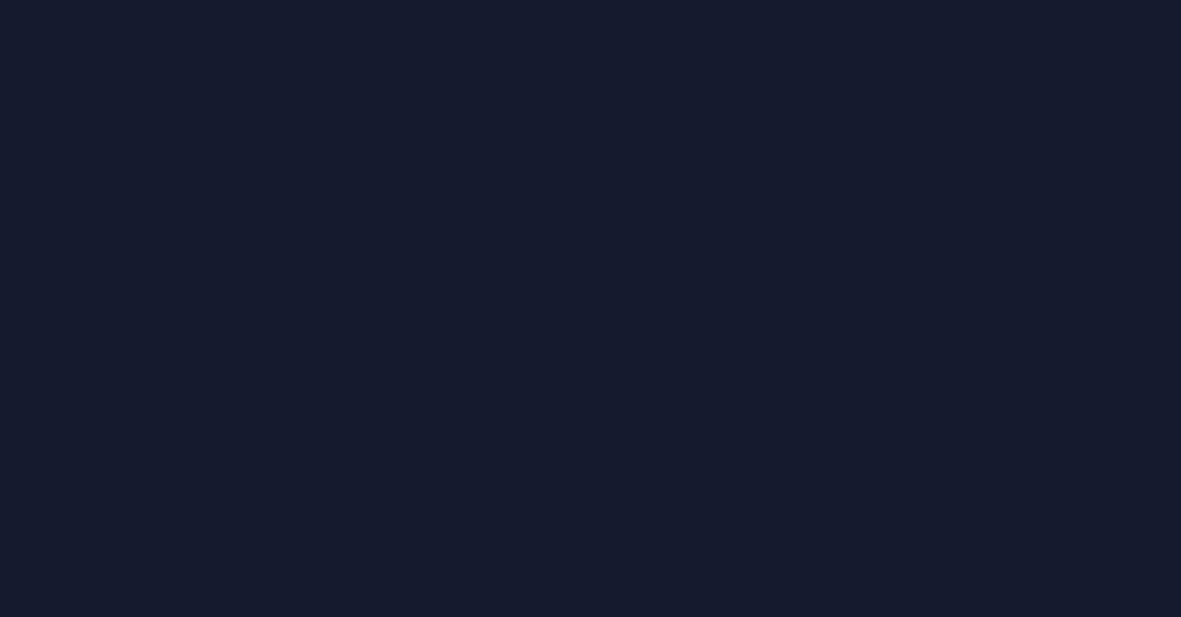 scroll, scrollTop: 0, scrollLeft: 0, axis: both 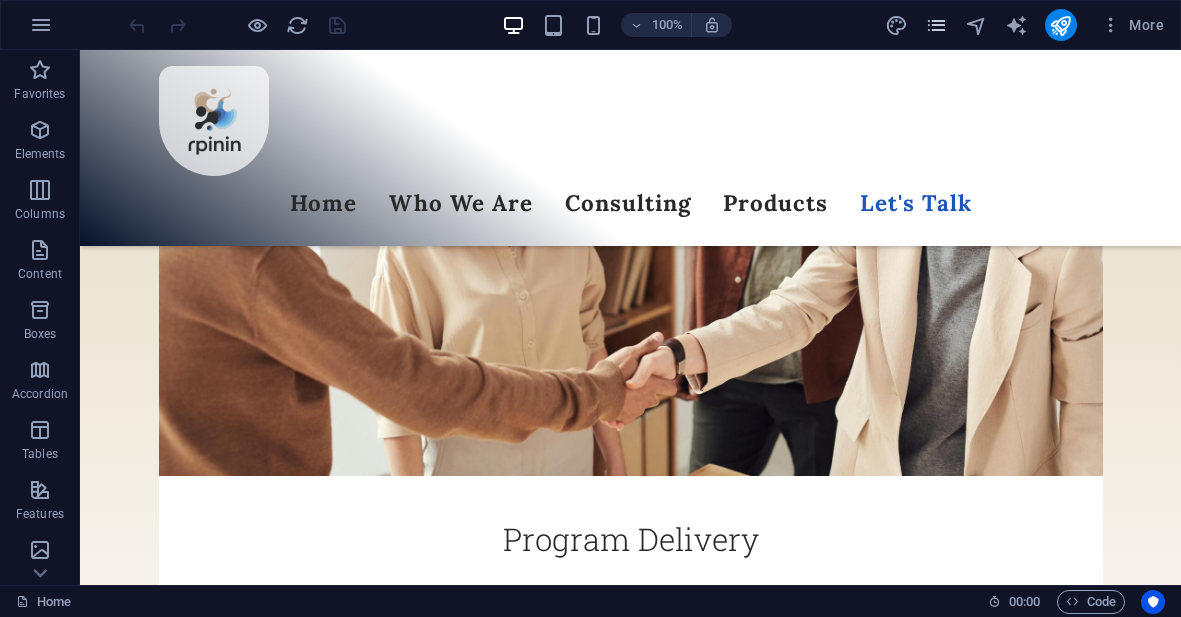 click at bounding box center [936, 25] 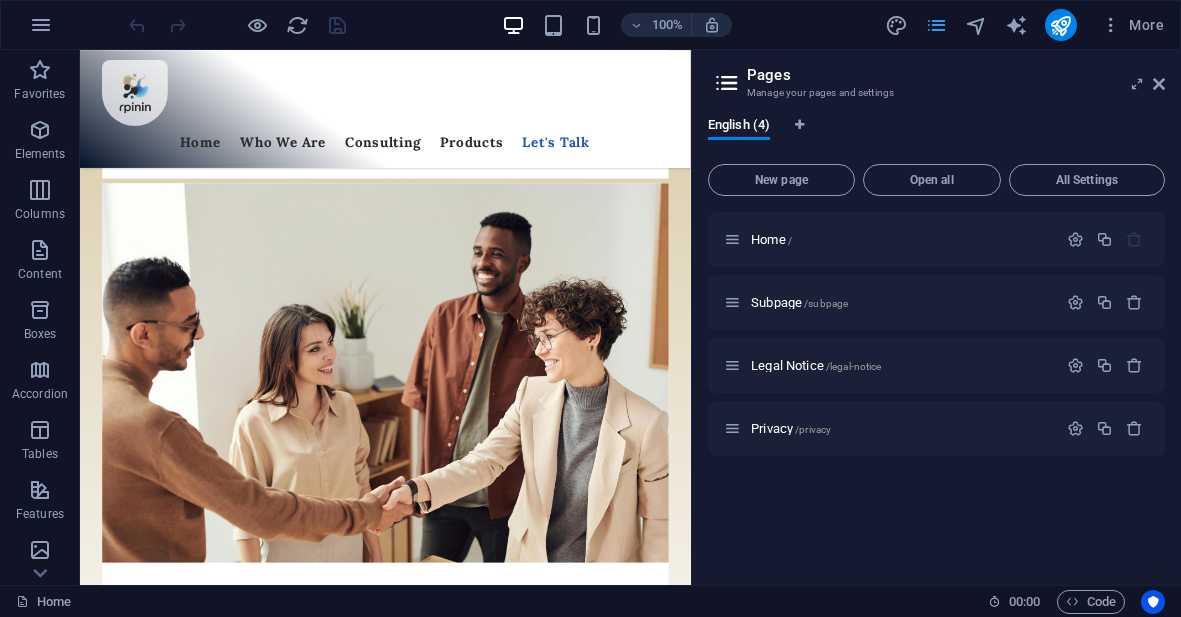 scroll, scrollTop: 6511, scrollLeft: 0, axis: vertical 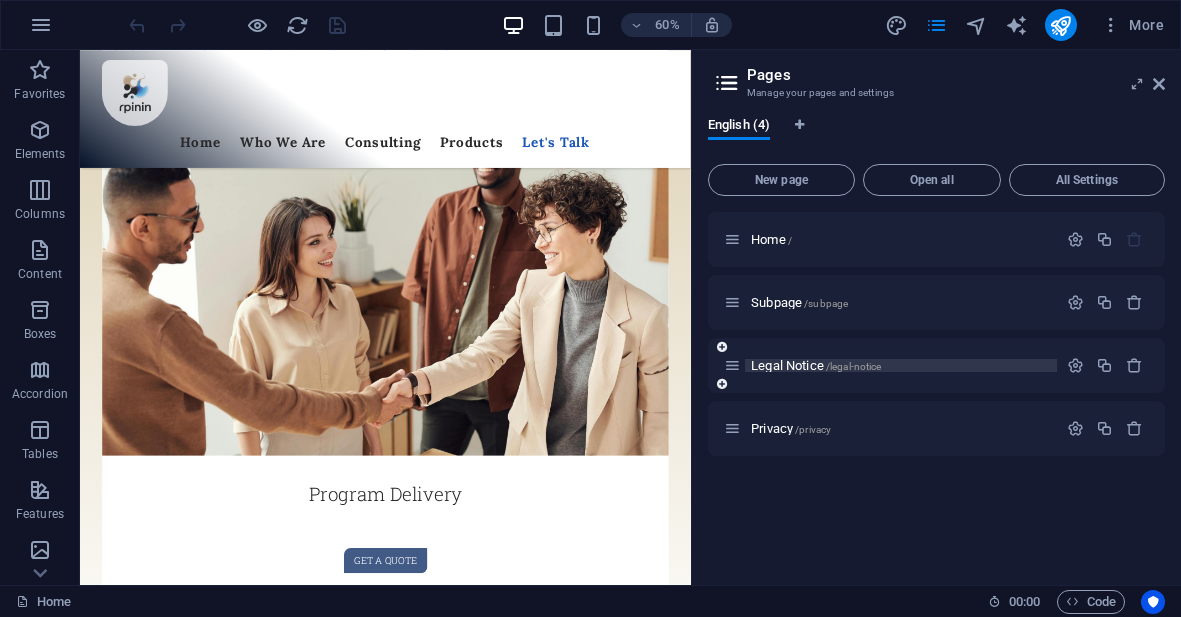 click on "Legal Notice /legal-notice" at bounding box center [816, 365] 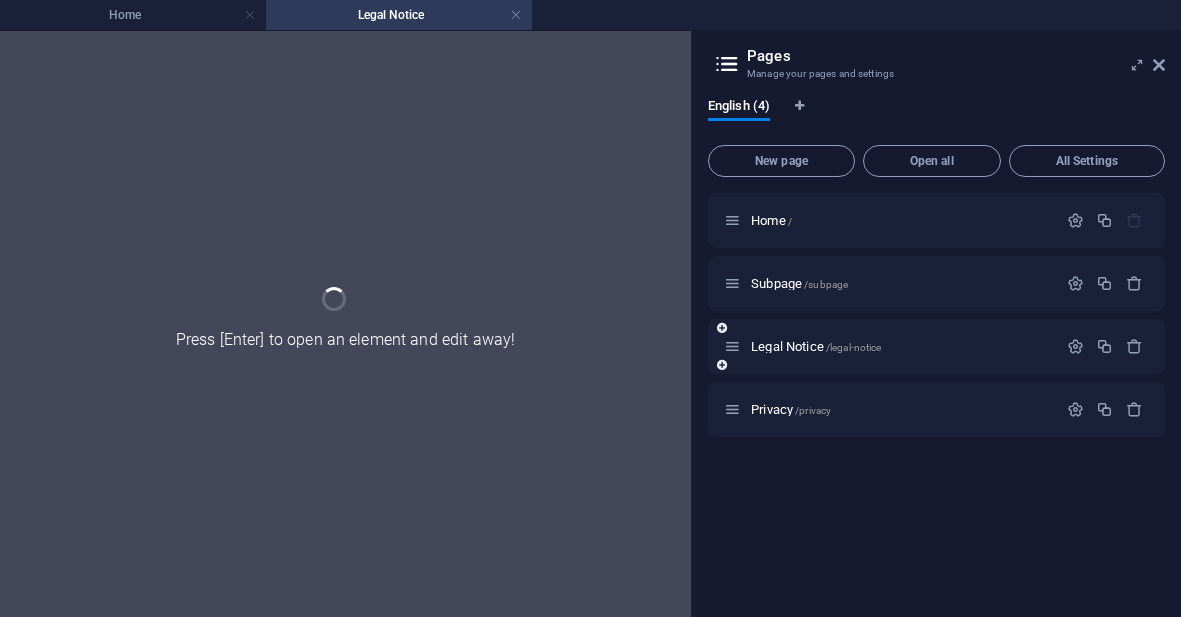click on "Legal Notice /legal-notice" at bounding box center [936, 346] 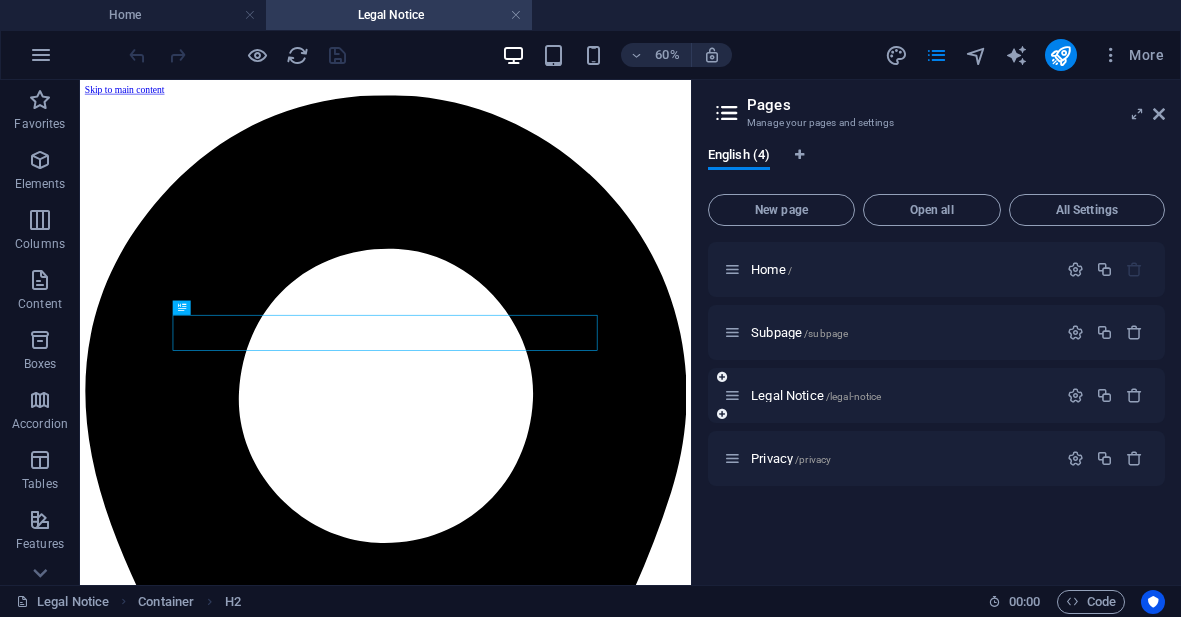 scroll, scrollTop: 987, scrollLeft: 0, axis: vertical 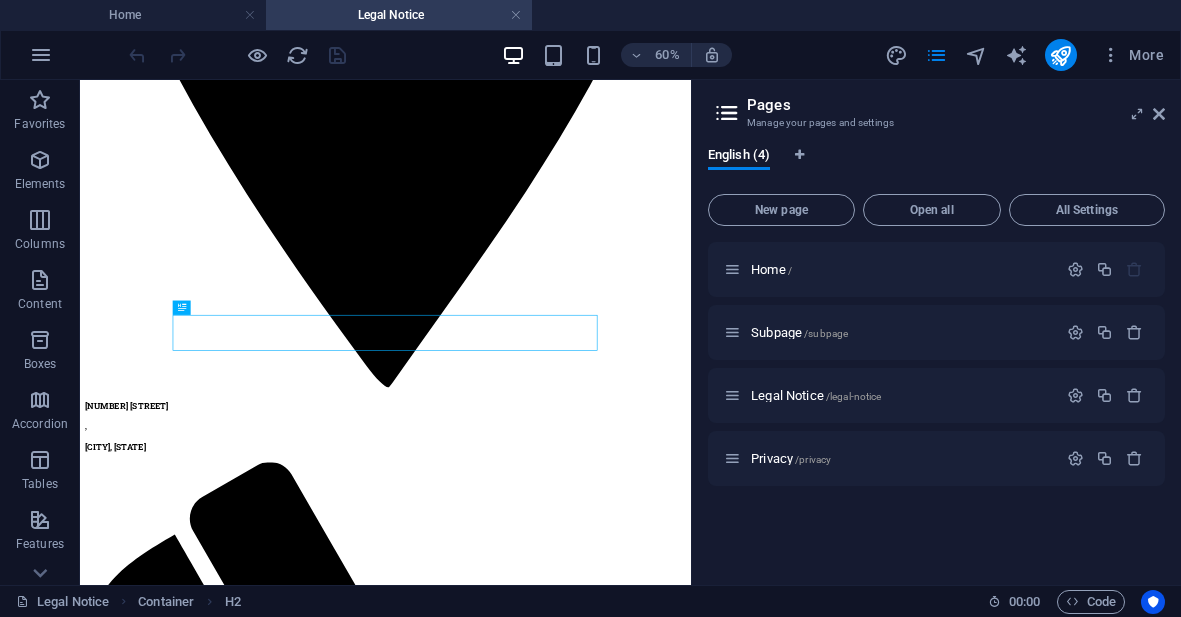 click on "[DOMAIN] [NUMBER] [STREET] [CITY] [POSTAL_CODE] Tel.: [PHONE] E-Mail: [EMAIL]" at bounding box center [589, 6275] 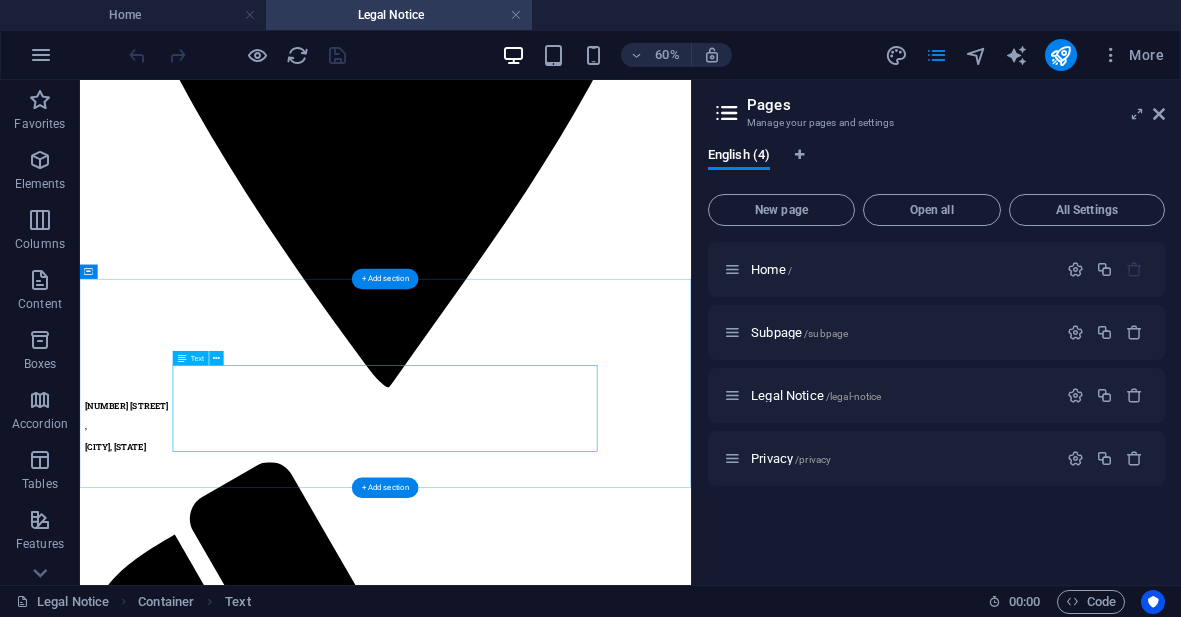 click on "[DOMAIN] [NUMBER] [STREET] [CITY] [POSTAL_CODE] Tel.: [PHONE] E-Mail: [EMAIL]" at bounding box center (589, 6275) 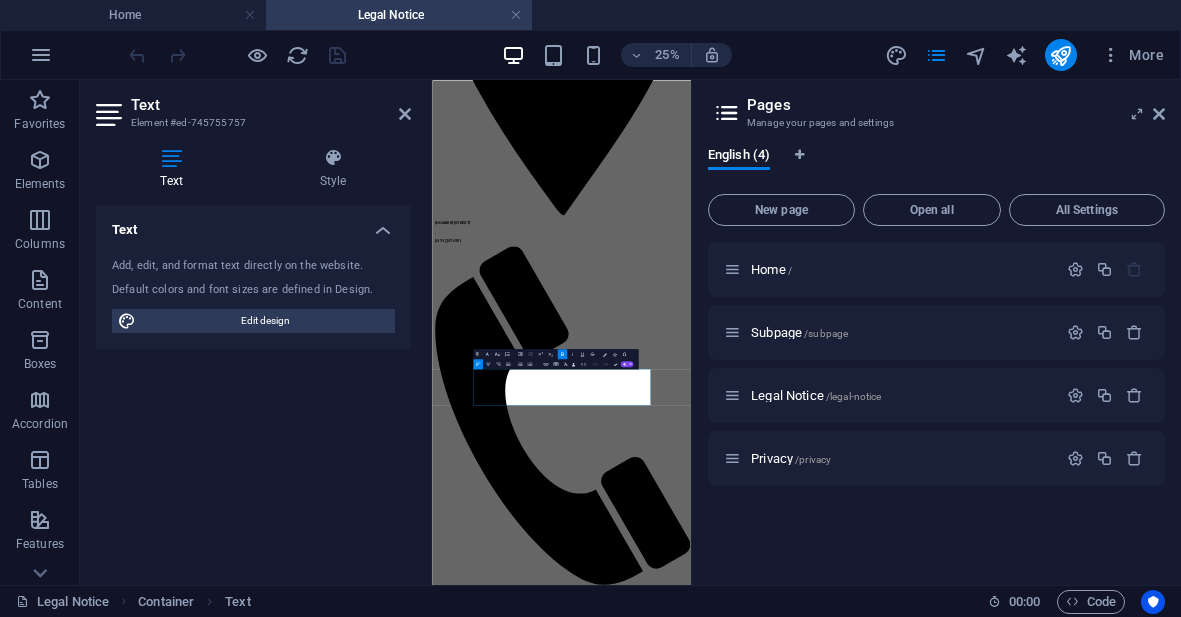 scroll, scrollTop: 898, scrollLeft: 0, axis: vertical 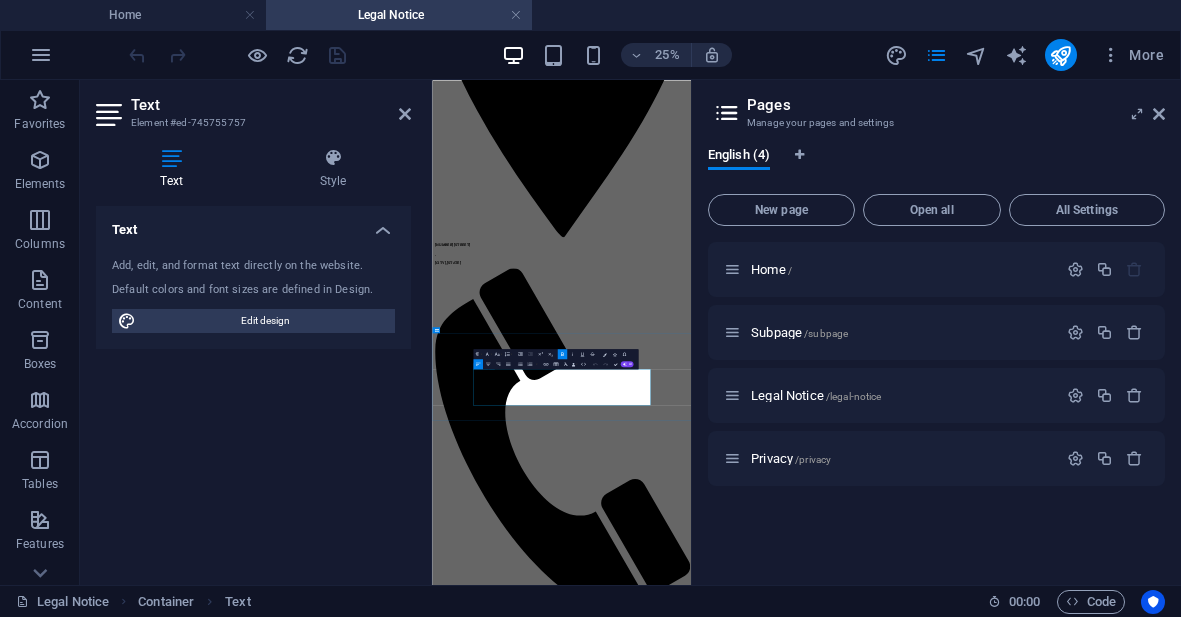 click on "Tel.: [PHONE] E-Mail: [EMAIL]" at bounding box center [950, 7918] 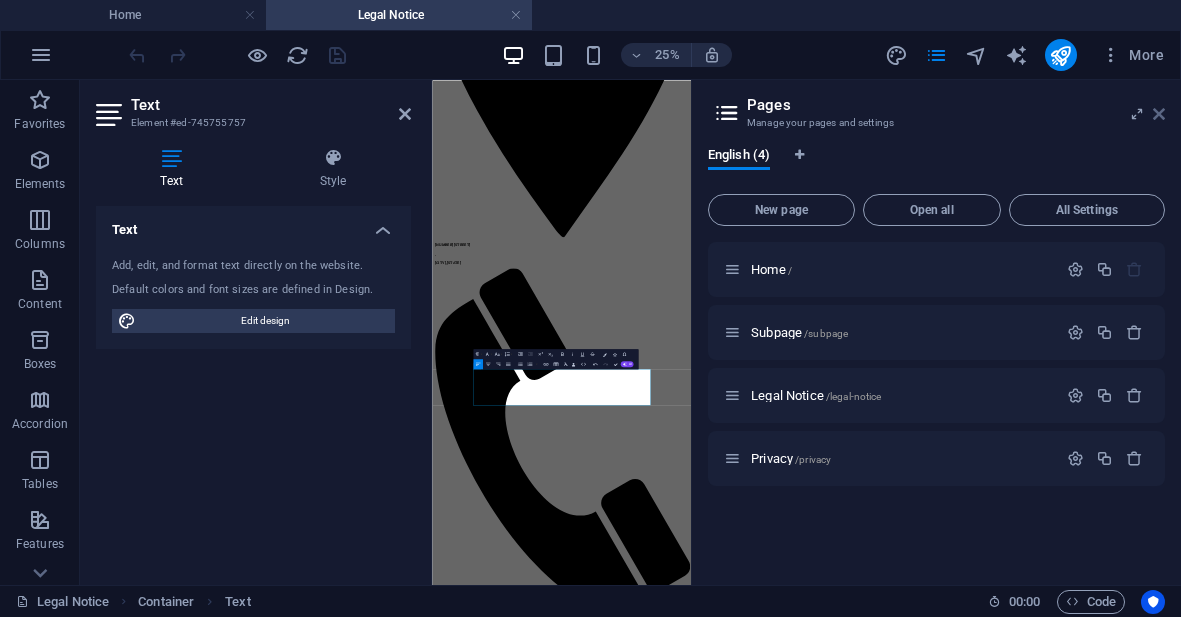 click at bounding box center [1159, 114] 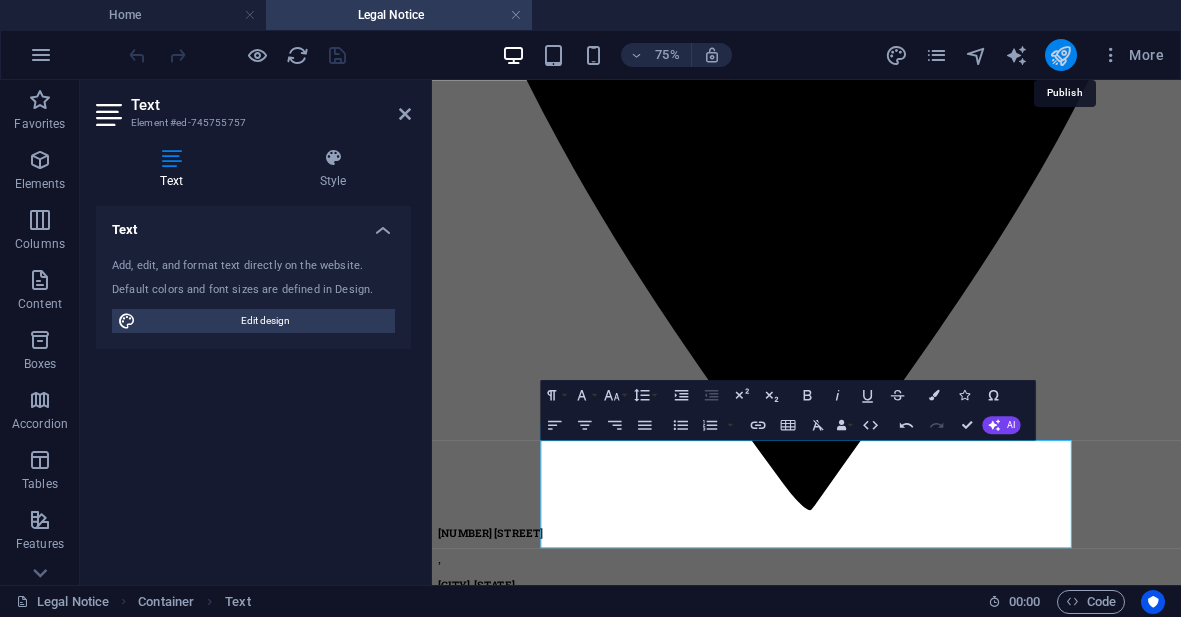 click at bounding box center (1060, 55) 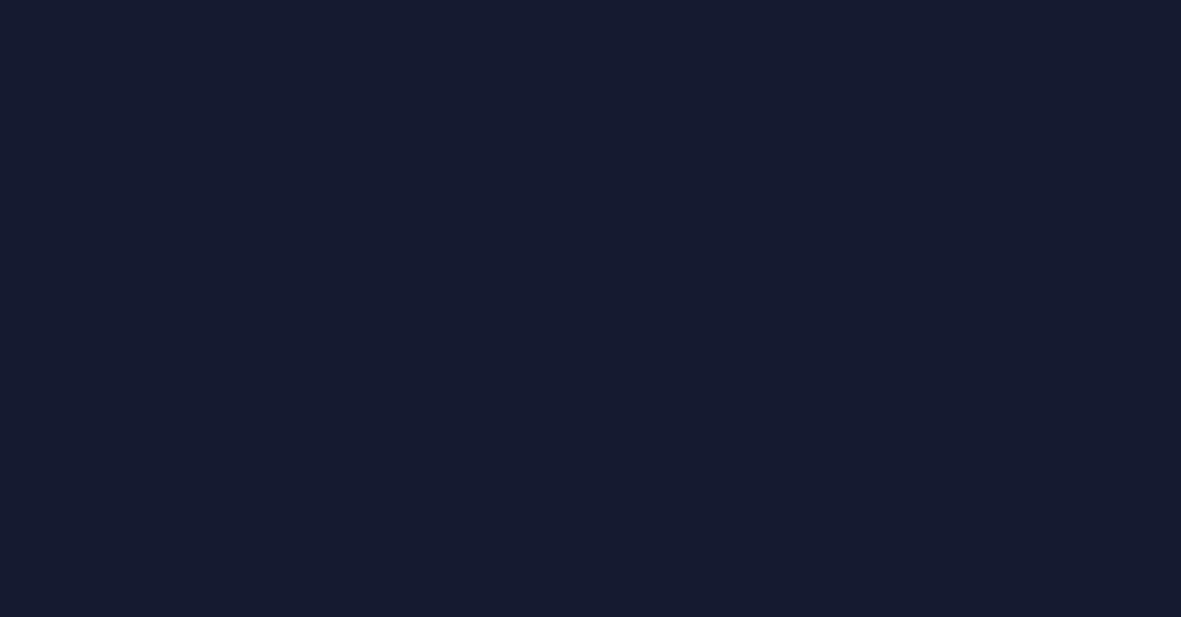 scroll, scrollTop: 0, scrollLeft: 0, axis: both 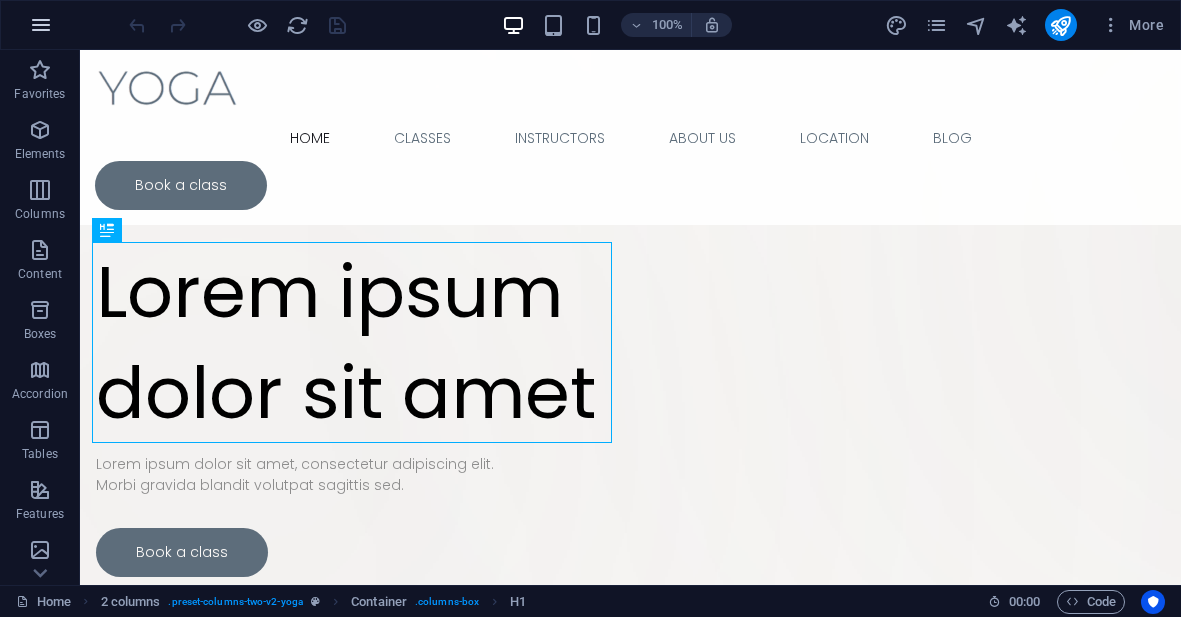 click at bounding box center [41, 25] 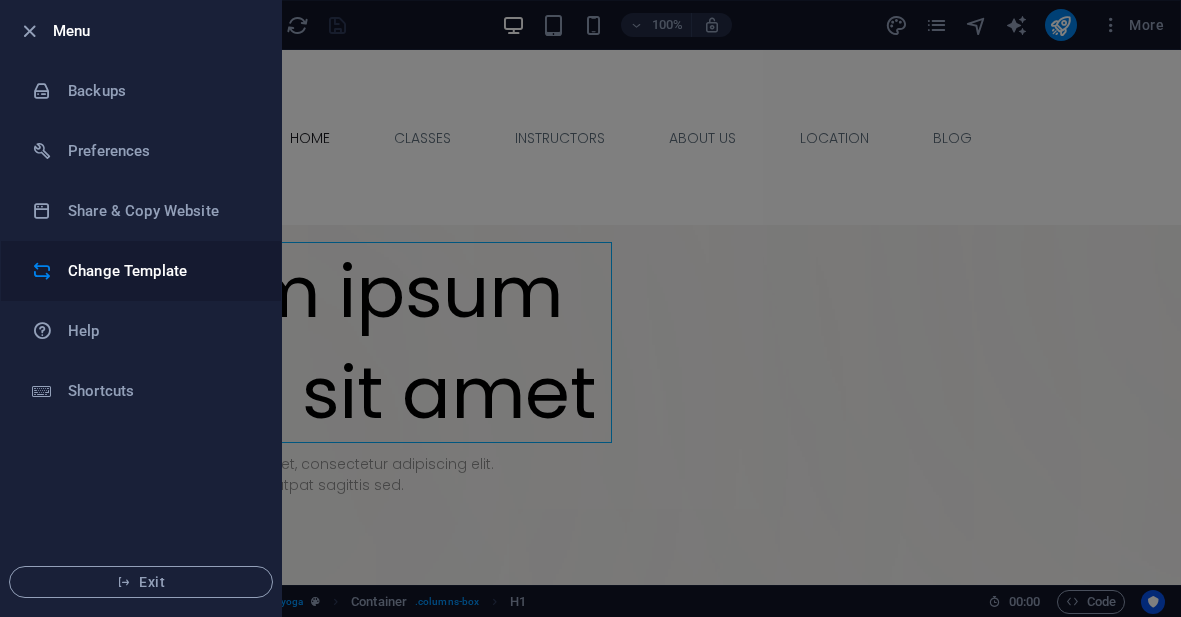click on "Change Template" at bounding box center (160, 271) 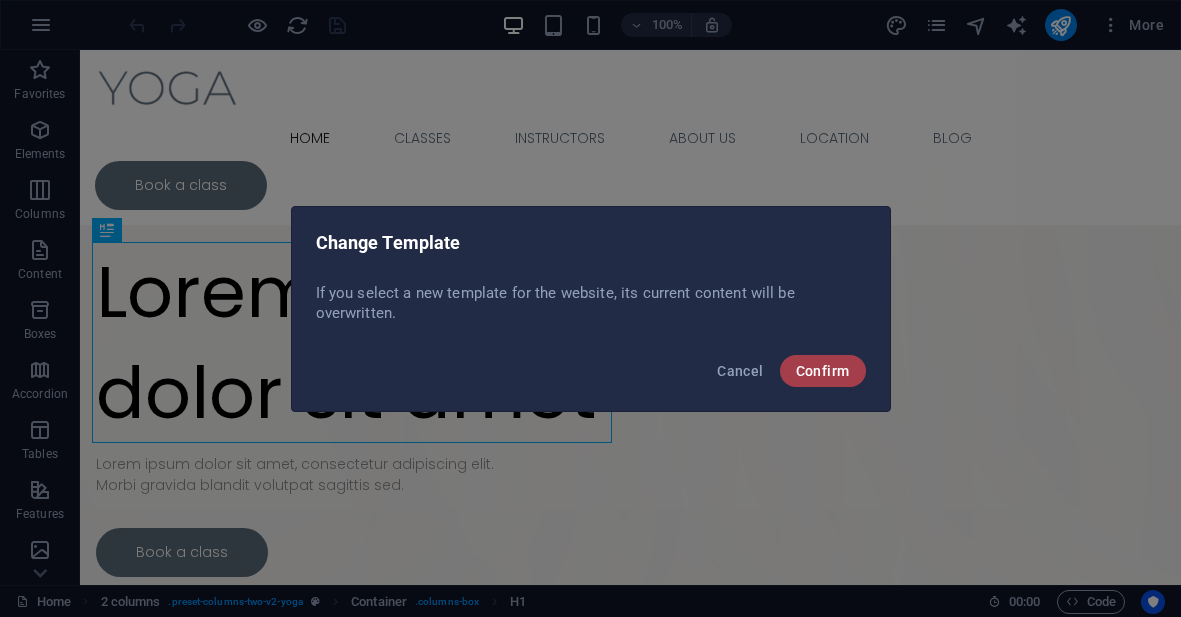 click on "Confirm" at bounding box center [823, 371] 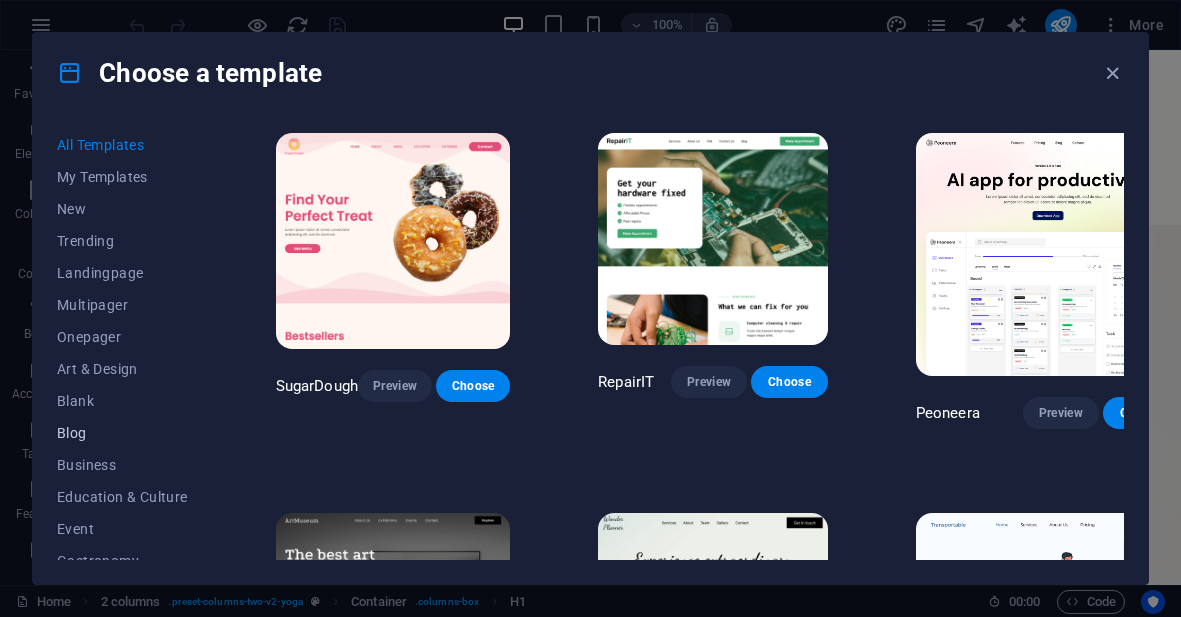 click on "Blog" at bounding box center [122, 433] 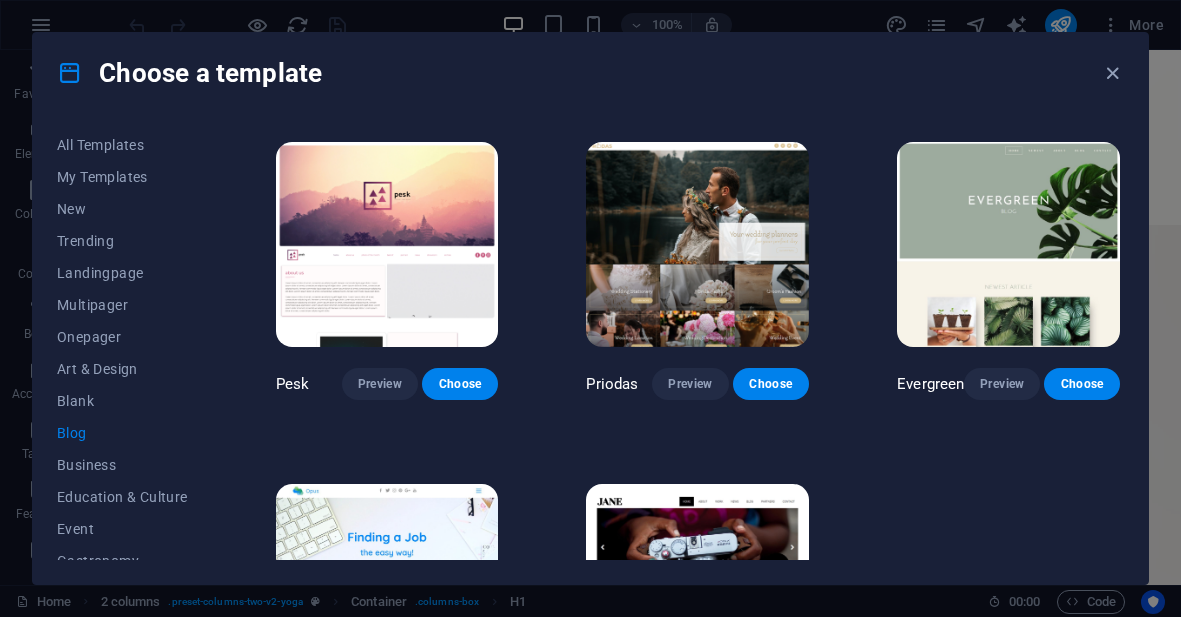 scroll, scrollTop: 2074, scrollLeft: 0, axis: vertical 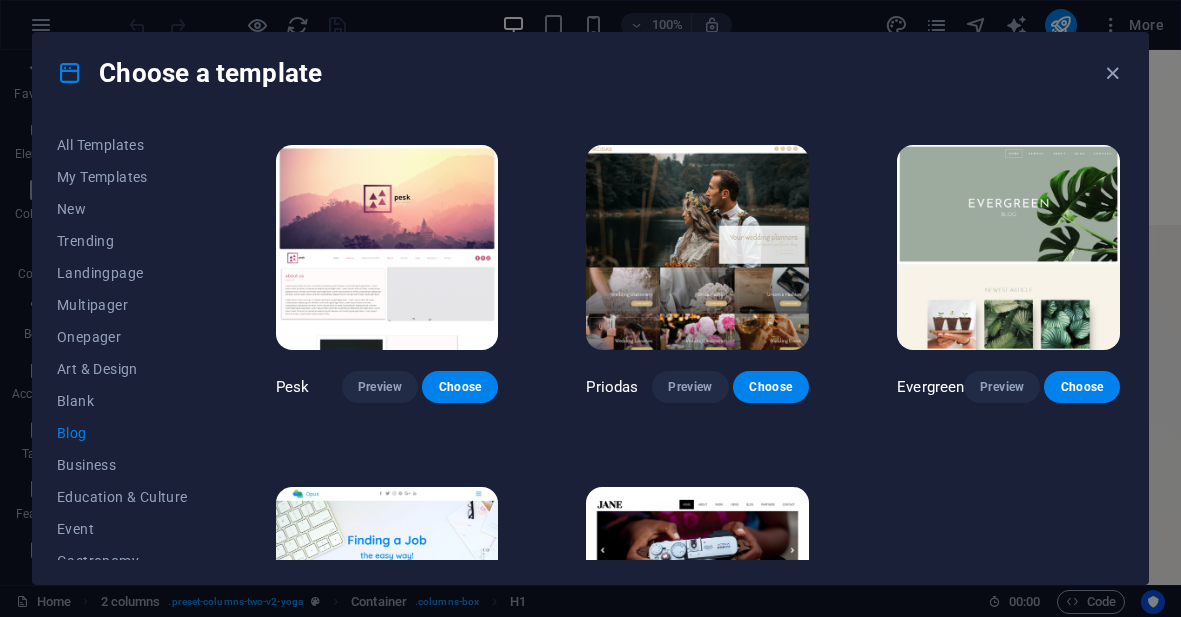 click at bounding box center [1008, 247] 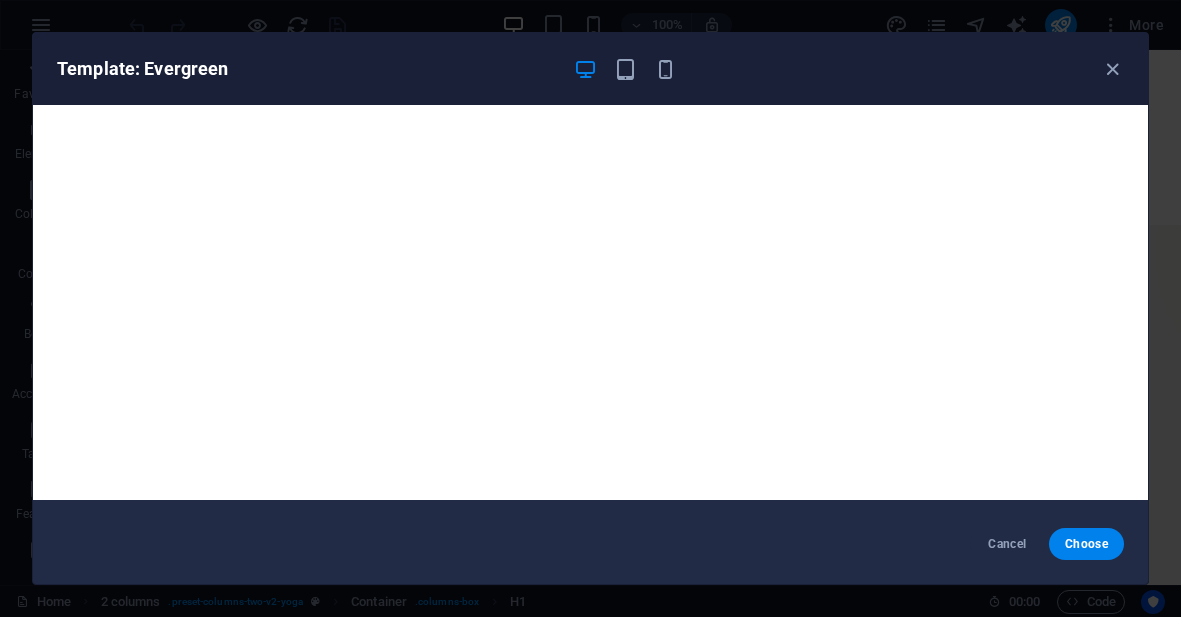 scroll, scrollTop: 0, scrollLeft: 0, axis: both 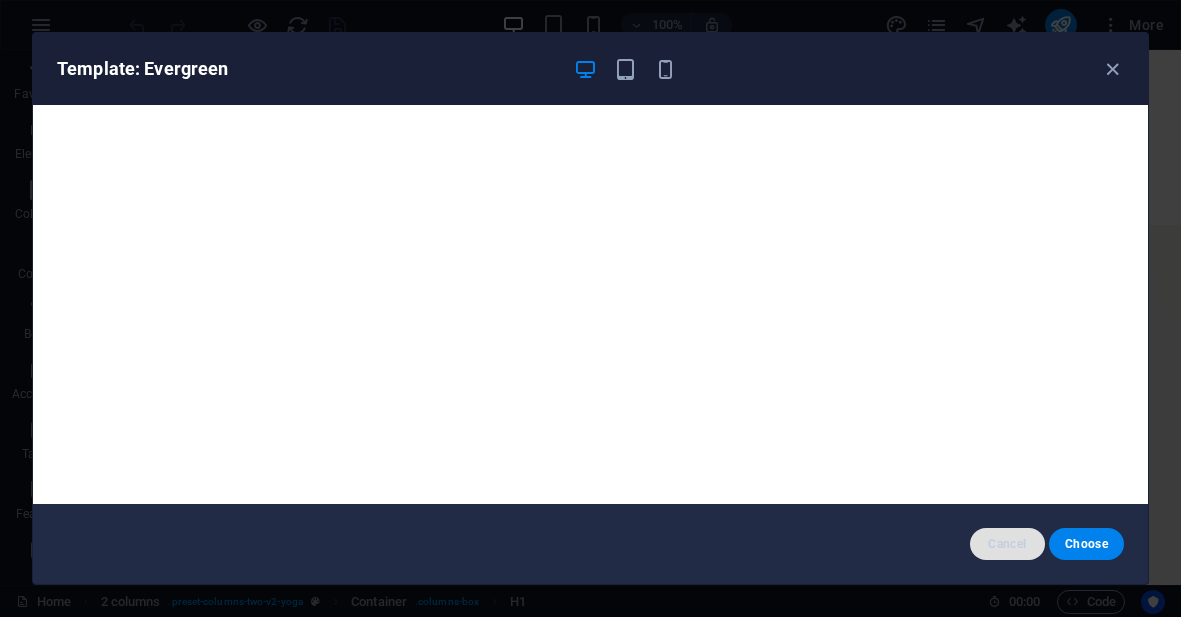 click on "Cancel" at bounding box center [1007, 544] 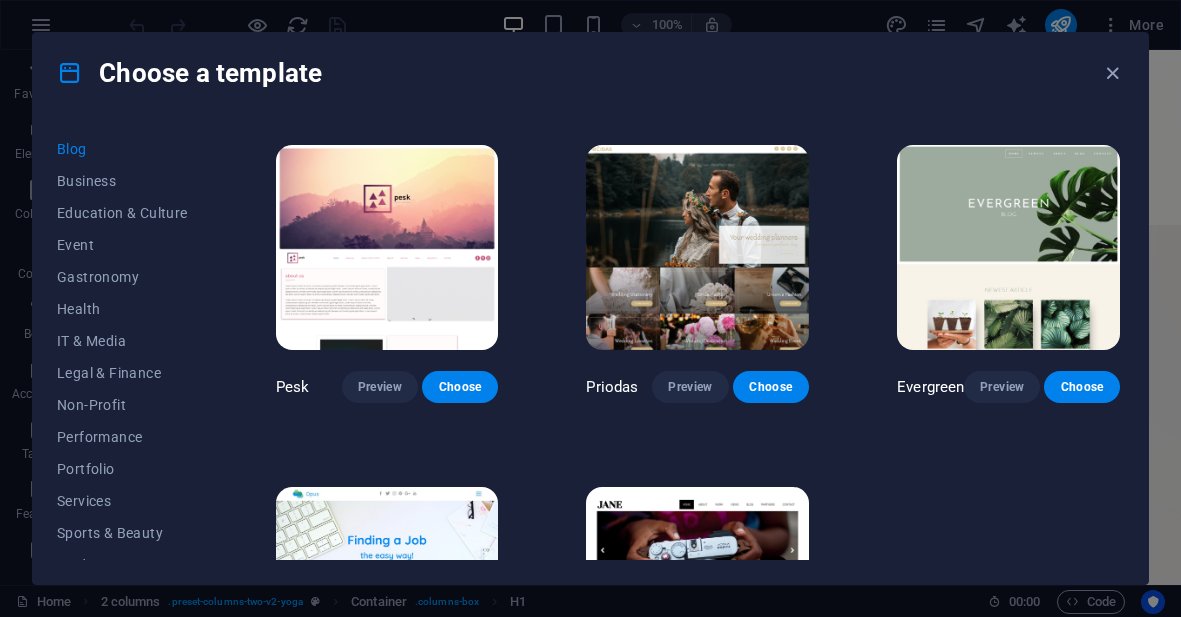 scroll, scrollTop: 288, scrollLeft: 0, axis: vertical 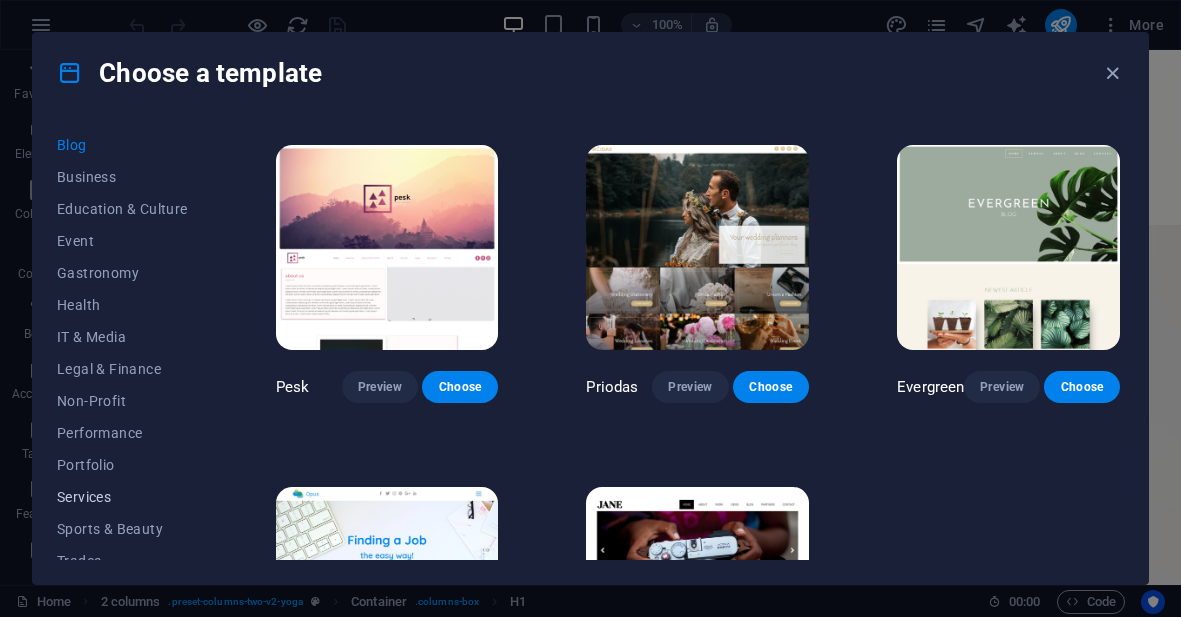 click on "Services" at bounding box center [122, 497] 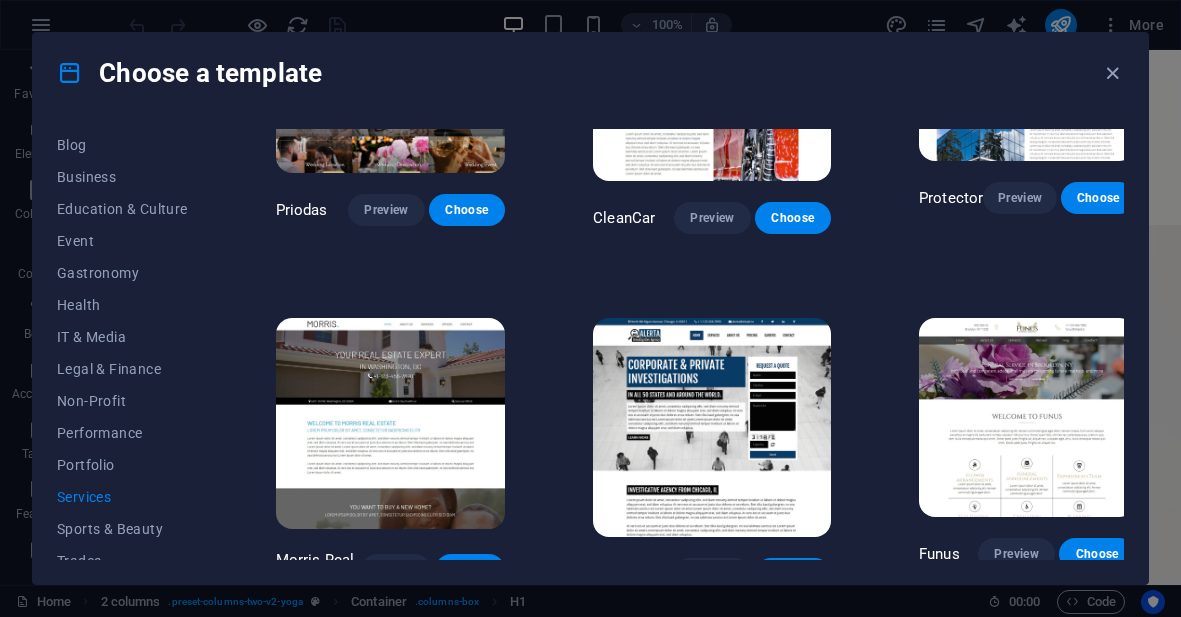 scroll, scrollTop: 1233, scrollLeft: 0, axis: vertical 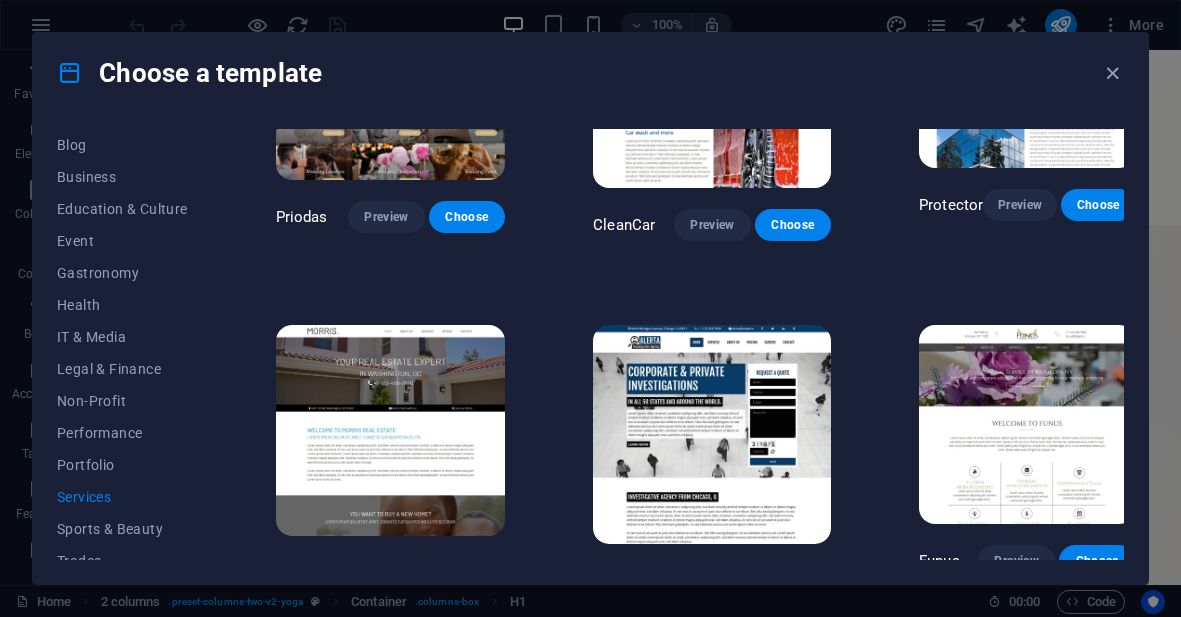 click at bounding box center [1027, 424] 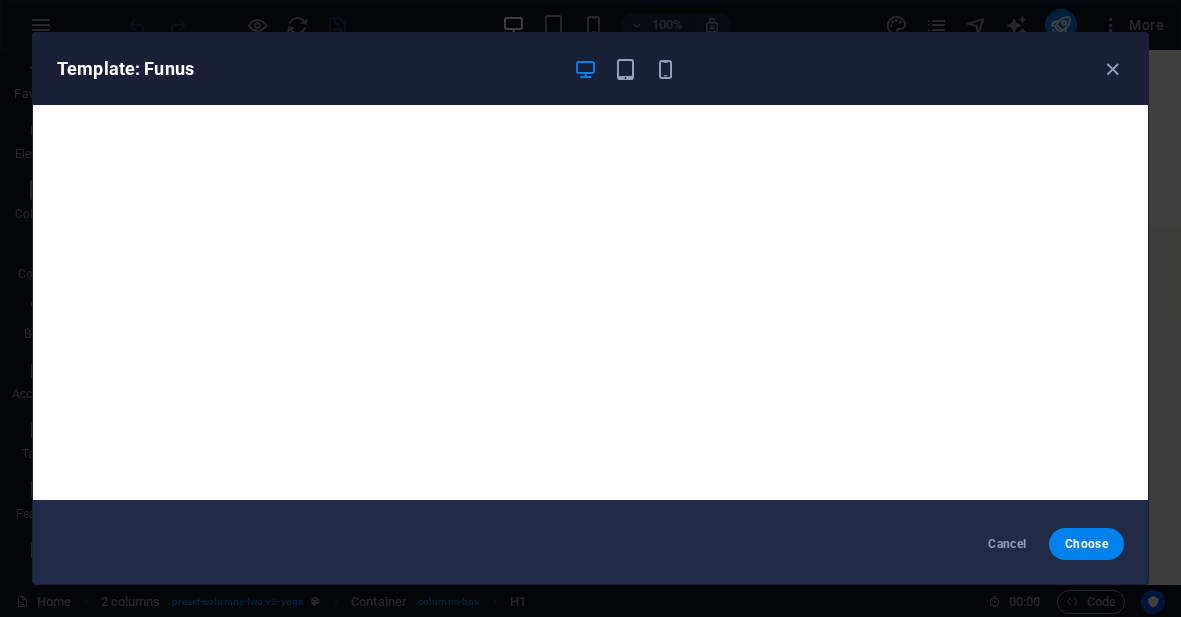 scroll, scrollTop: 0, scrollLeft: 0, axis: both 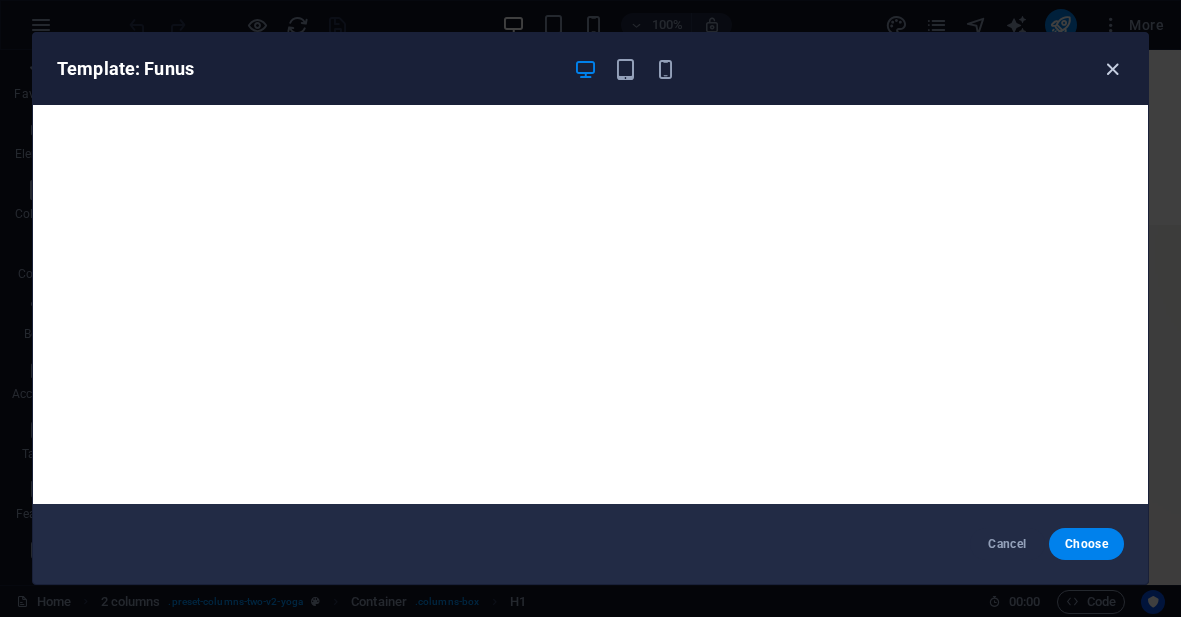 click at bounding box center [1112, 69] 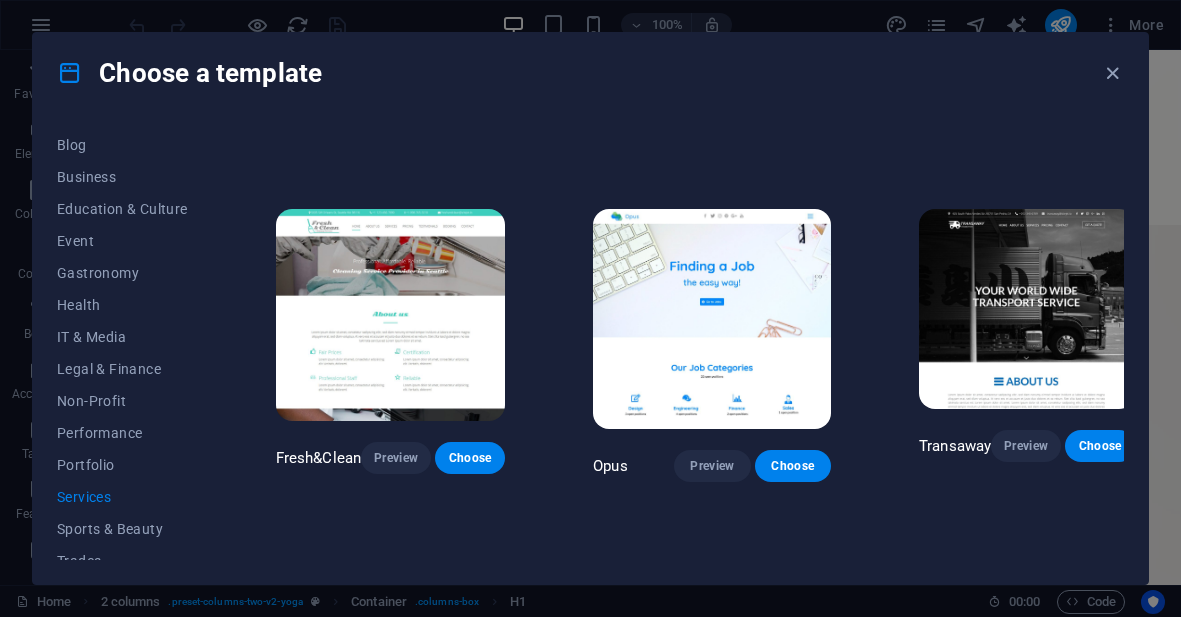 scroll, scrollTop: 1724, scrollLeft: 0, axis: vertical 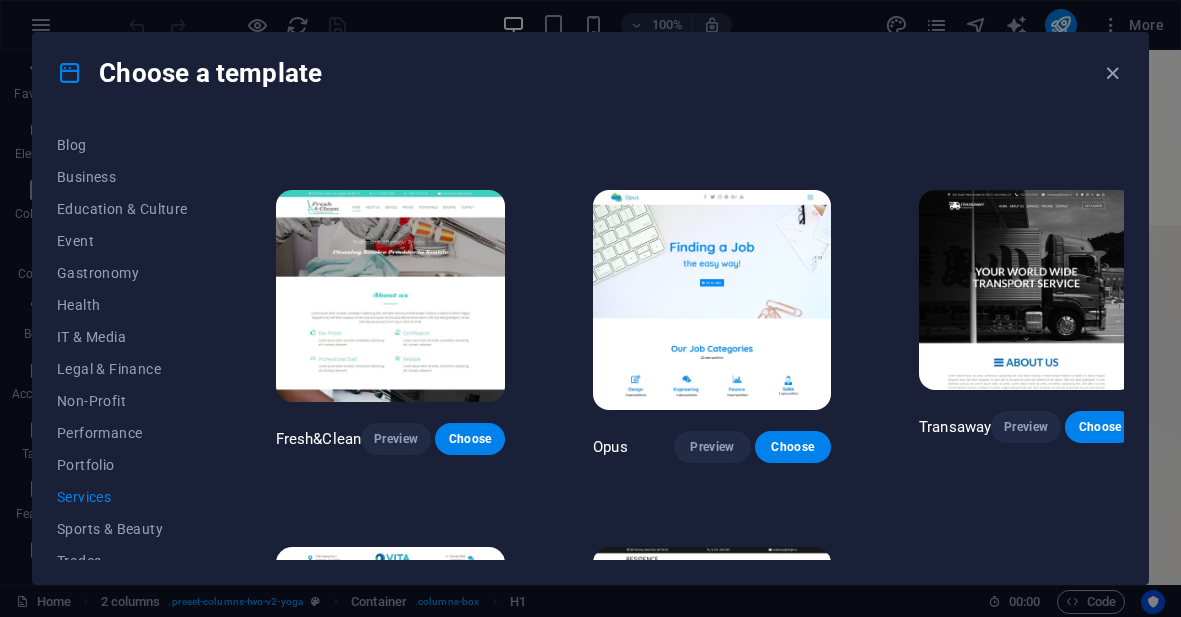 click at bounding box center (391, 296) 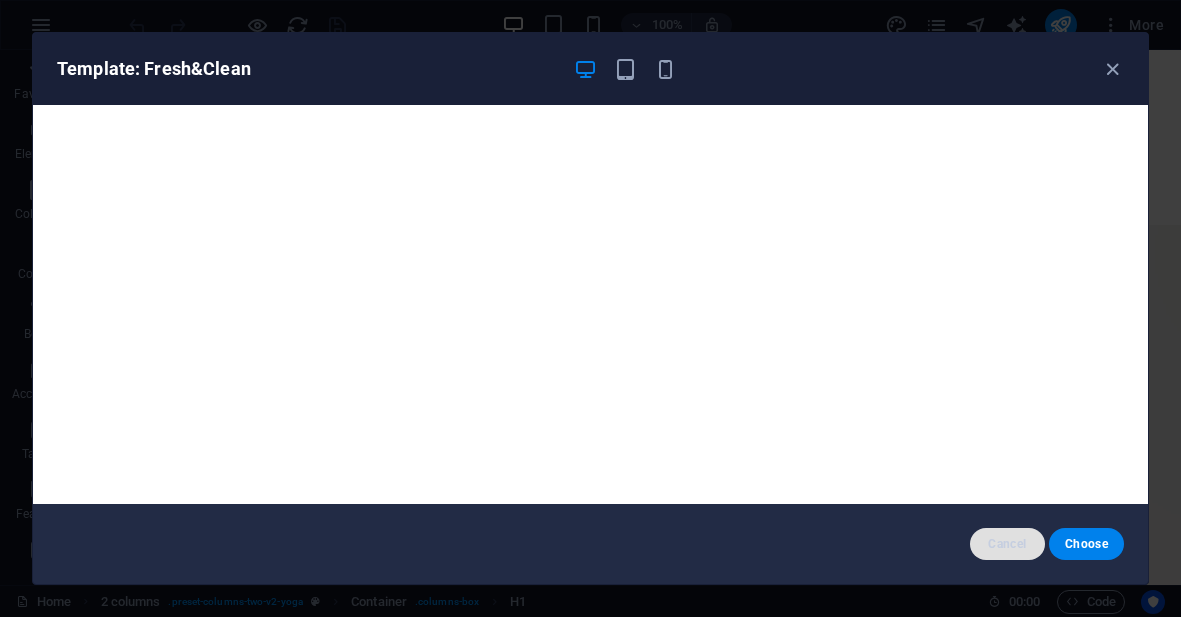 click on "Cancel" at bounding box center [1007, 544] 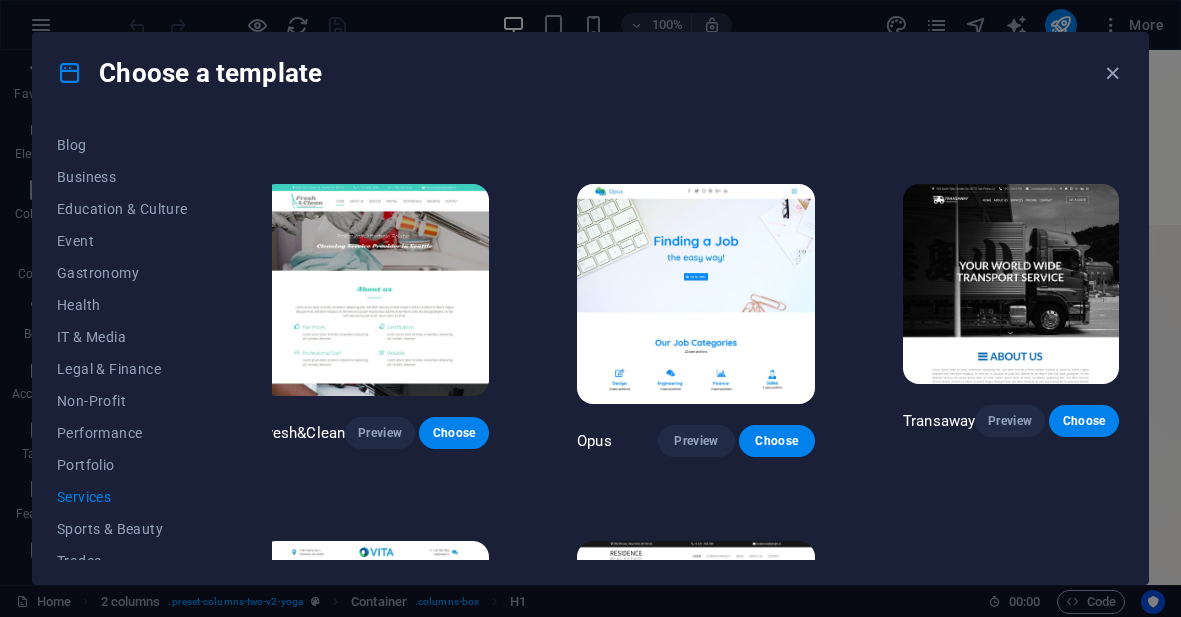 scroll, scrollTop: 1730, scrollLeft: 0, axis: vertical 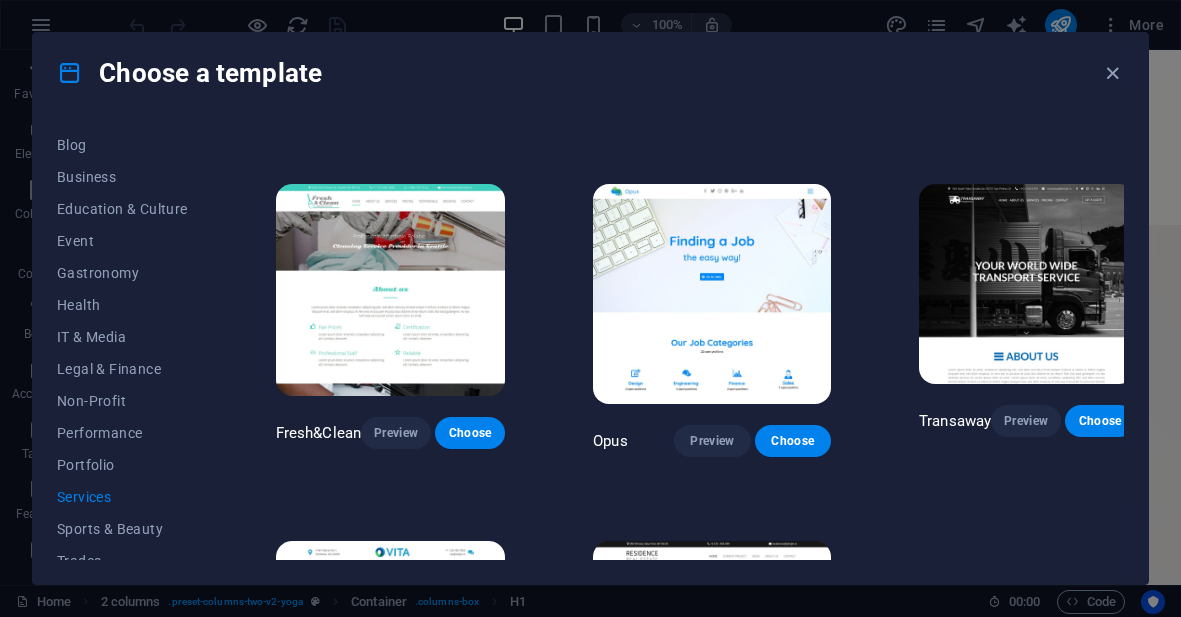 click at bounding box center (391, 290) 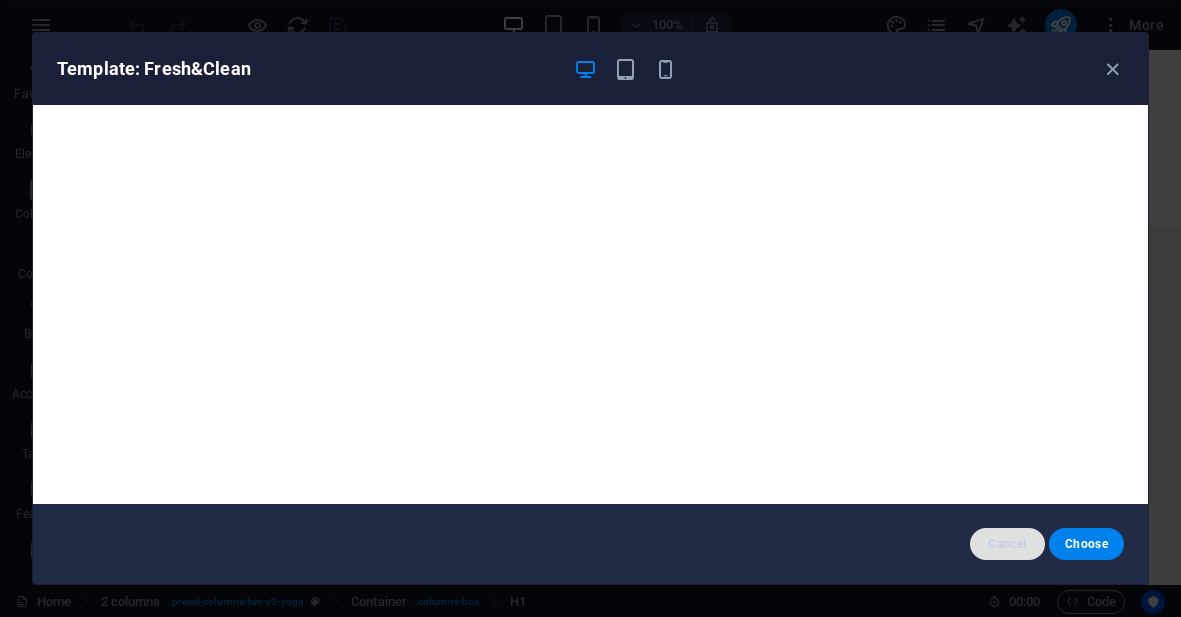 click on "Cancel" at bounding box center (1007, 544) 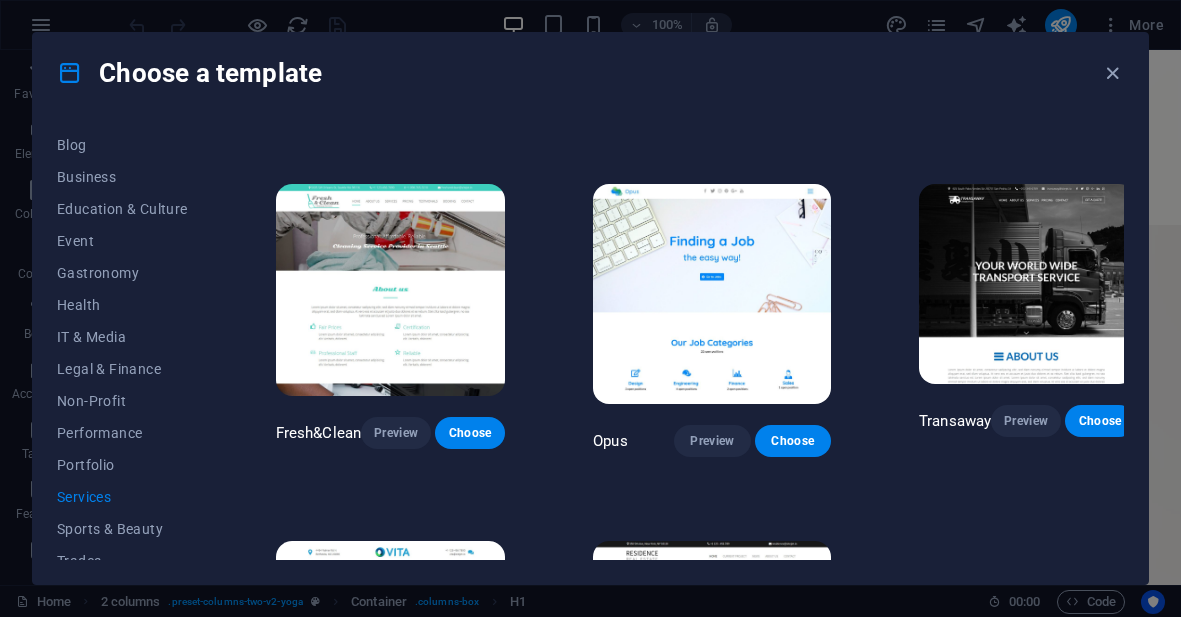click at bounding box center (391, 290) 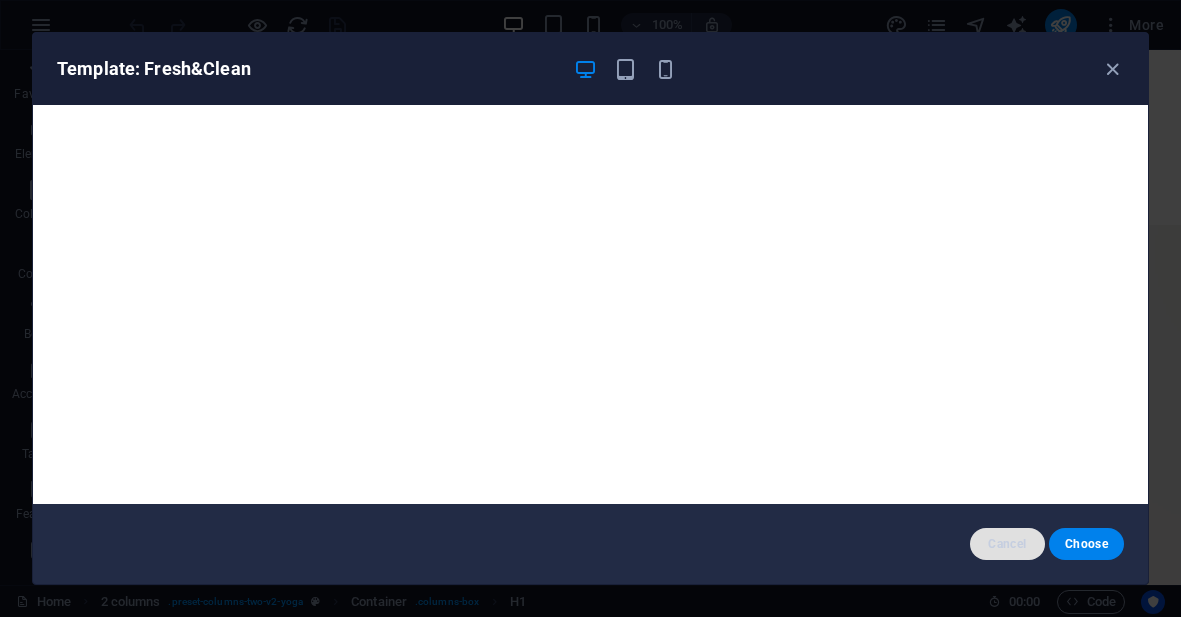 click on "Cancel" at bounding box center (1007, 544) 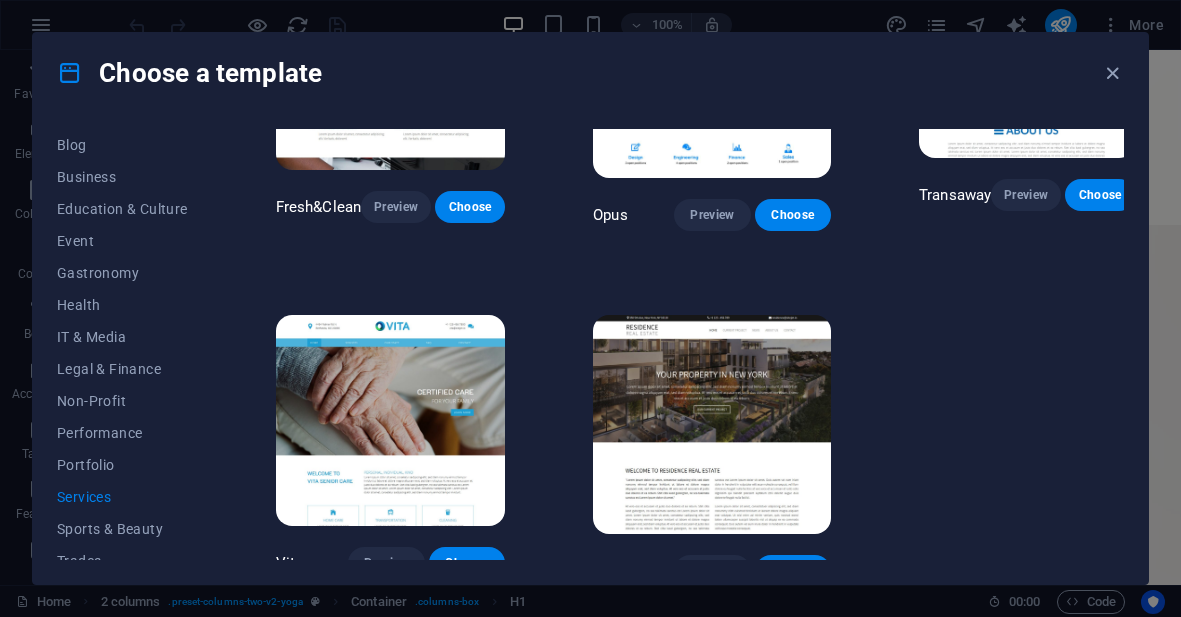 scroll, scrollTop: 1996, scrollLeft: 0, axis: vertical 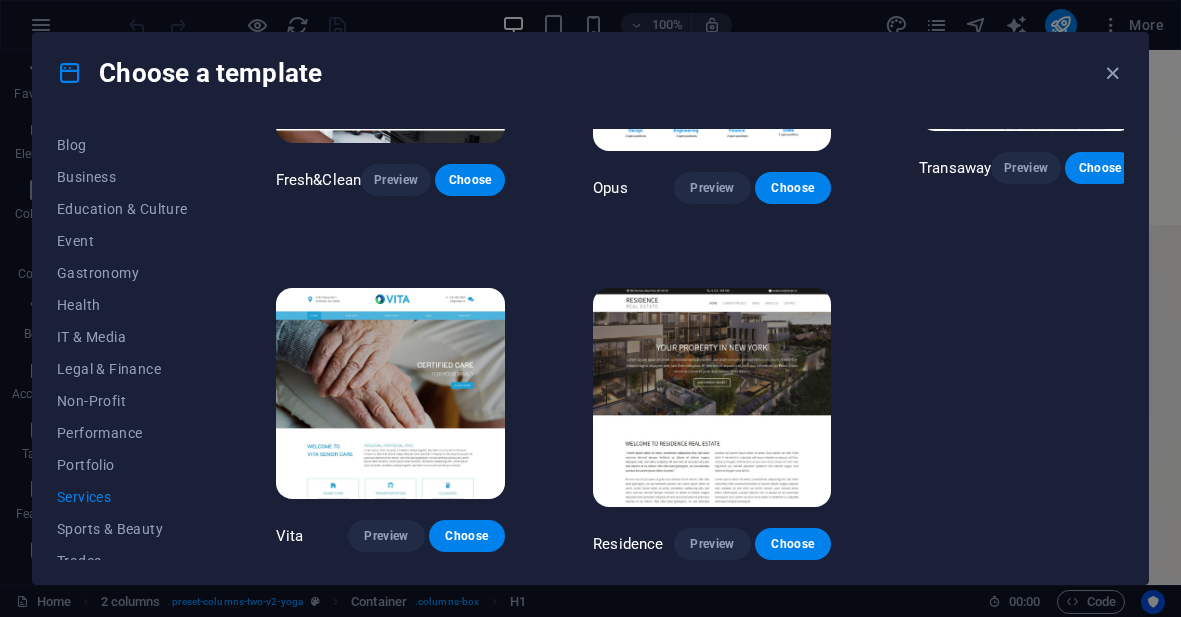 click at bounding box center [391, 394] 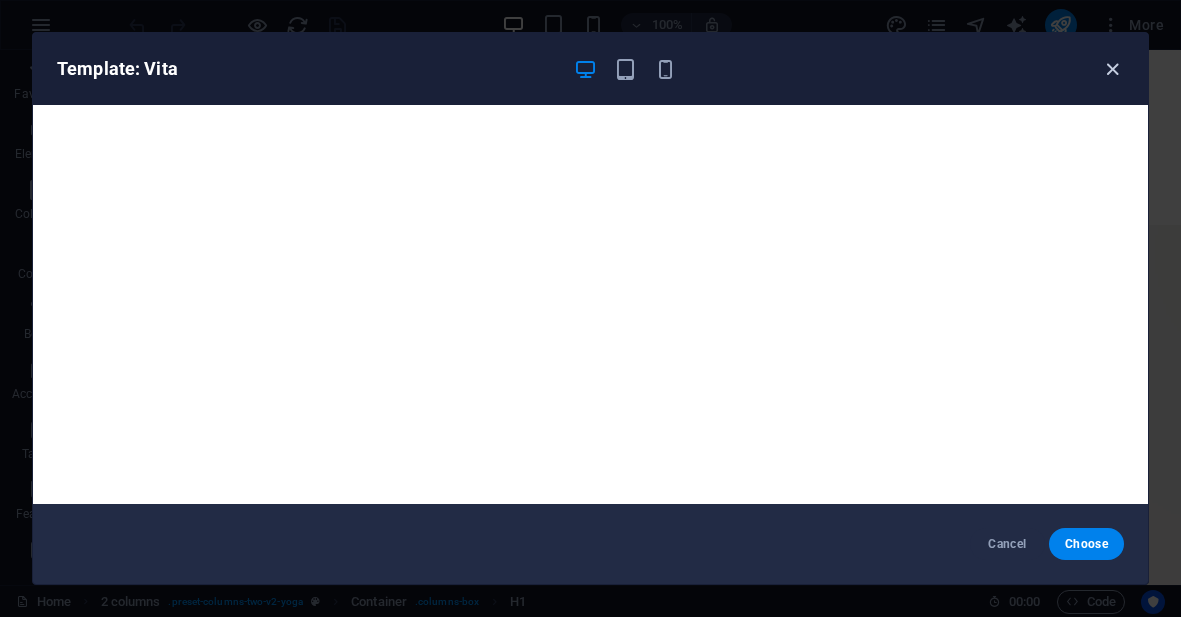 click at bounding box center (1112, 69) 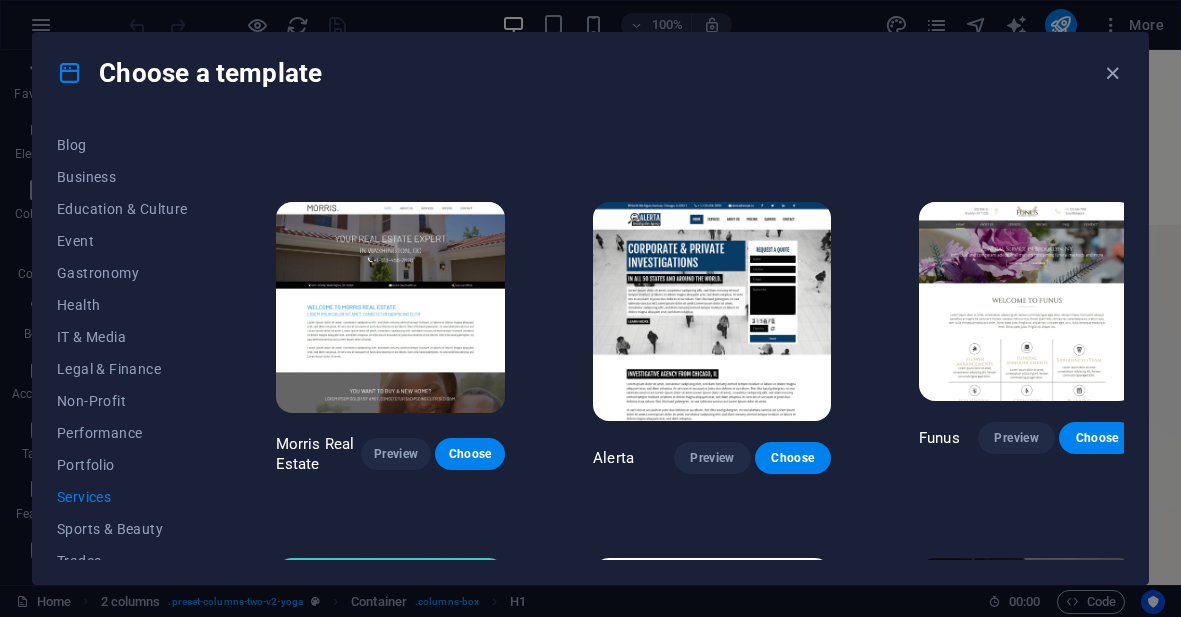 scroll, scrollTop: 1353, scrollLeft: 0, axis: vertical 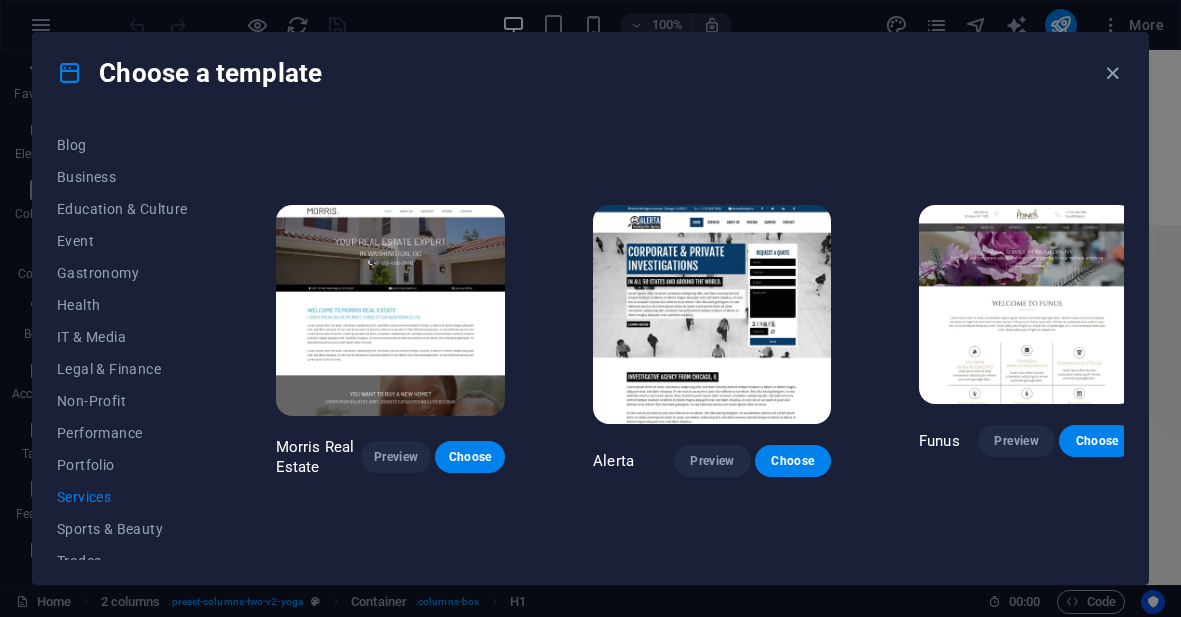 click at bounding box center (712, 314) 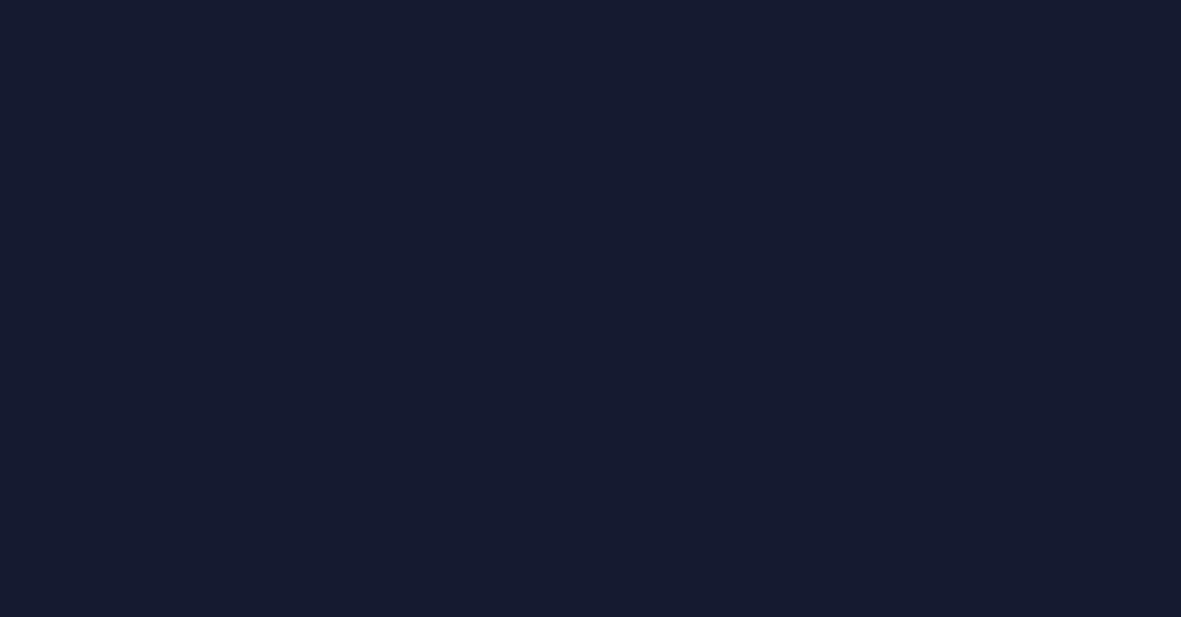 scroll, scrollTop: 0, scrollLeft: 0, axis: both 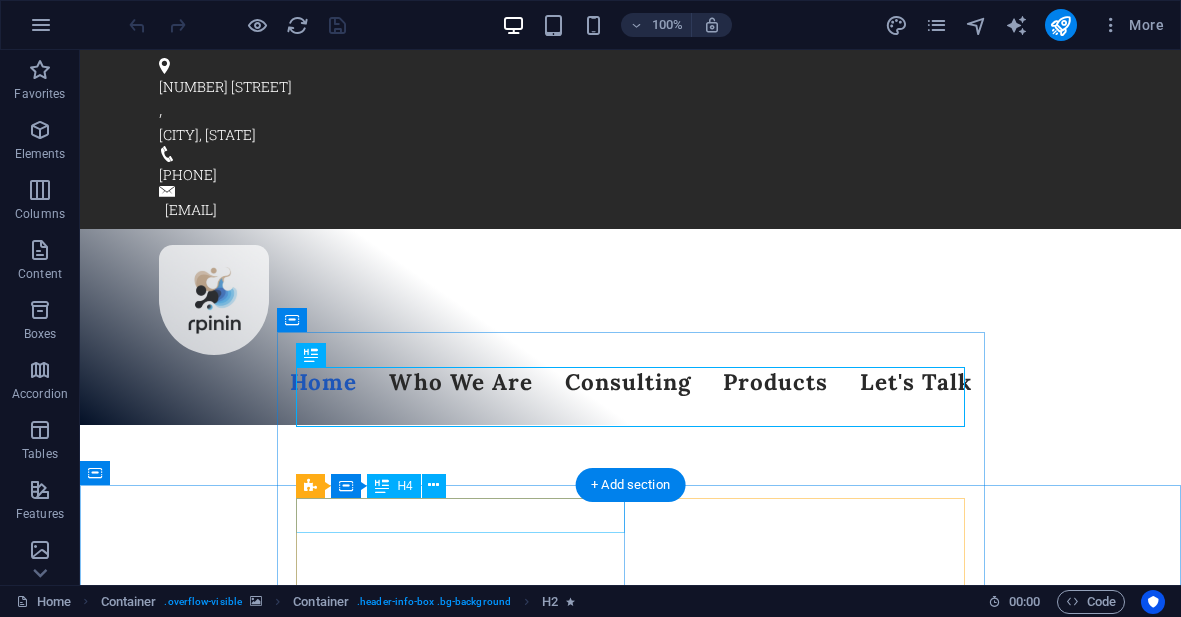 click on "SMB IT Consulting" at bounding box center [631, 1612] 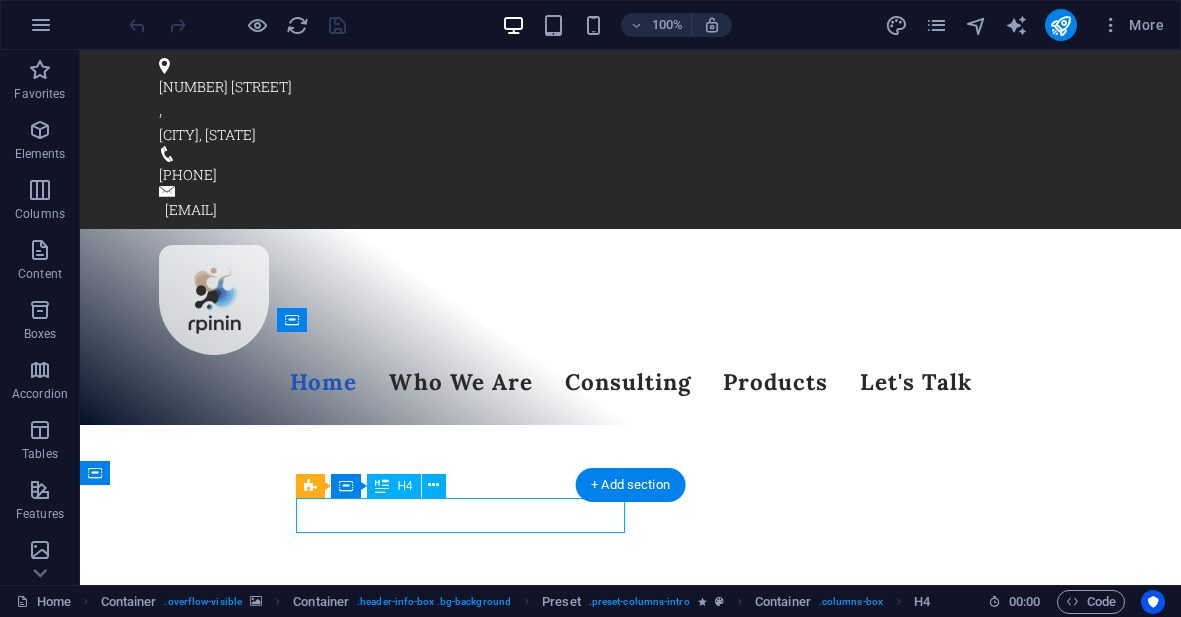 click on "SMB IT Consulting" at bounding box center (631, 1612) 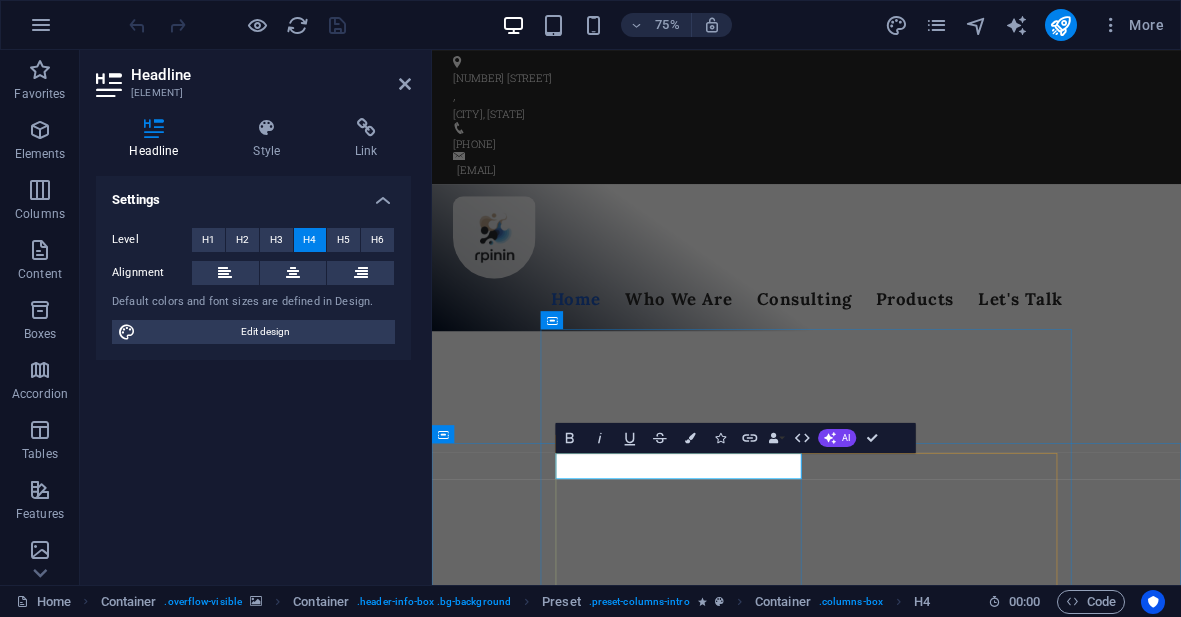 click on "SMB IT Consulting" at bounding box center (931, 1611) 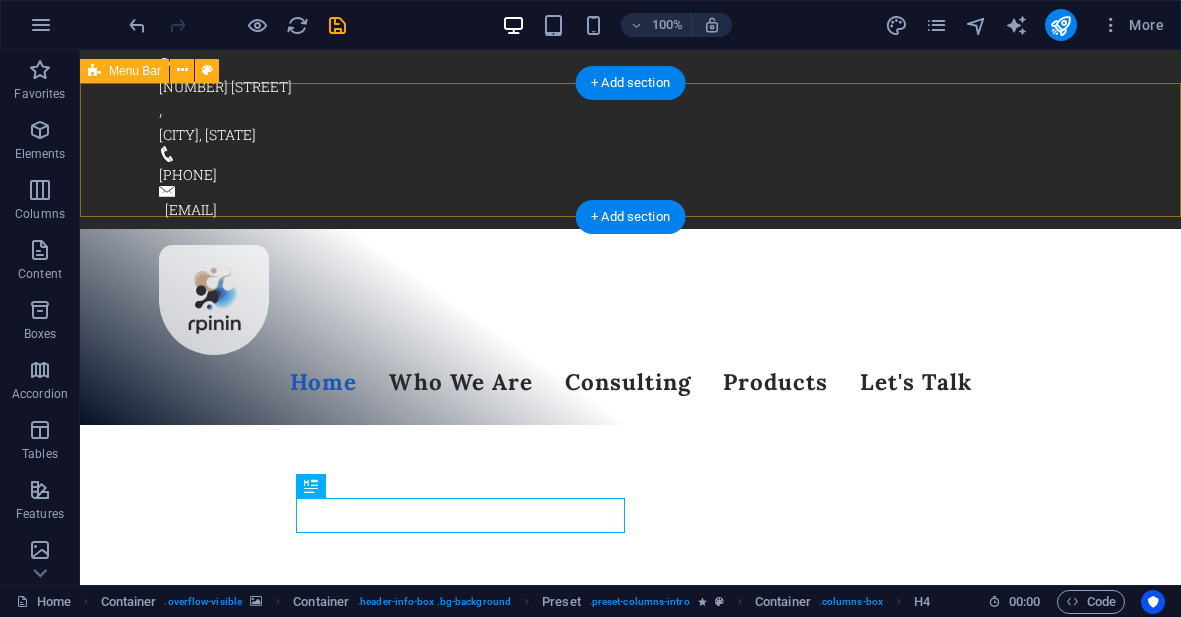 click on "Home Who We Are Consulting Products Let's Talk" at bounding box center (630, 327) 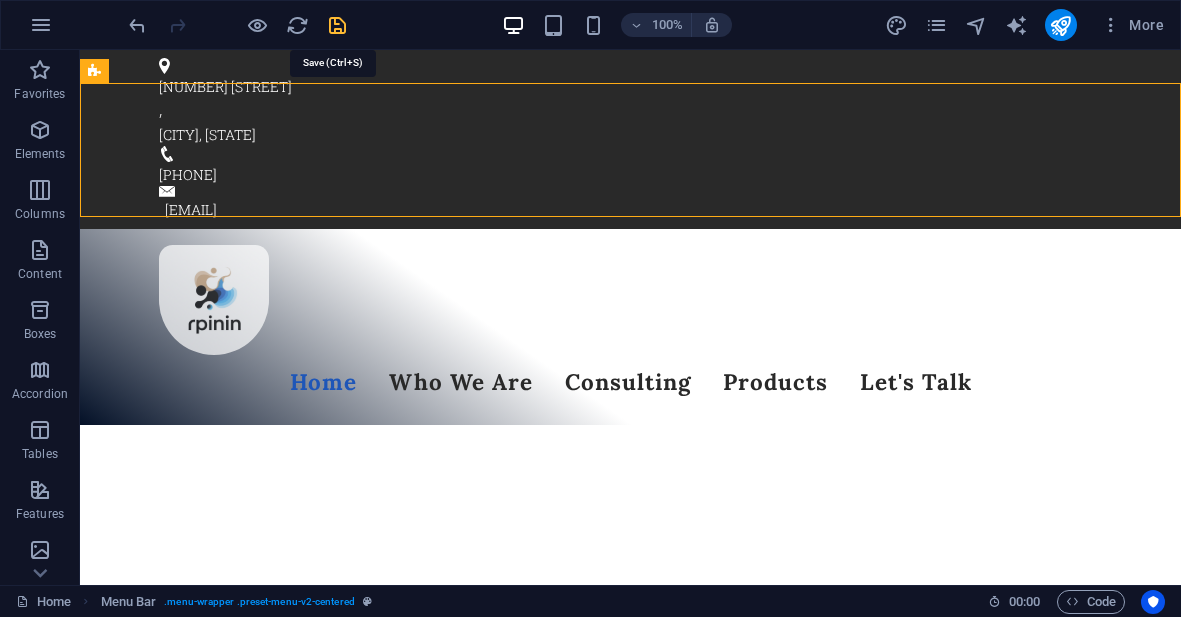 click at bounding box center (337, 25) 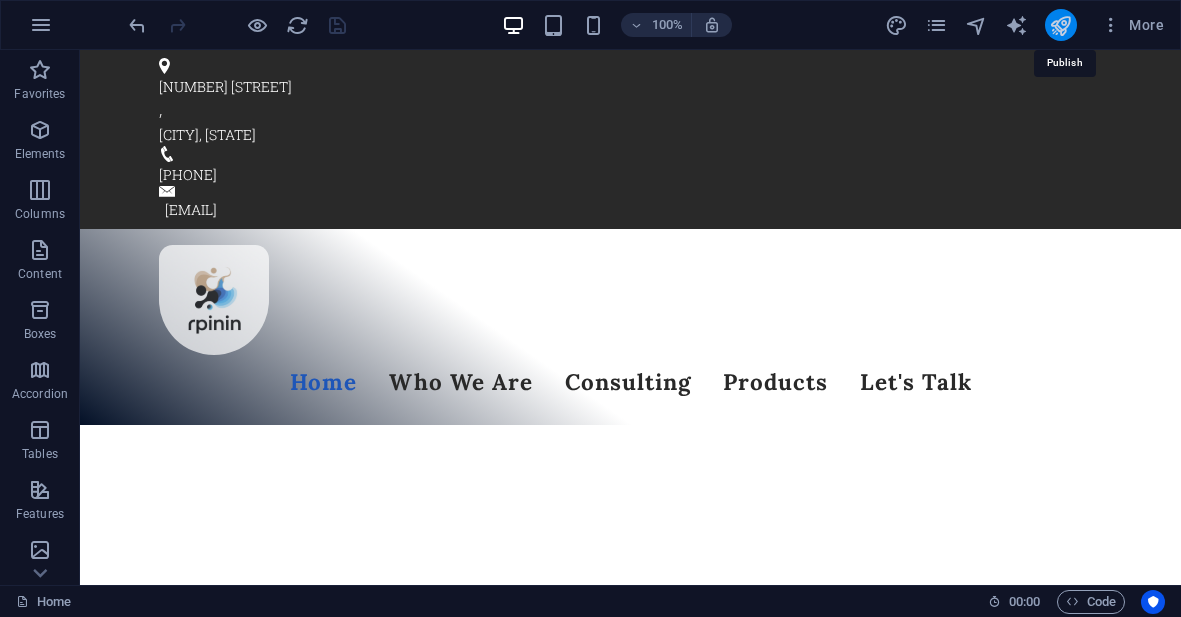 click at bounding box center (1060, 25) 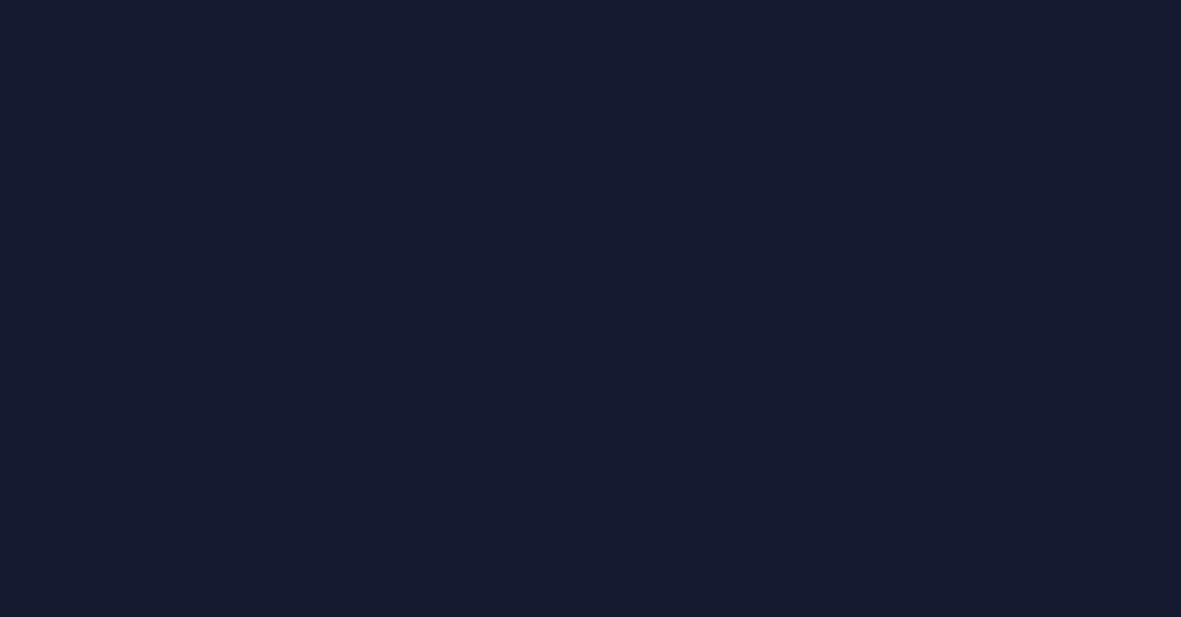 scroll, scrollTop: 0, scrollLeft: 0, axis: both 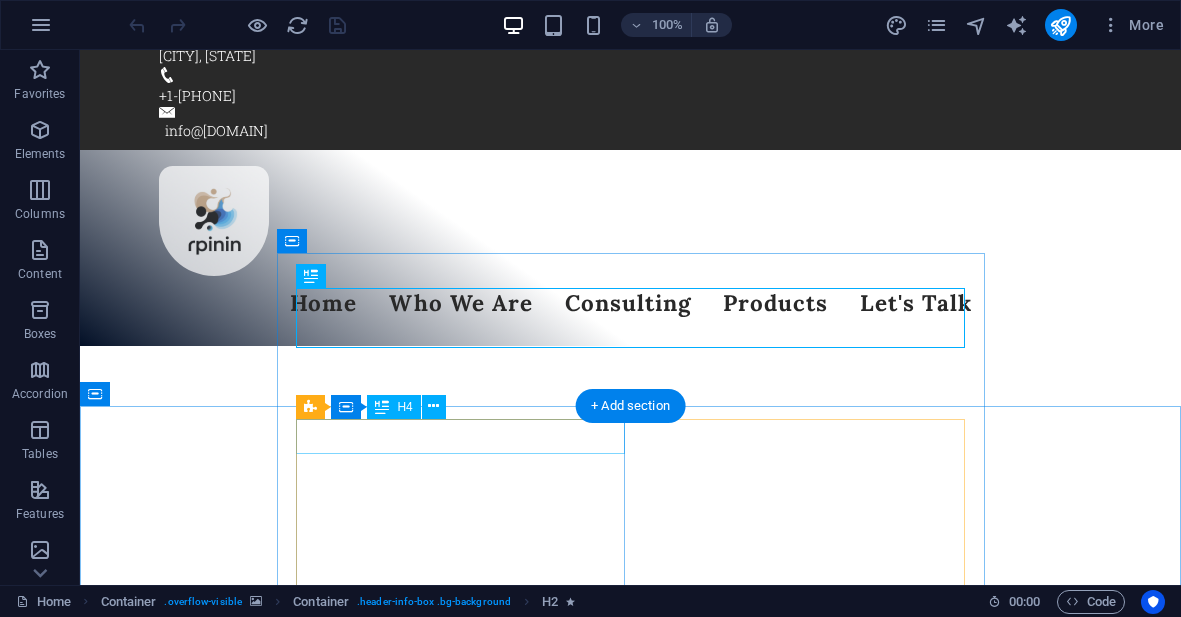 click on "Small Business IT Consulting" at bounding box center (631, 1533) 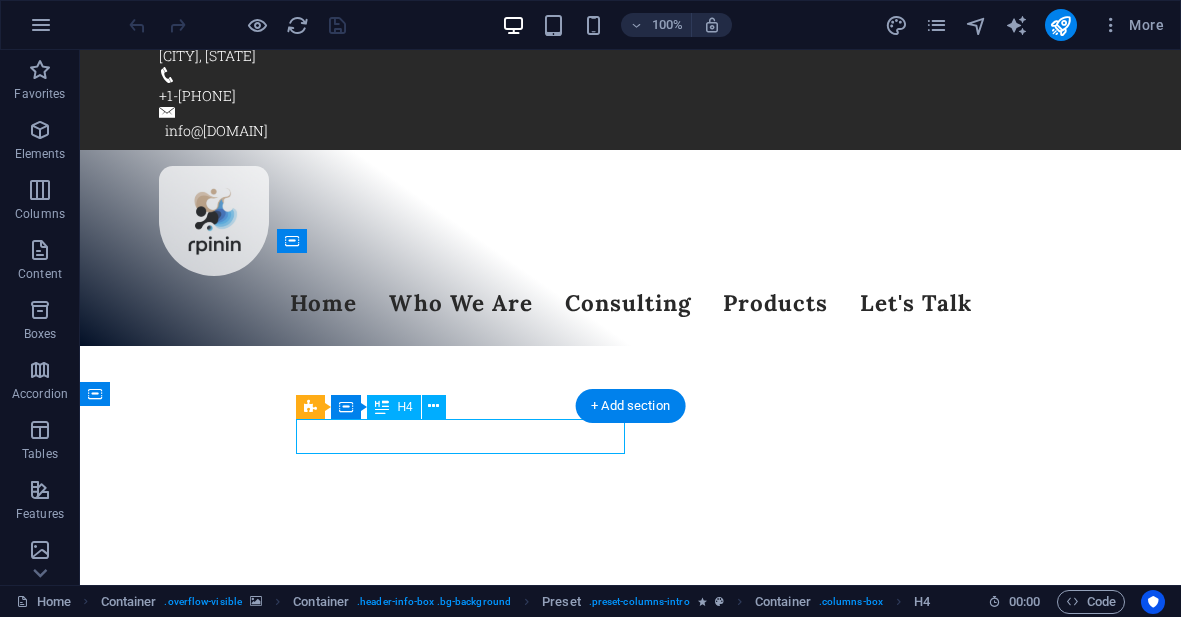 click on "Small Business IT Consulting" at bounding box center [631, 1533] 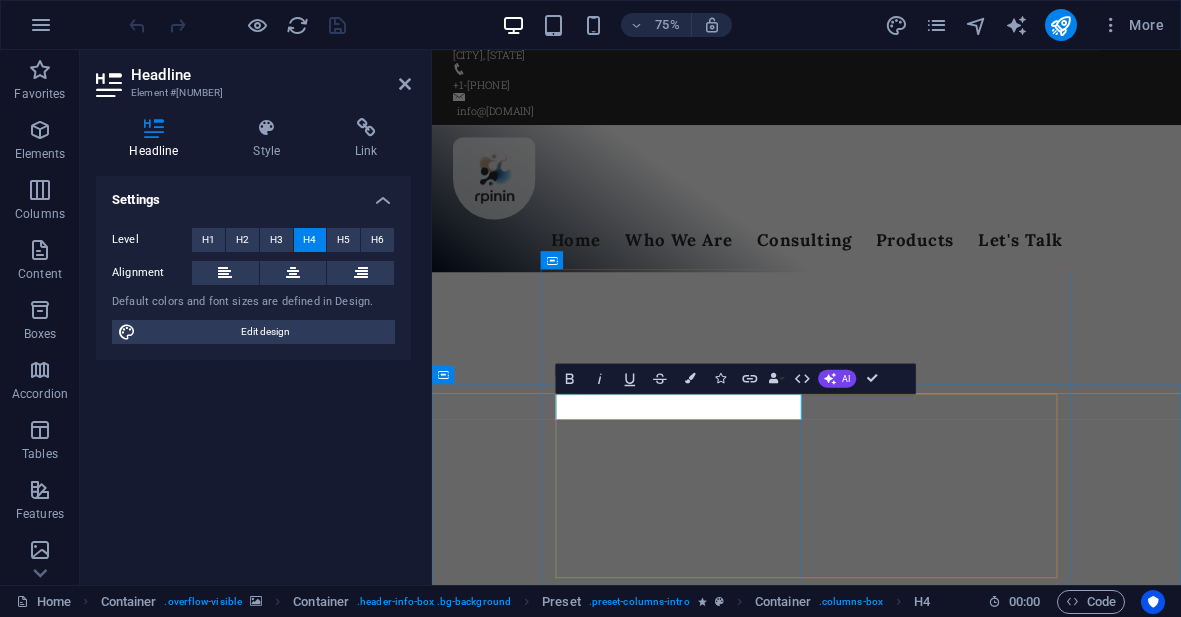 click on "Small Business IT Consulting" at bounding box center (931, 1532) 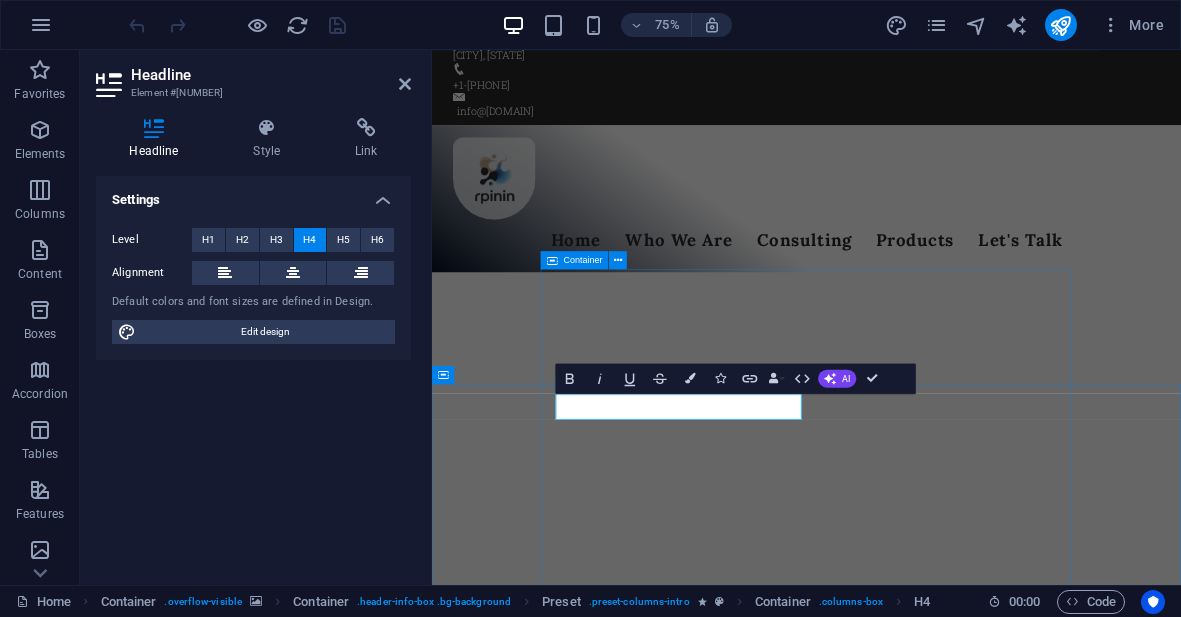 click on "Better Than Expected rpinin Small Business Consulting We provide whole-view consulting that ensures end-to-end alignment of your project vision with your operational and strategic objectives. This means that the solutions we design and bui ld for you today won't become regrets for you tomorrow. learn more Pro Solutions Need to get up and running fast?  Choose from our growing toolbox of ready-to-use, fit-for-purpose products and services. Putting our DHP product line to work for you means accelerating your time-to-market, outpacing your competition, and delighting your clients. Learn More" at bounding box center (932, 1817) 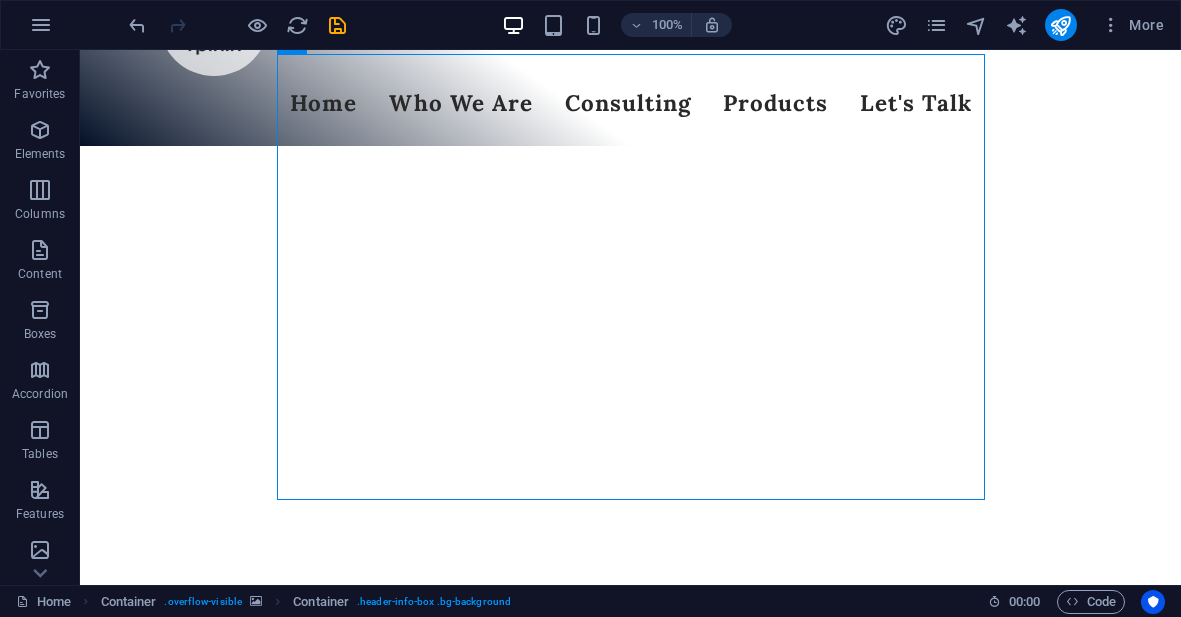 scroll, scrollTop: 280, scrollLeft: 0, axis: vertical 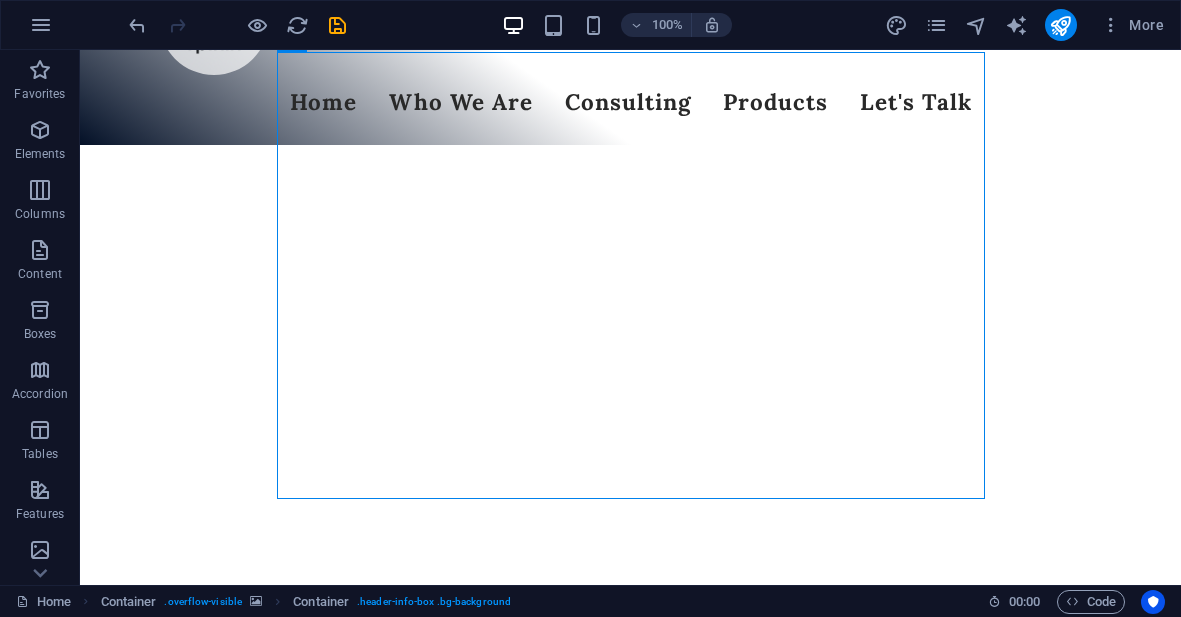 click on "learn more" at bounding box center (631, 1465) 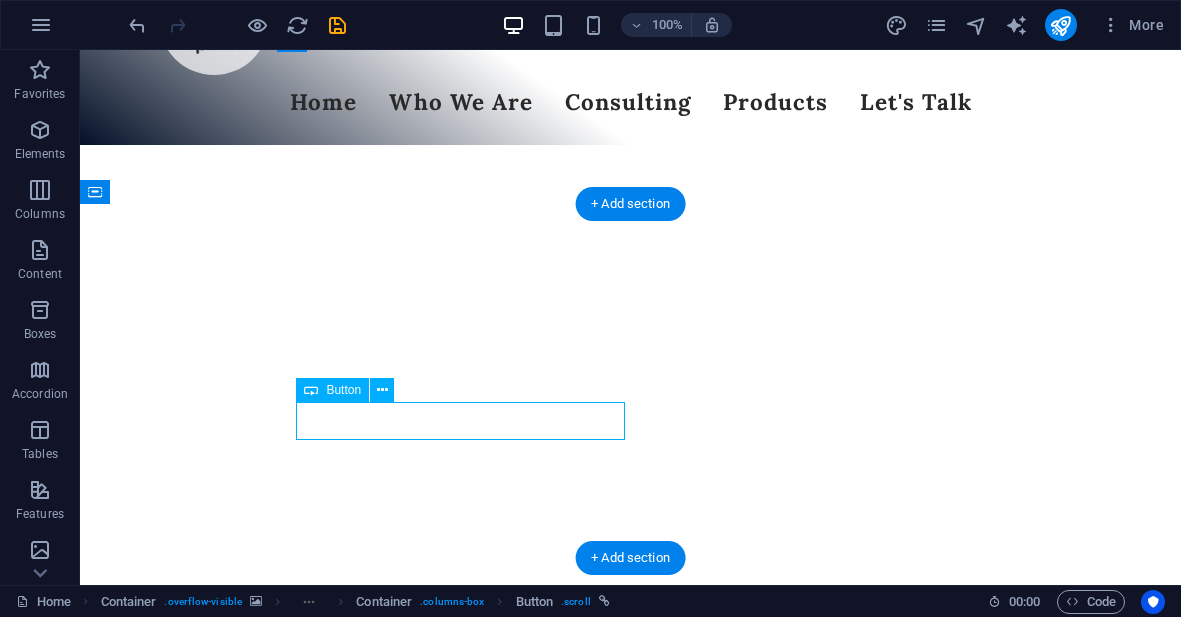click at bounding box center [631, 1436] 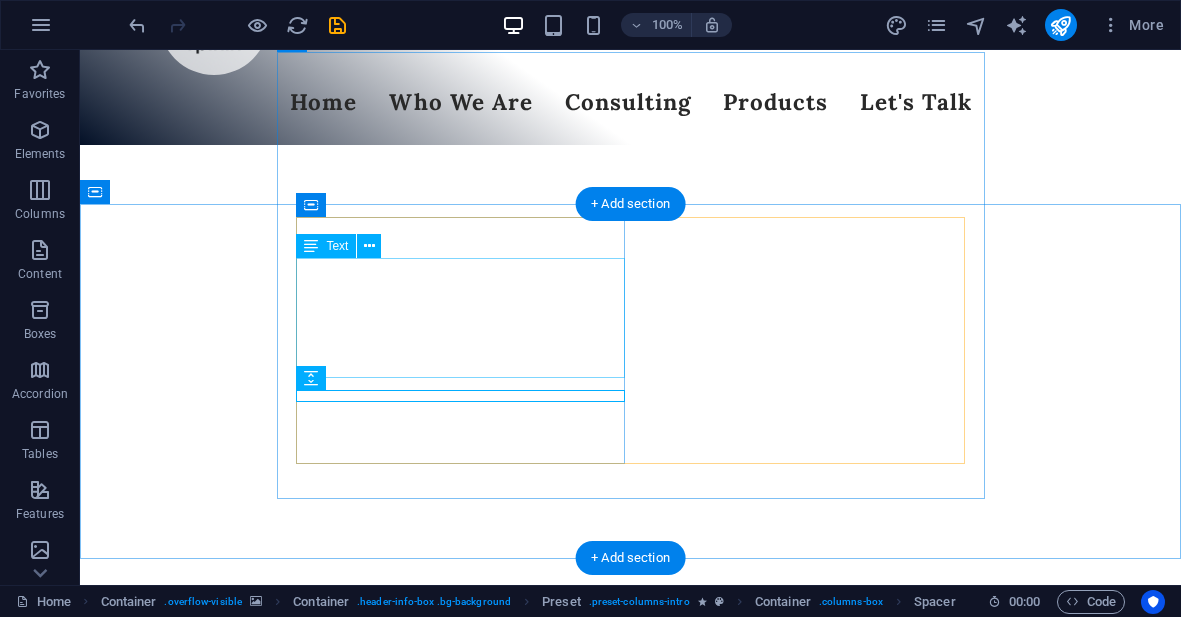 click on "We provide whole-view consulting that ensures end-to-end alignment of your project vision with your operational and strategic objectives. This means that the solutions we design and bui ld for you today won't become regrets for you tomorrow." at bounding box center (631, 1388) 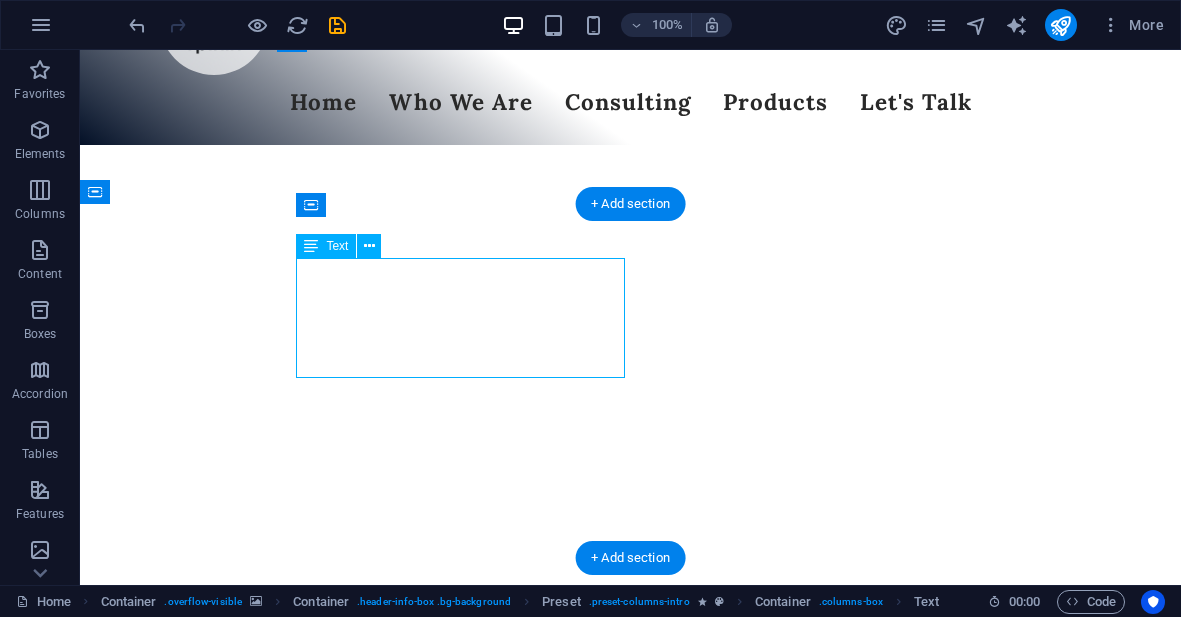 click on "We provide whole-view consulting that ensures end-to-end alignment of your project vision with your operational and strategic objectives. This means that the solutions we design and bui ld for you today won't become regrets for you tomorrow." at bounding box center (631, 1388) 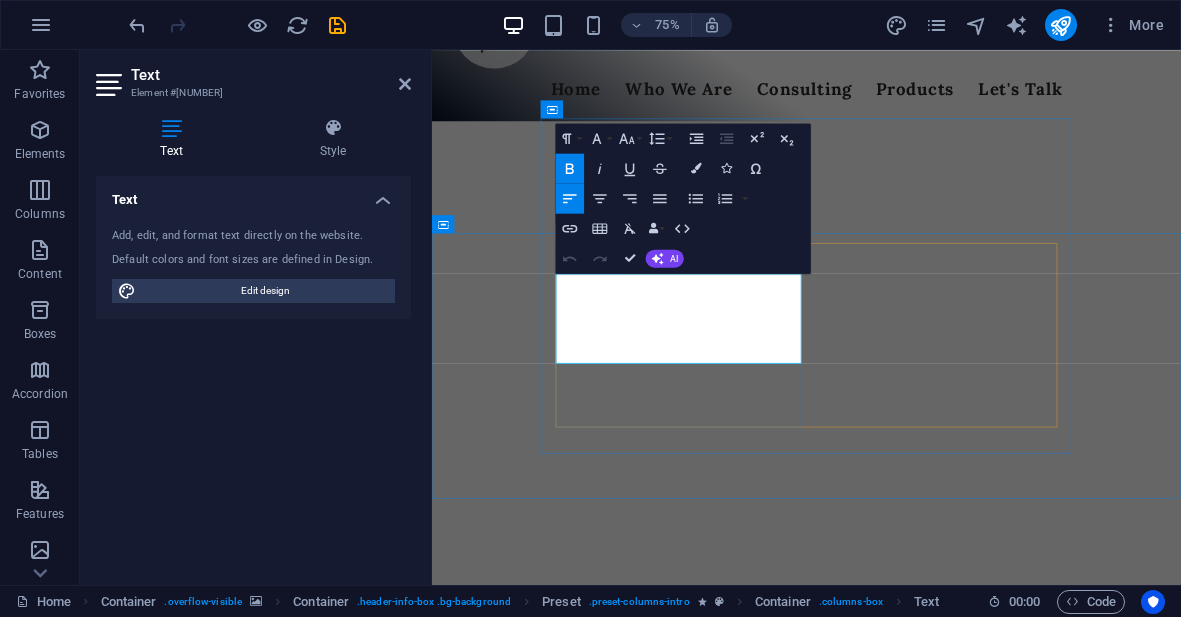 click on "We provide whole-view consulting that ensures end-to-end alignment of your project vision with your operational and strategic objectives. This means that the solutions we design and bui" at bounding box center (928, 1388) 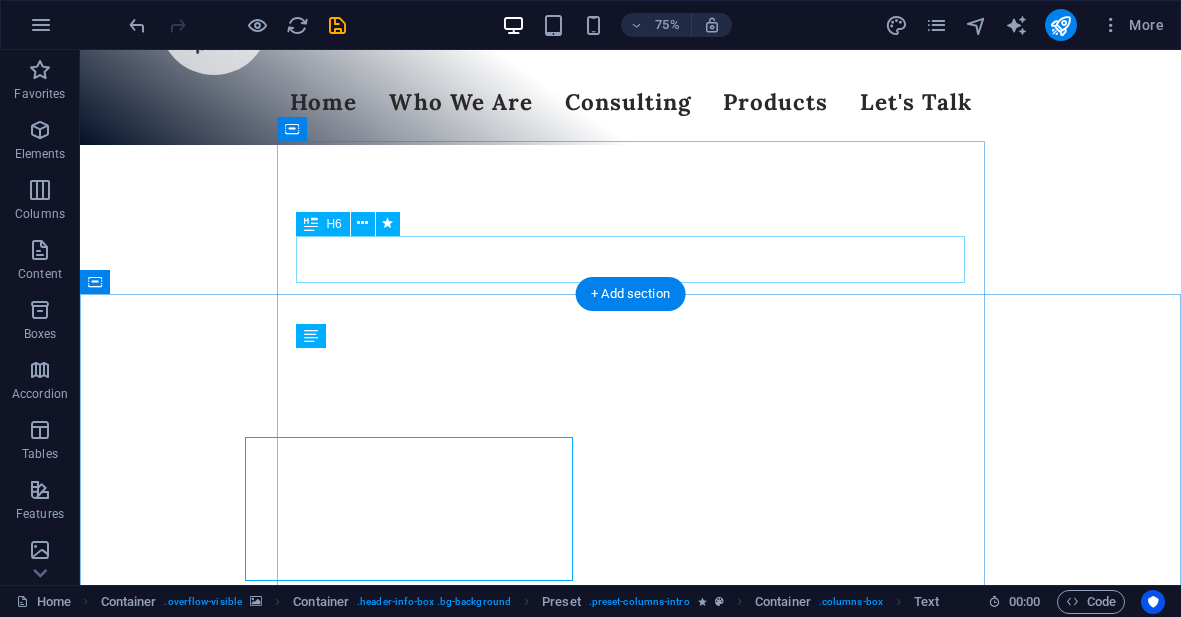 scroll, scrollTop: 191, scrollLeft: 0, axis: vertical 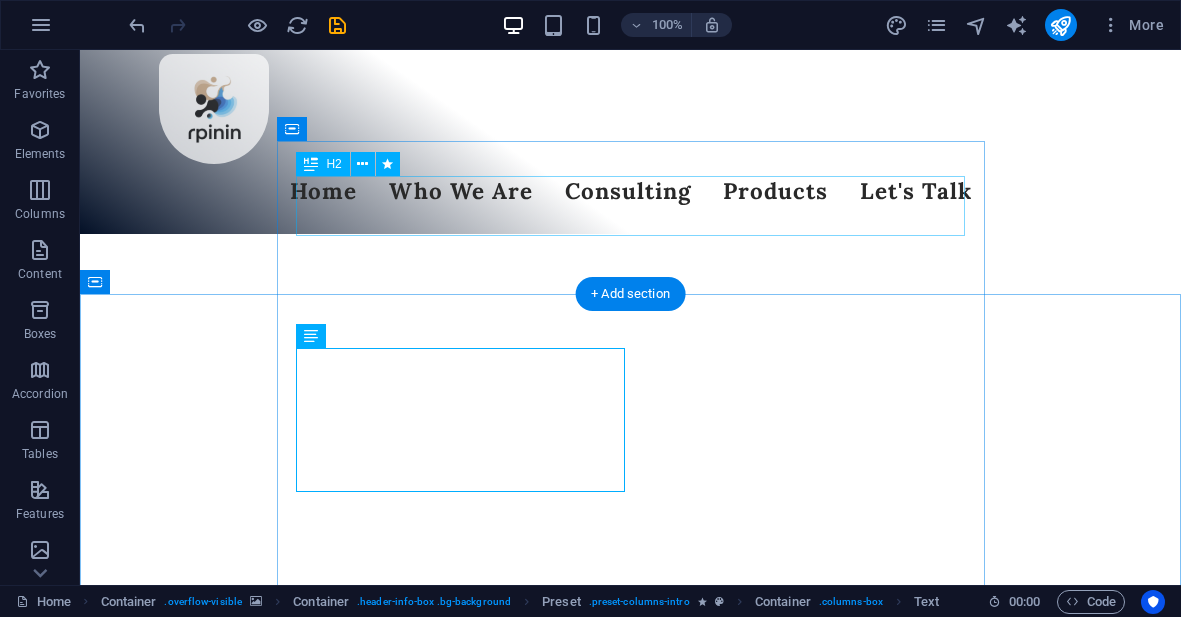 click on "Better Than Expected" at bounding box center (631, 1264) 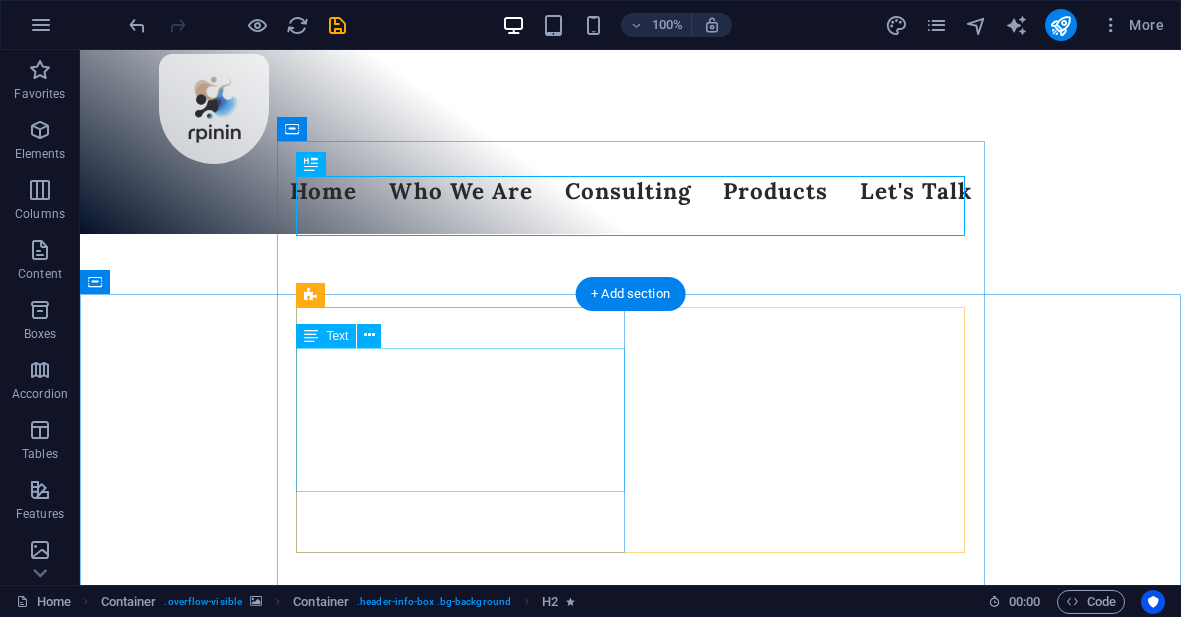 click on "We provide comprehensive, whole-view consulting that ensures end-to-end alignment of your project vision with your operational and strategic objectives. This means that the solutions we design and bui ld for you today won't become regrets for you tomorrow." at bounding box center (631, 1477) 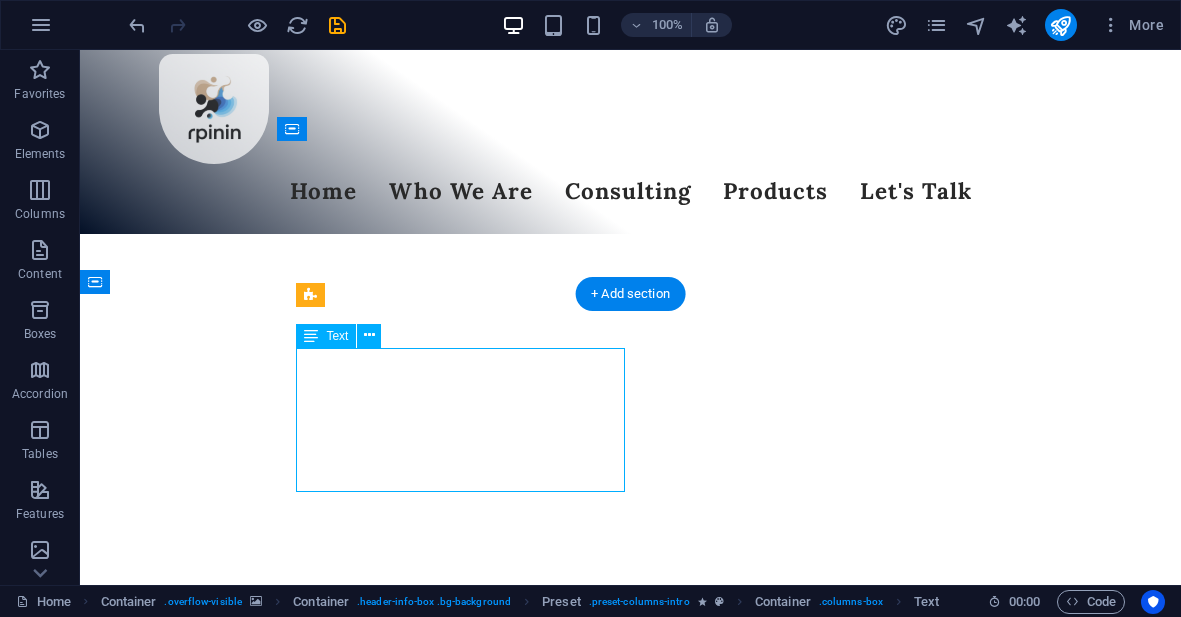 click on "We provide comprehensive, whole-view consulting that ensures end-to-end alignment of your project vision with your operational and strategic objectives. This means that the solutions we design and bui ld for you today won't become regrets for you tomorrow." at bounding box center [631, 1477] 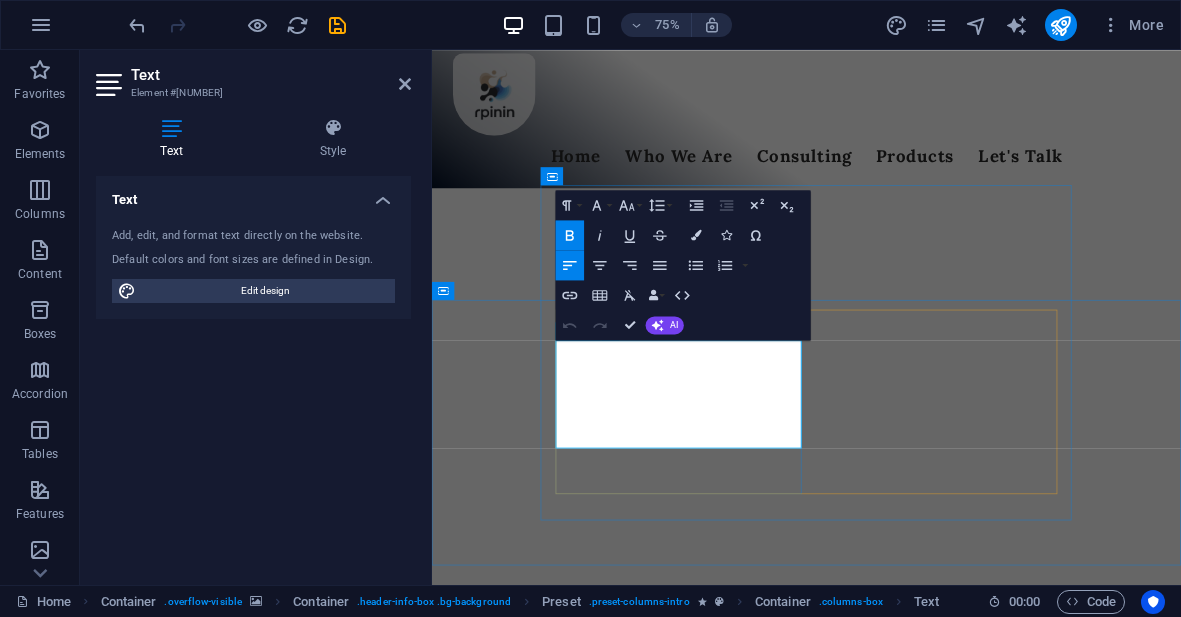 click on "We provide comprehensive, whole-view consulting that ensures end-to-end alignment of your project vision with your operational and strategic objectives. This means that the solutions we design and bui" at bounding box center (916, 1477) 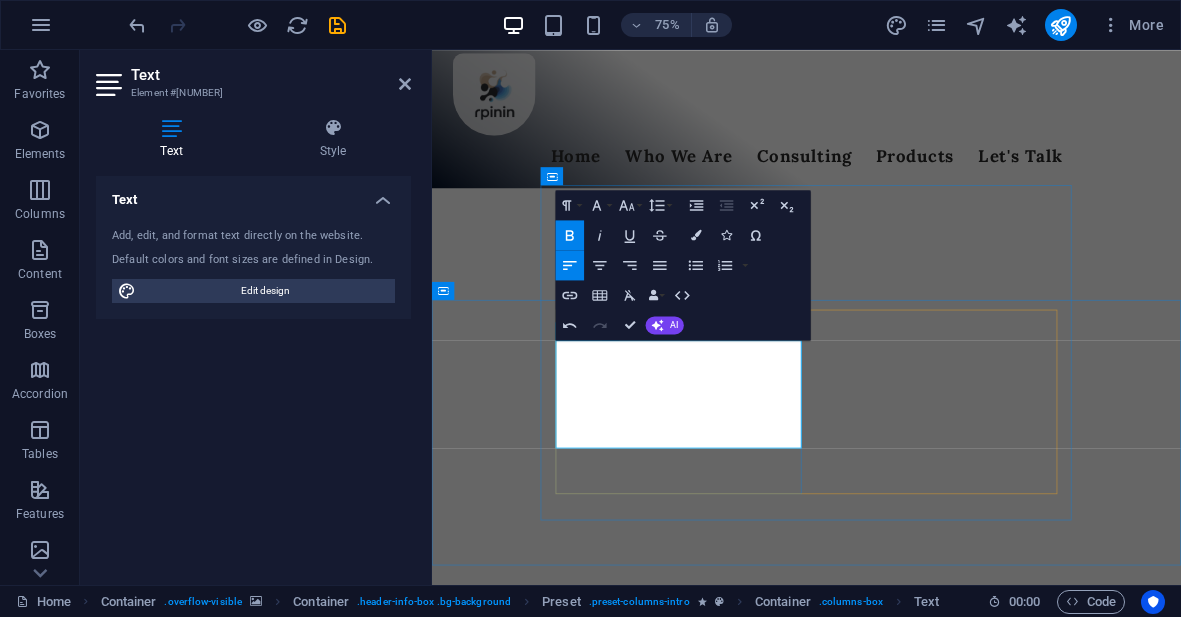 click on "We provide comprehensive, IT consulting that ensures end-to-end alignment of your project vision with your operational and strategic objectives. This means that the solutions we design and bui" at bounding box center (914, 1690) 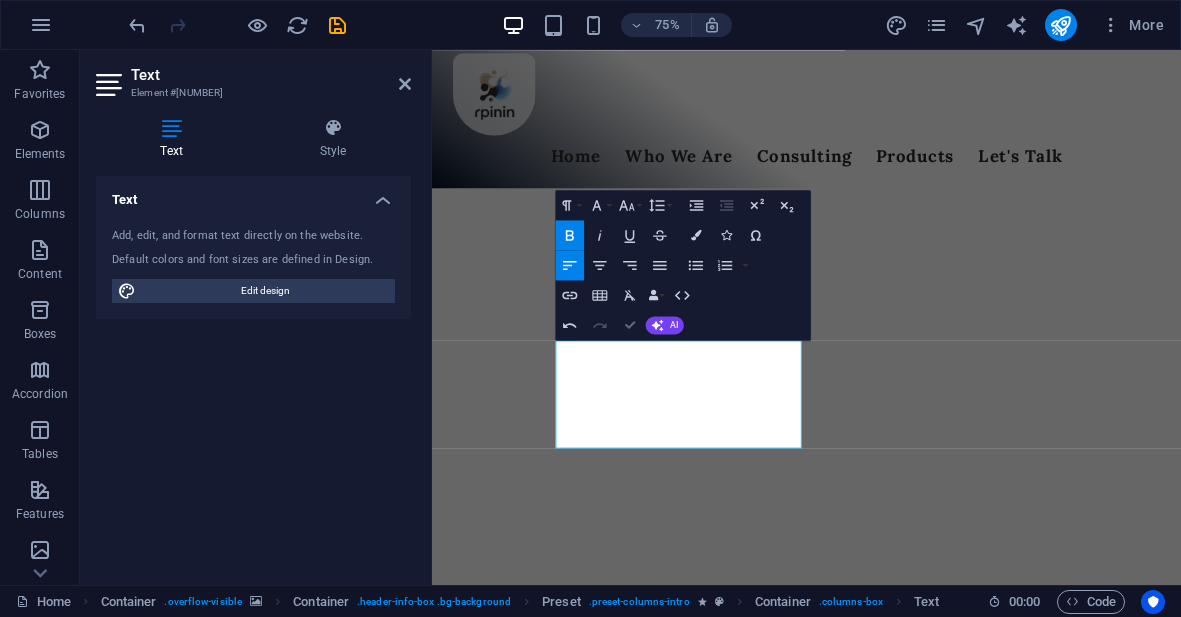 scroll, scrollTop: 102, scrollLeft: 0, axis: vertical 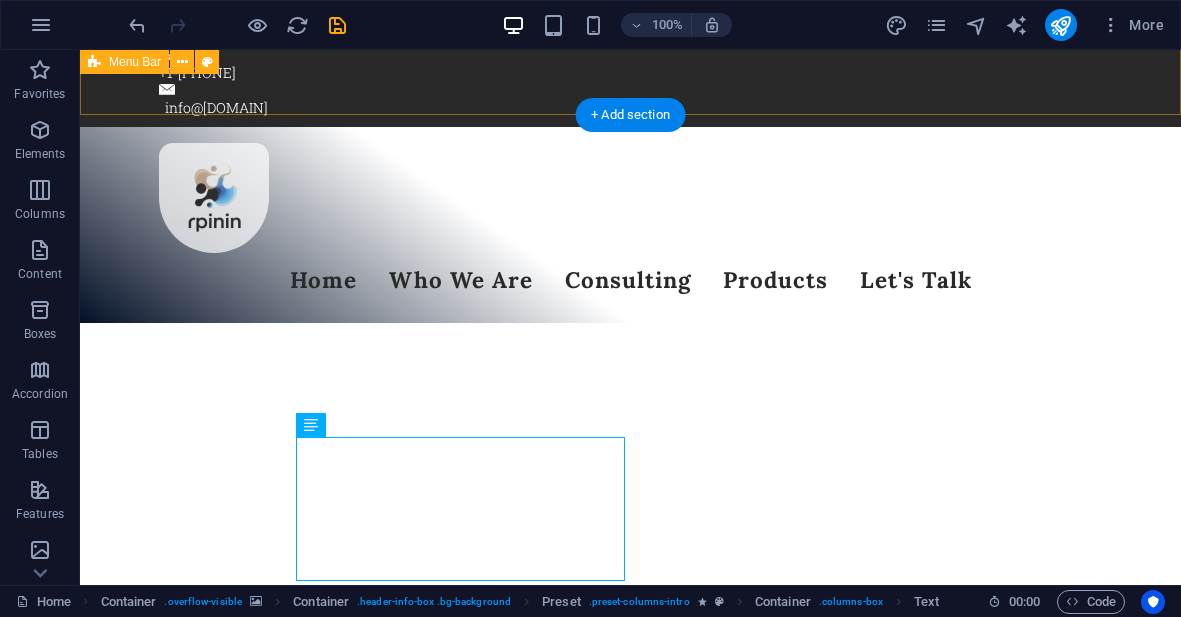 click on "Home Who We Are Consulting Products Let's Talk" at bounding box center (630, 225) 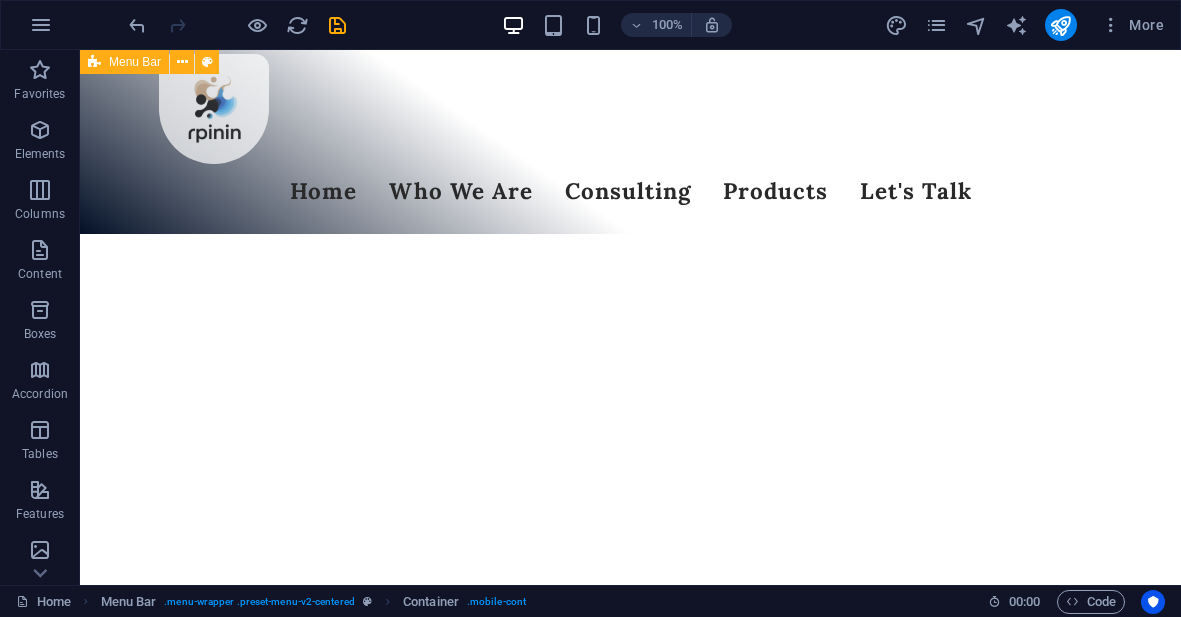 scroll, scrollTop: 193, scrollLeft: 0, axis: vertical 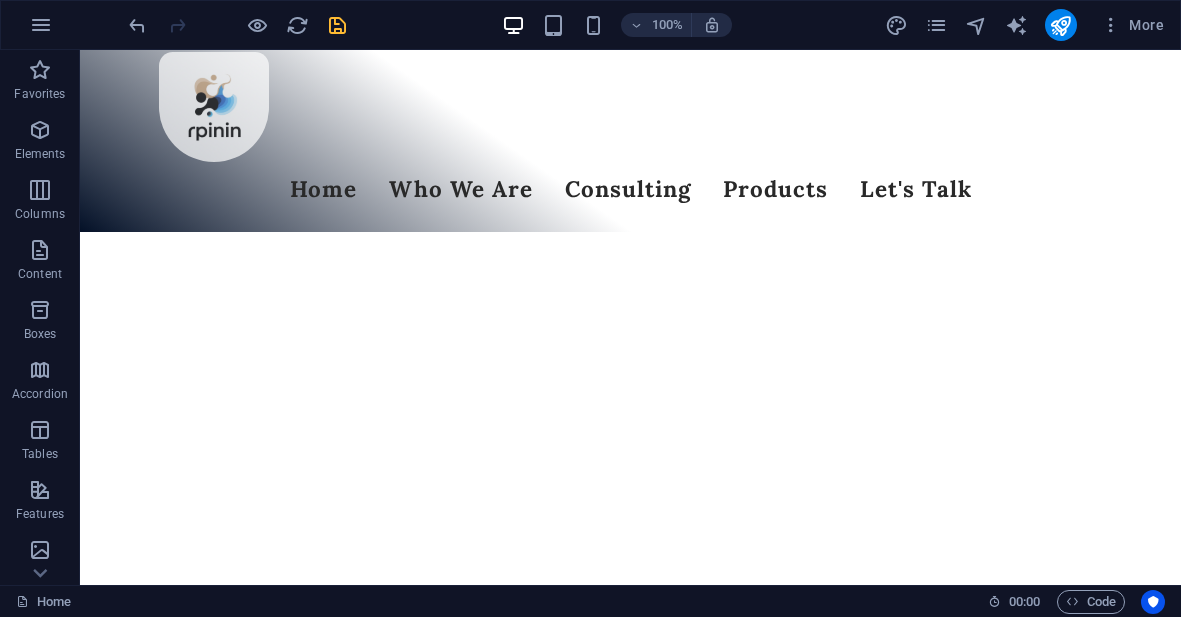 click at bounding box center [337, 25] 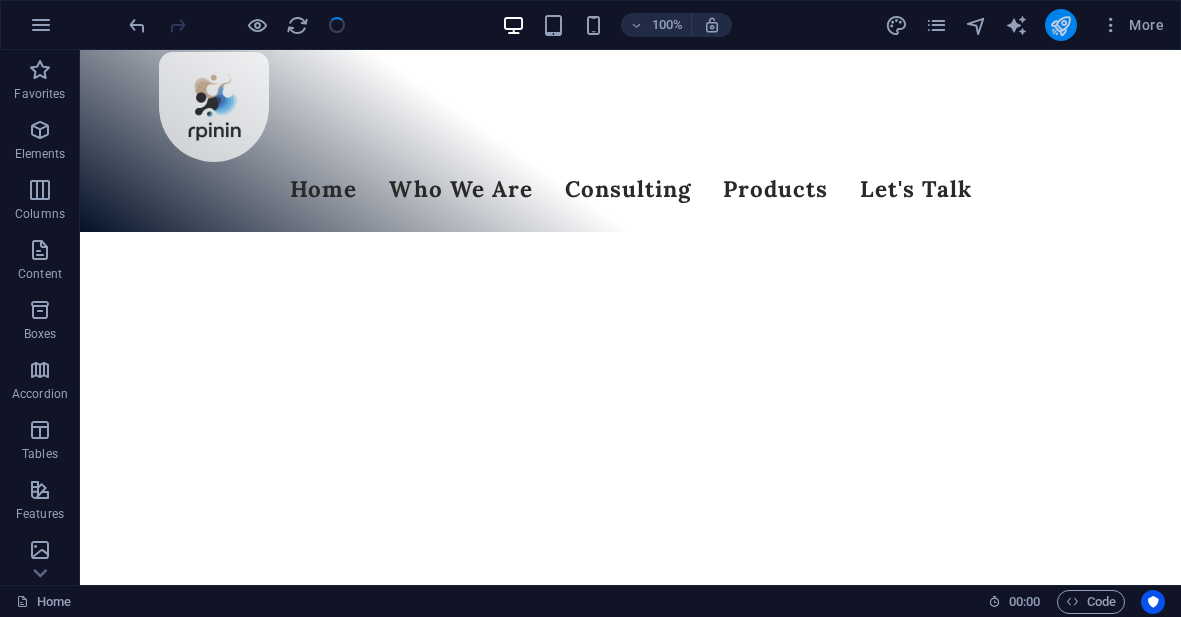 click at bounding box center [1060, 25] 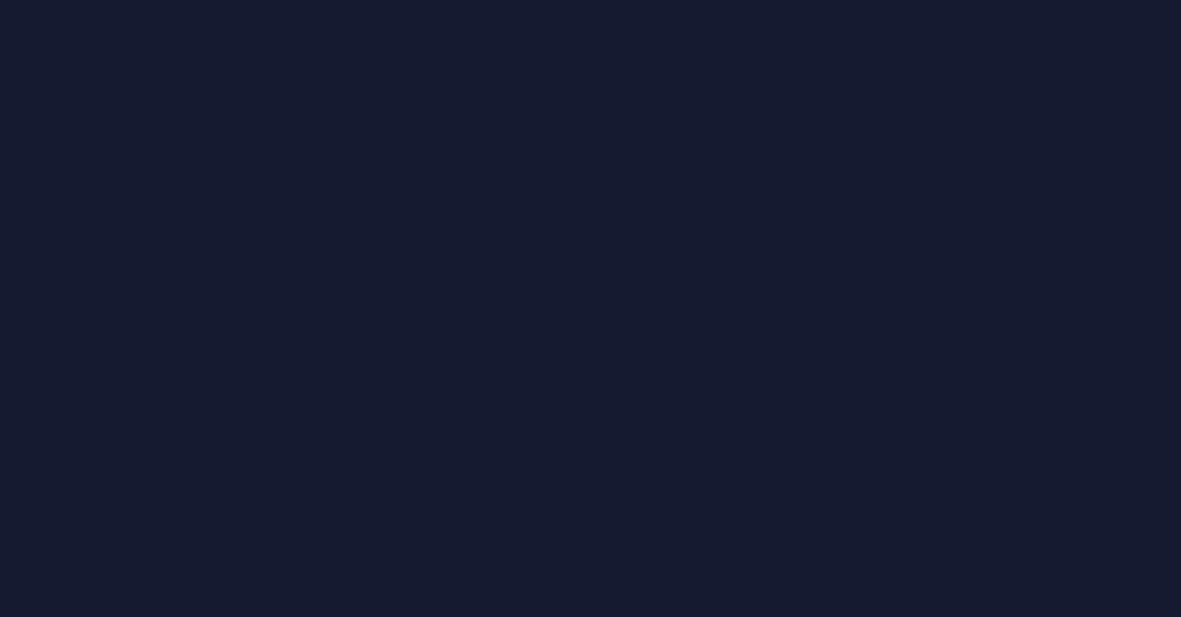 scroll, scrollTop: 0, scrollLeft: 0, axis: both 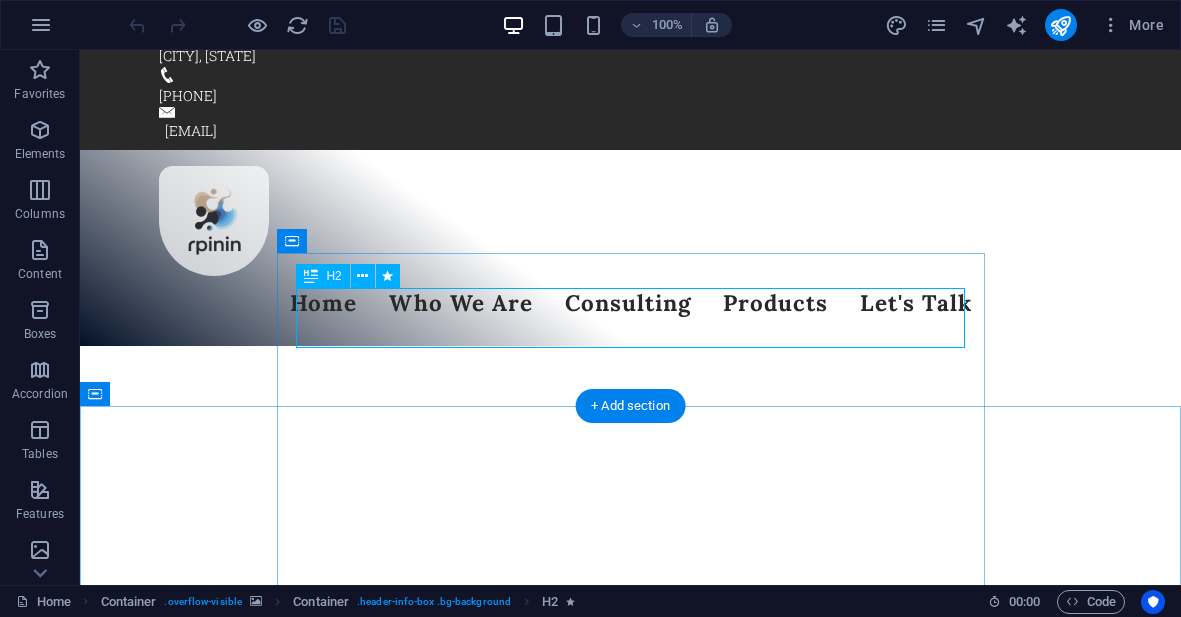 click on "Better Than Expected" at bounding box center [631, 1376] 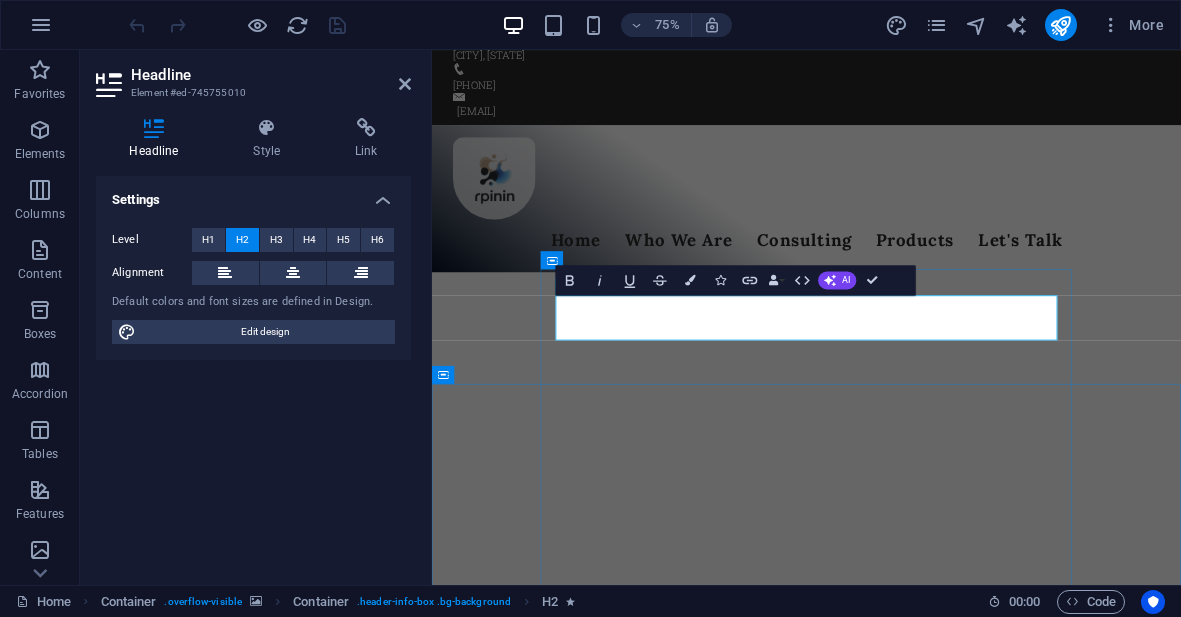 click on "Better Than Expected" at bounding box center (932, 1376) 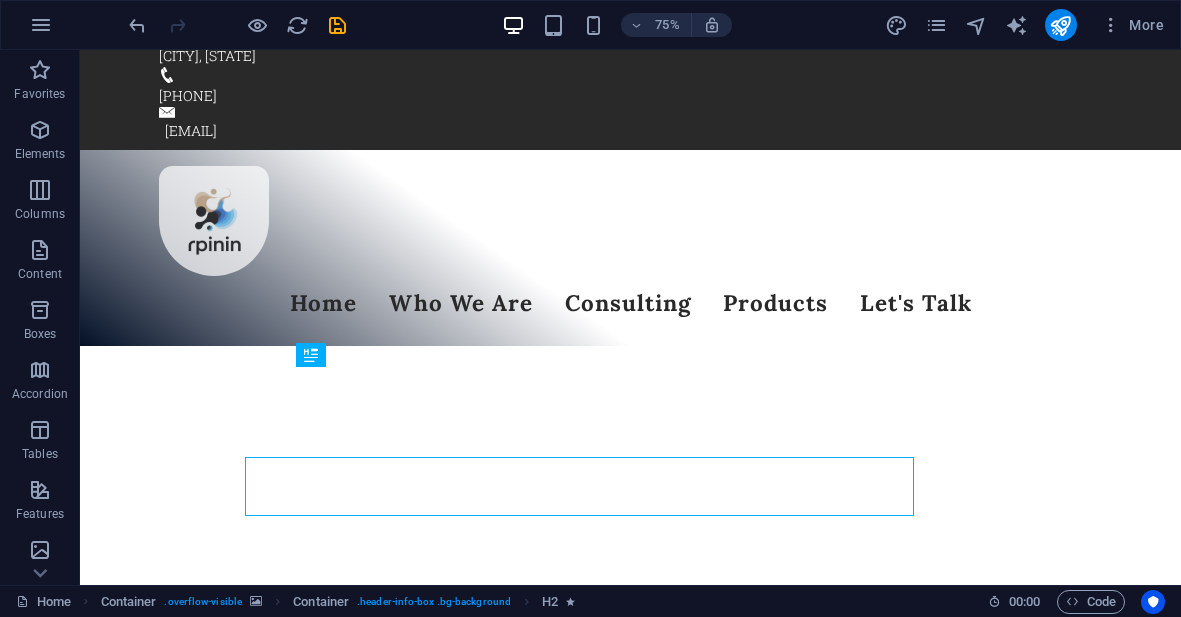 scroll, scrollTop: 0, scrollLeft: 0, axis: both 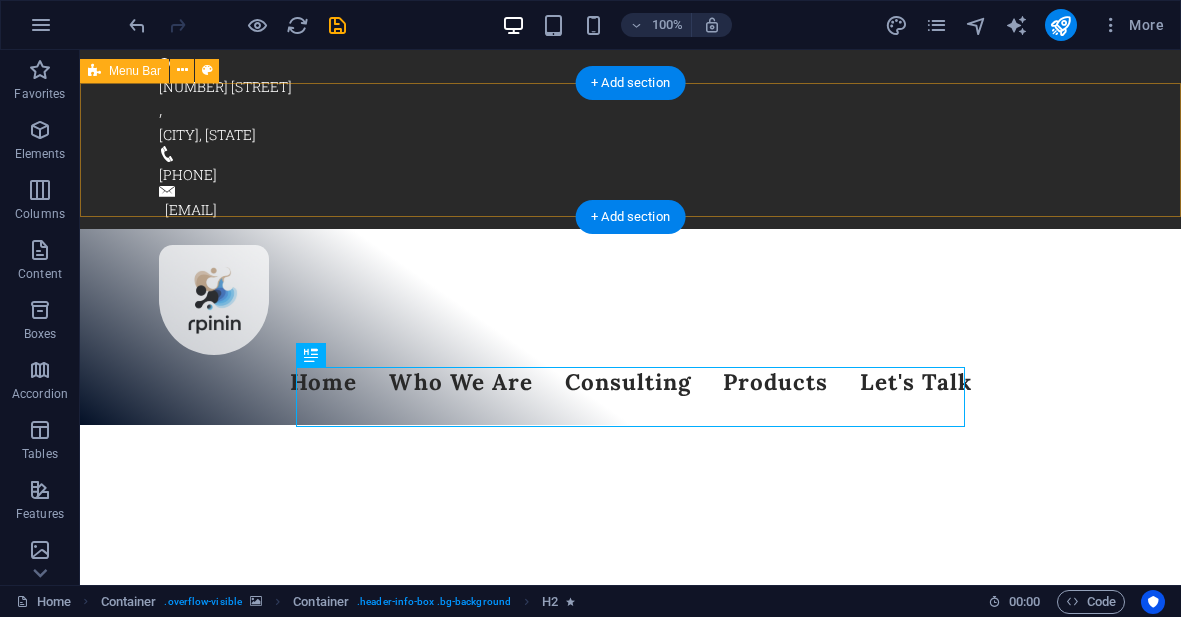 click on "Home Who We Are Consulting Products Let's Talk" at bounding box center (630, 327) 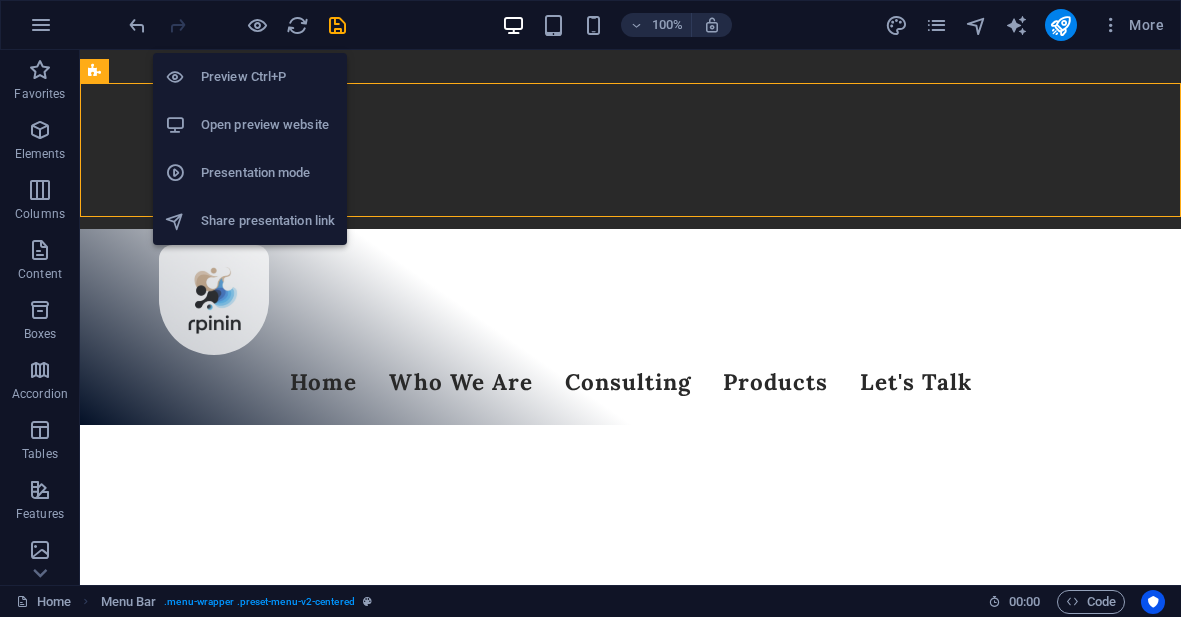 click on "Preview Ctrl+P" at bounding box center [268, 77] 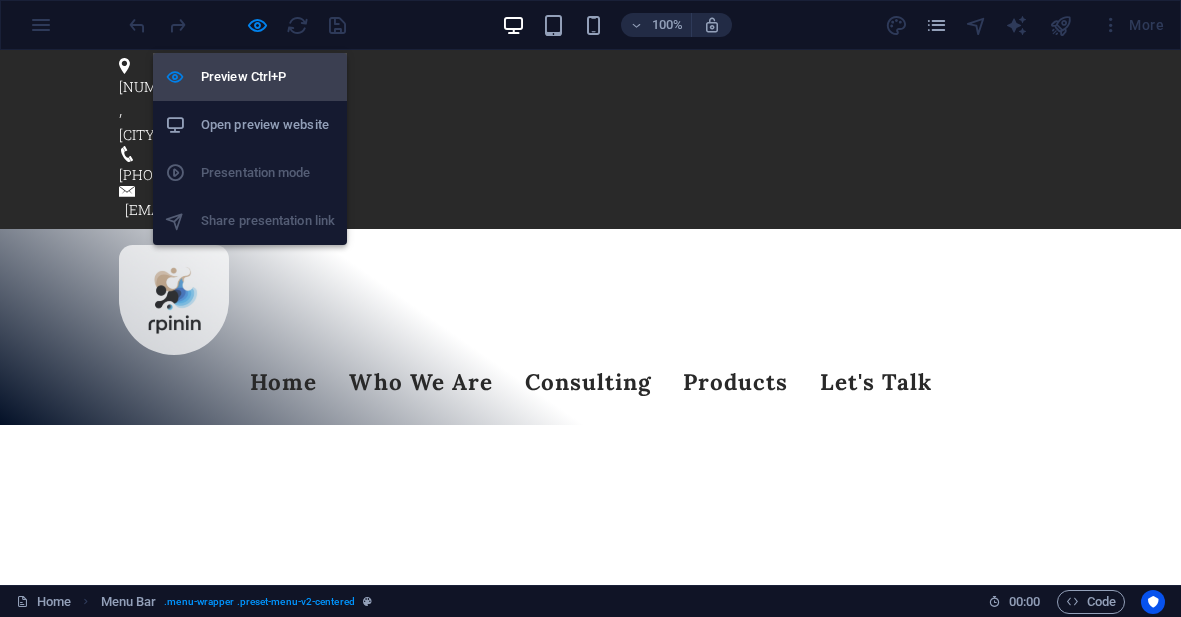 click on "Preview Ctrl+P" at bounding box center [268, 77] 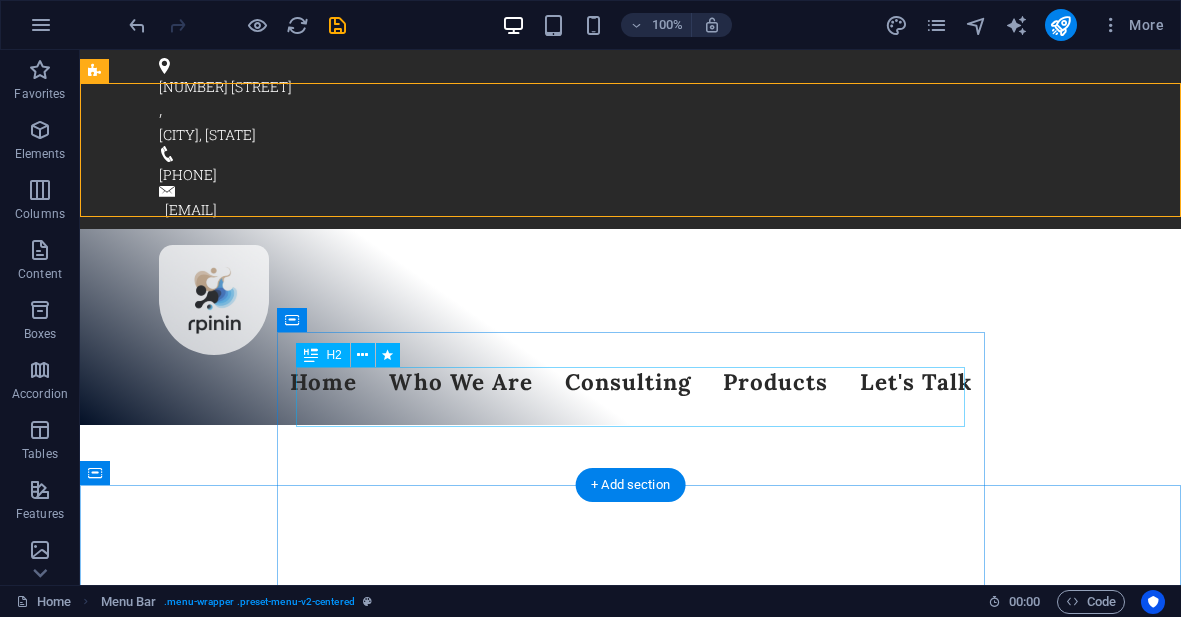 click on "Better Than Expected IT." at bounding box center [631, 1455] 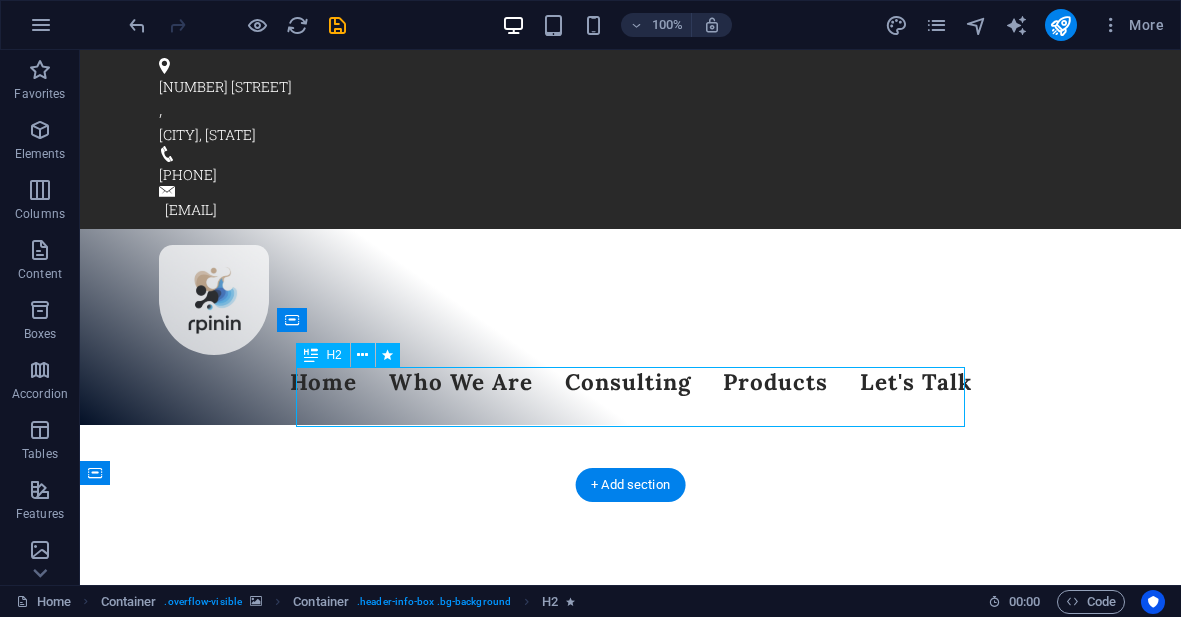 click on "Better Than Expected IT." at bounding box center (631, 1455) 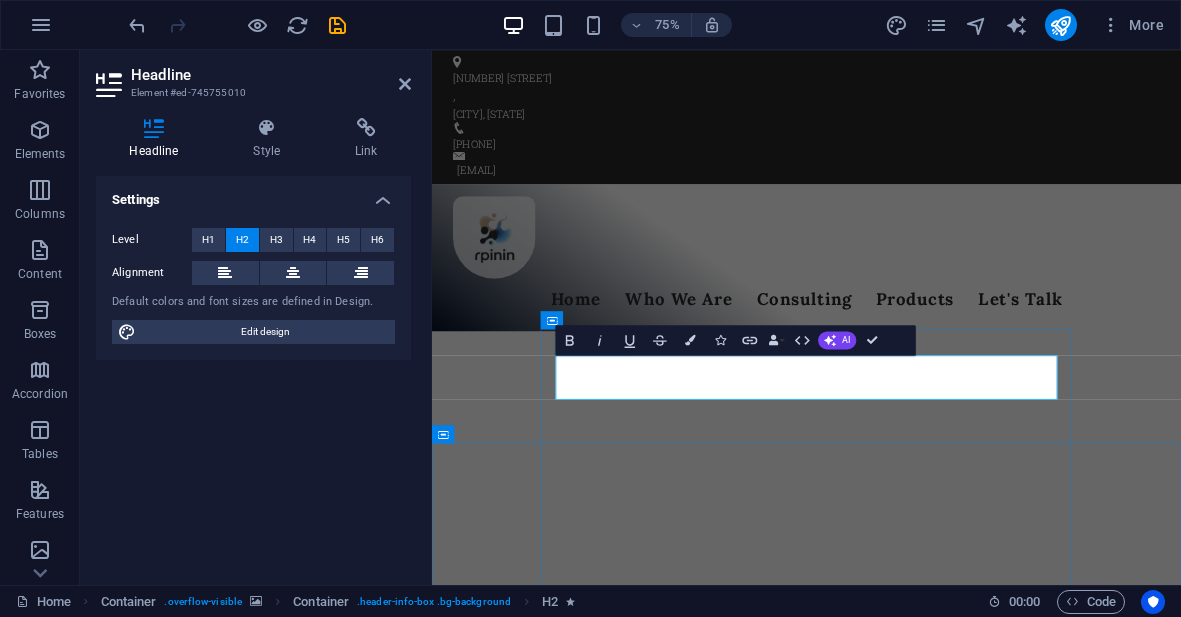 click on "Better Than Expected IT." at bounding box center (932, 1455) 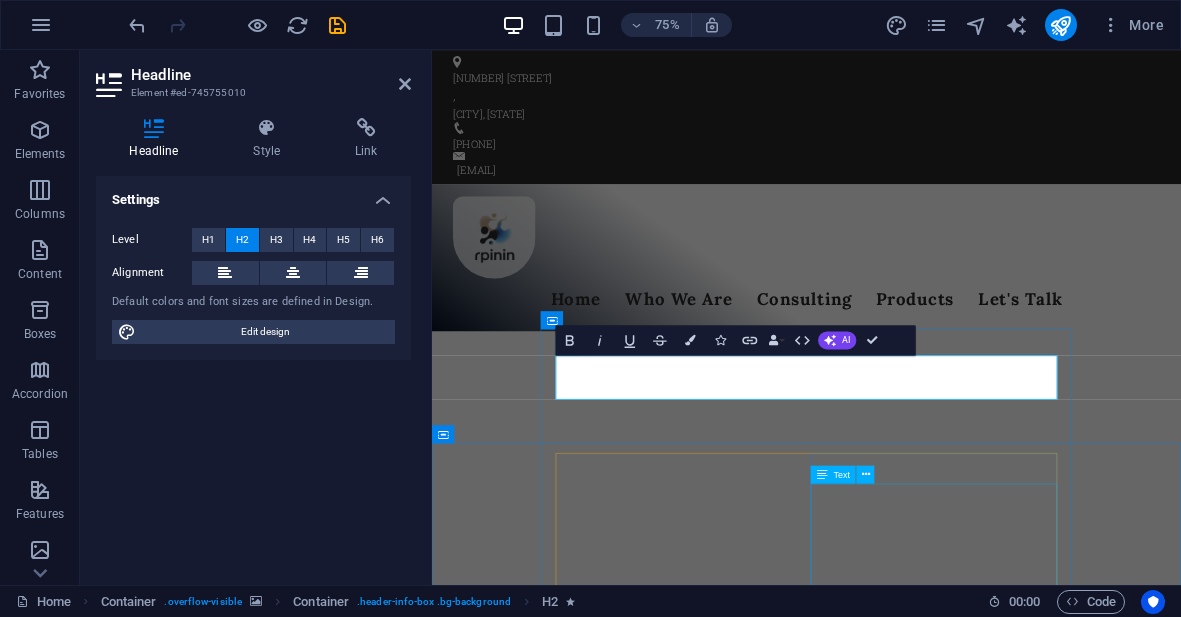 type 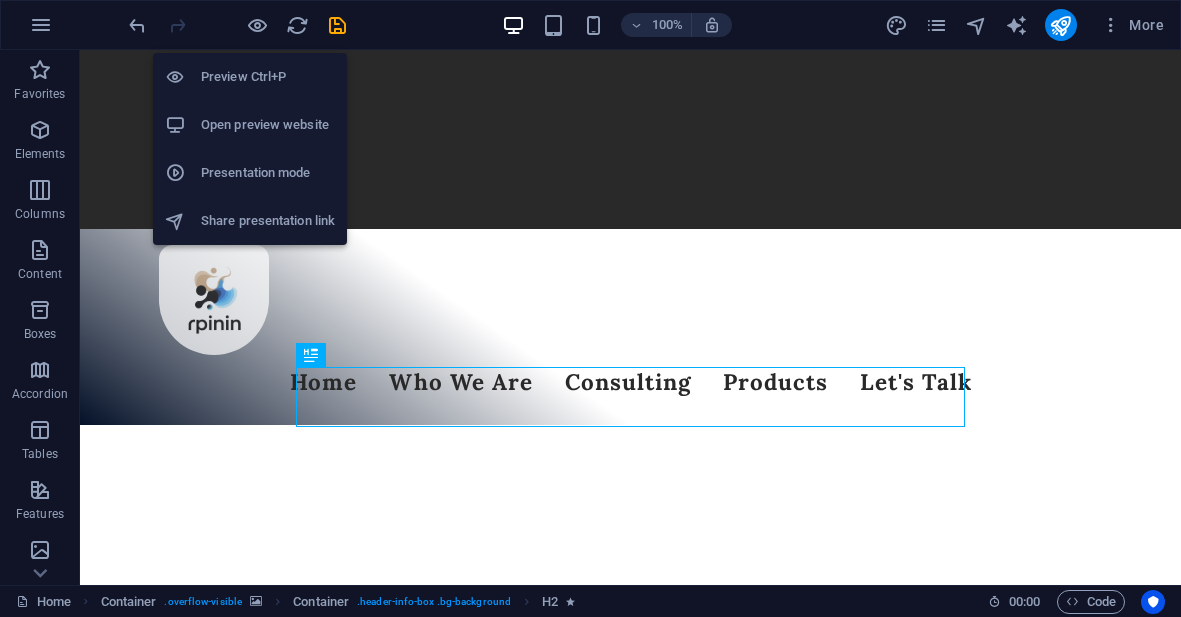 click on "Preview Ctrl+P" at bounding box center (268, 77) 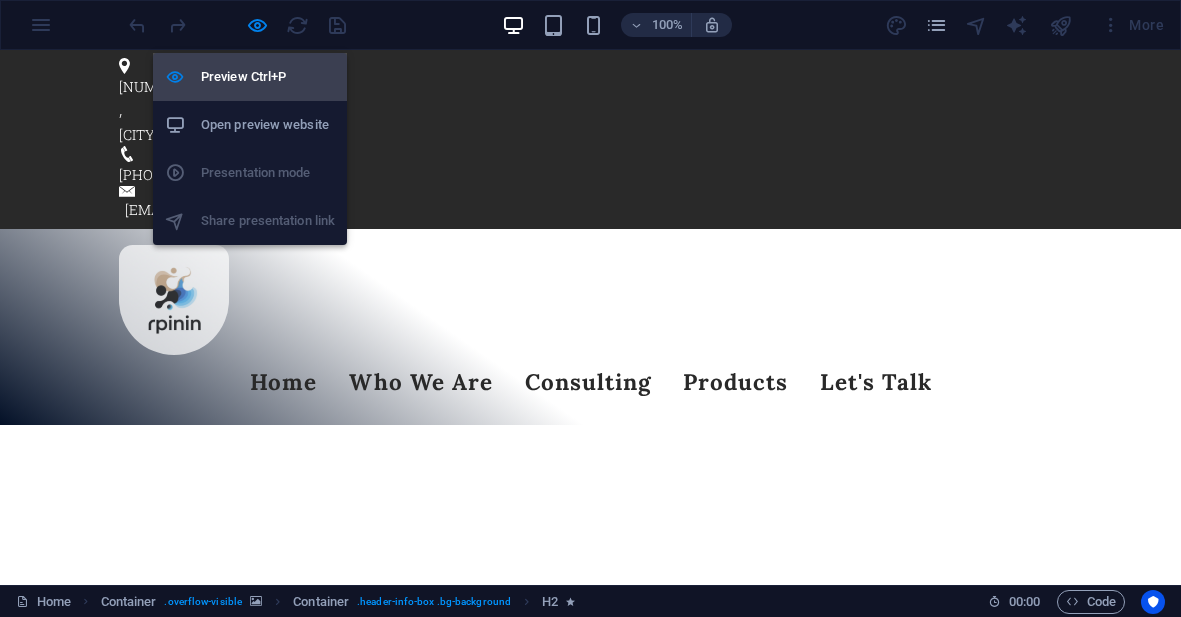 click on "Preview Ctrl+P" at bounding box center [268, 77] 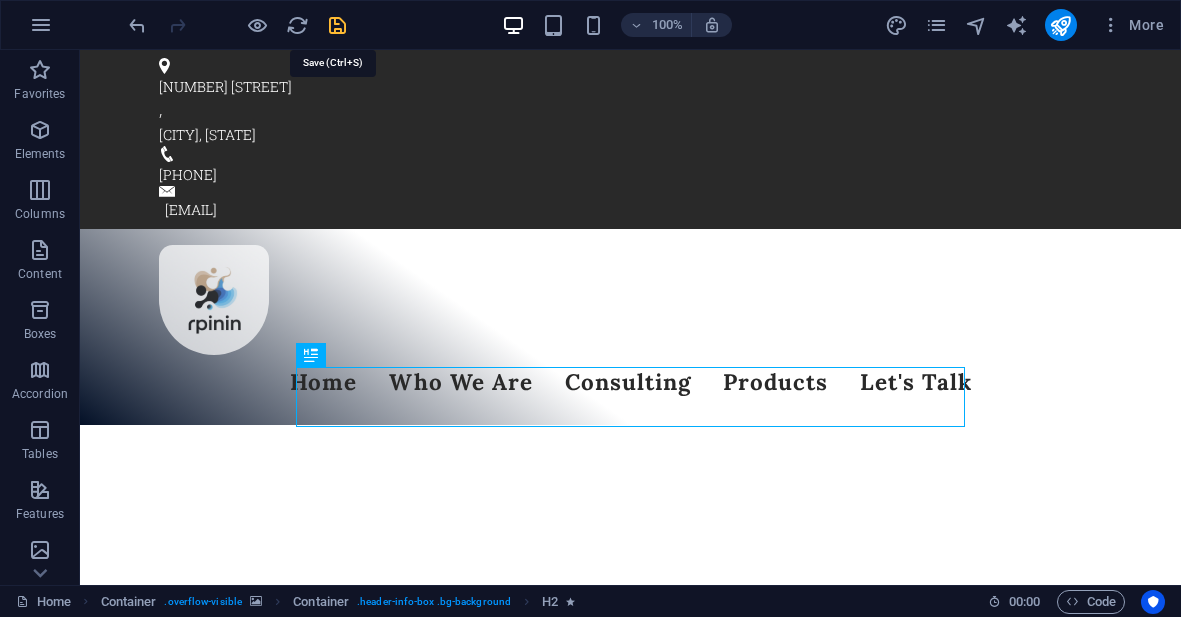 click at bounding box center (337, 25) 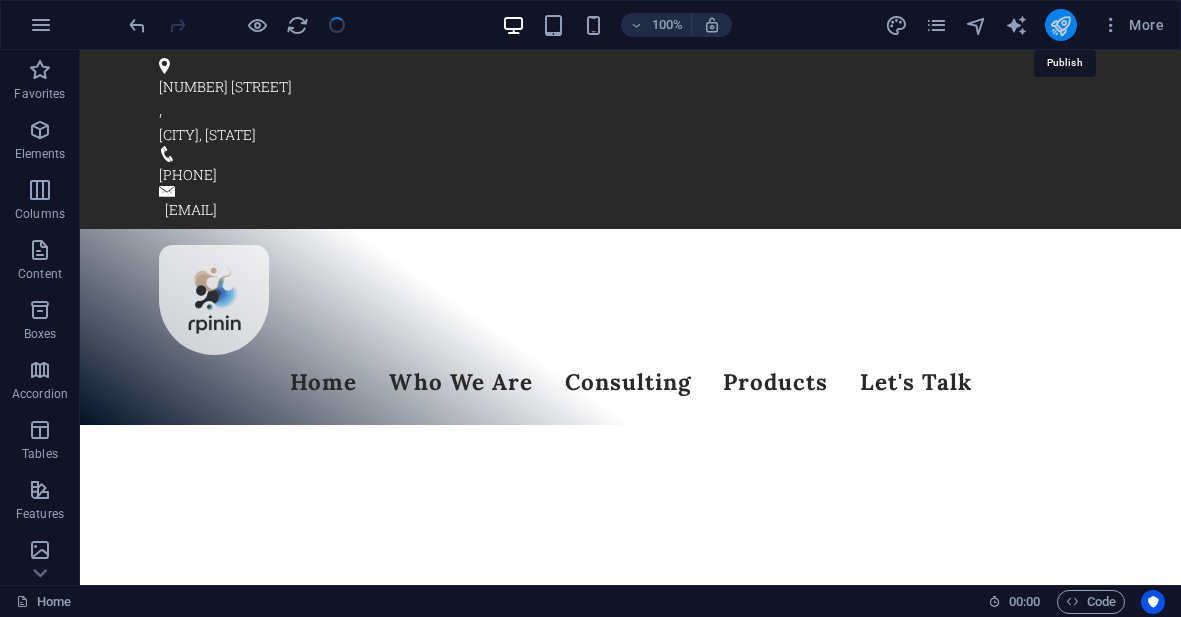 click at bounding box center (1060, 25) 